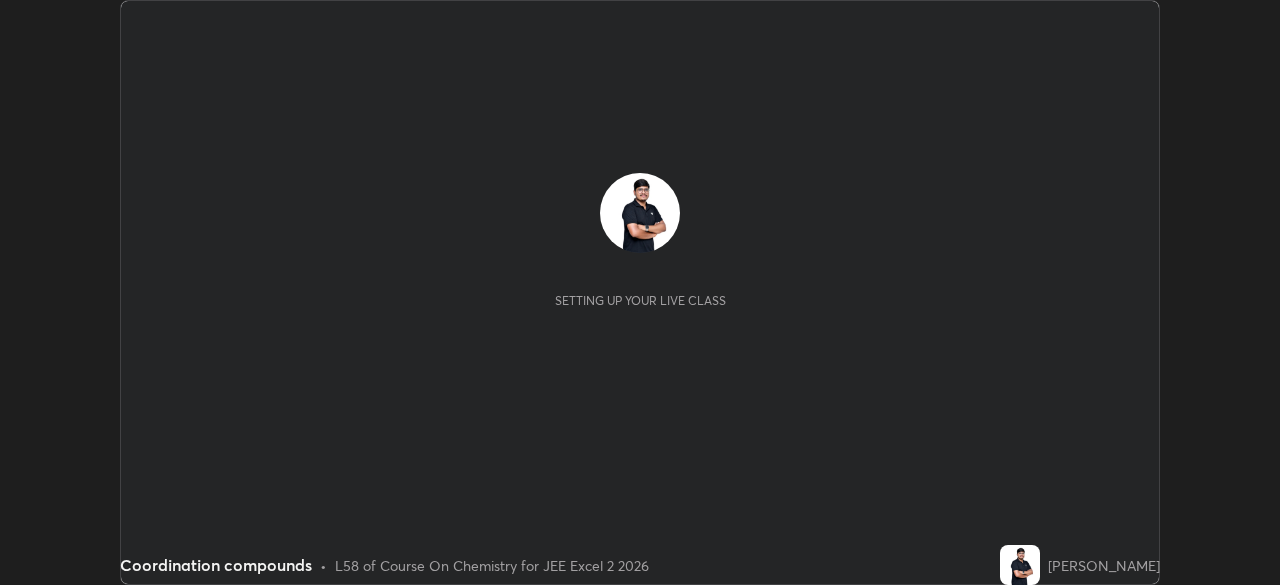 scroll, scrollTop: 0, scrollLeft: 0, axis: both 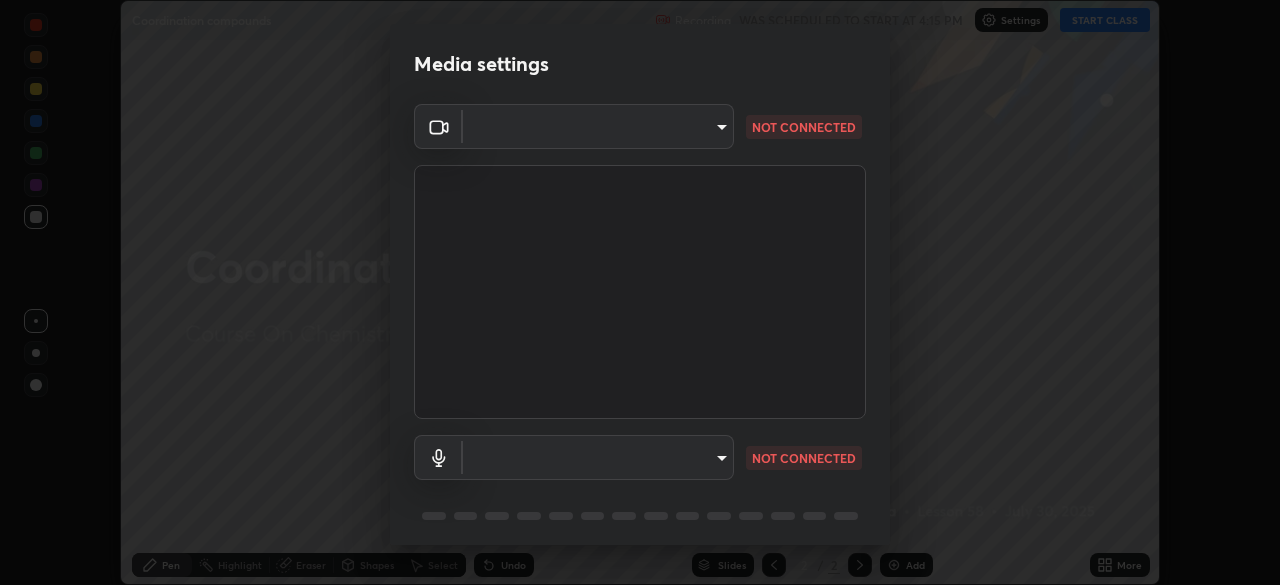 type on "0098613ca96d1cb365b3845fa694b9755ae94ec2d7c0f75973c998bbbf9ace16" 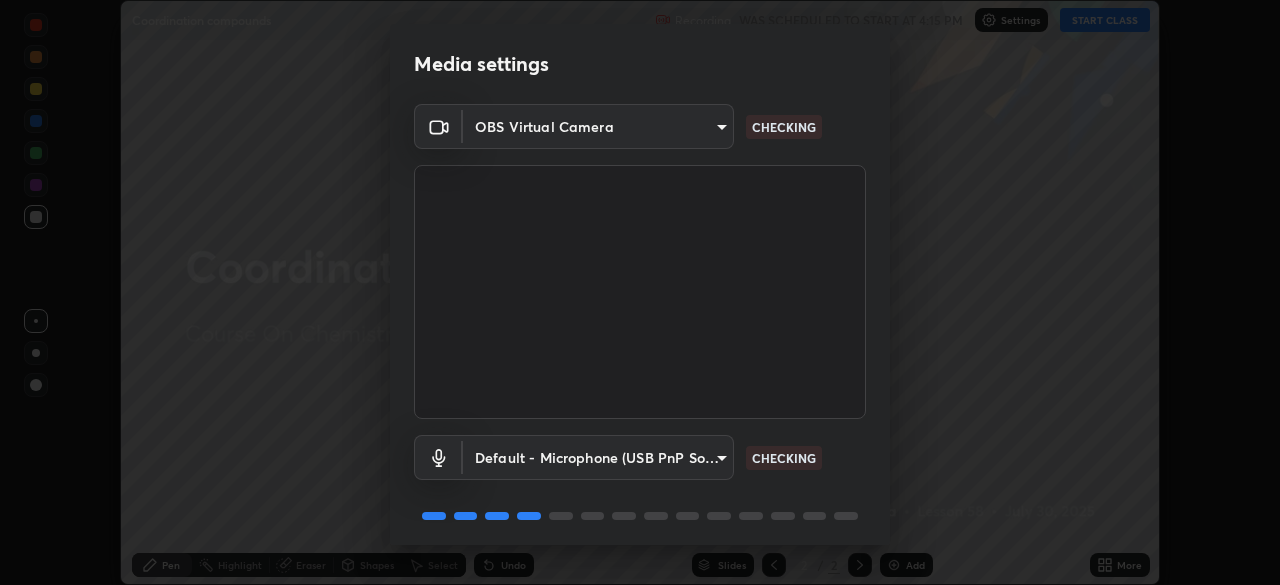 click on "Erase all Coordination compounds Recording WAS SCHEDULED TO START AT  4:15 PM Settings START CLASS Setting up your live class Coordination compounds • L58 of Course On Chemistry for JEE Excel 2 2026 [PERSON_NAME] Pen Highlight Eraser Shapes Select Undo Slides 2 / 2 Add More No doubts shared Encourage your learners to ask a doubt for better clarity Report an issue Reason for reporting Buffering Chat not working Audio - Video sync issue Educator video quality low ​ Attach an image Report Media settings OBS Virtual Camera 0098613ca96d1cb365b3845fa694b9755ae94ec2d7c0f75973c998bbbf9ace16 CHECKING Default - Microphone (USB PnP Sound Device) default CHECKING 1 / 5 Next" at bounding box center [640, 292] 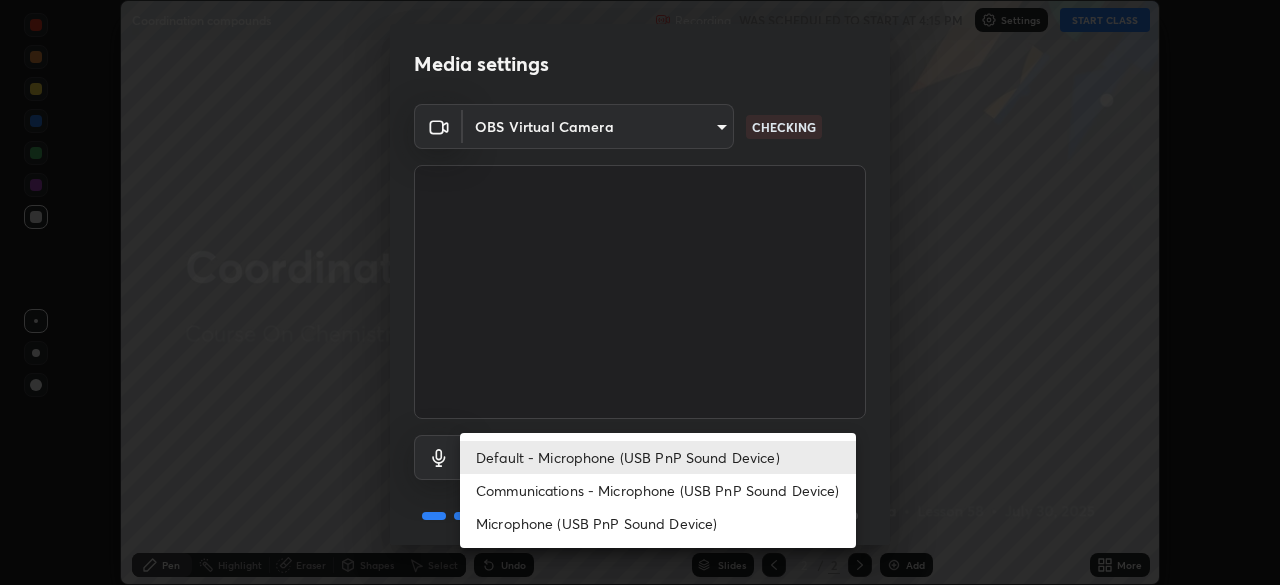 click on "Communications - Microphone (USB PnP Sound Device)" at bounding box center [658, 490] 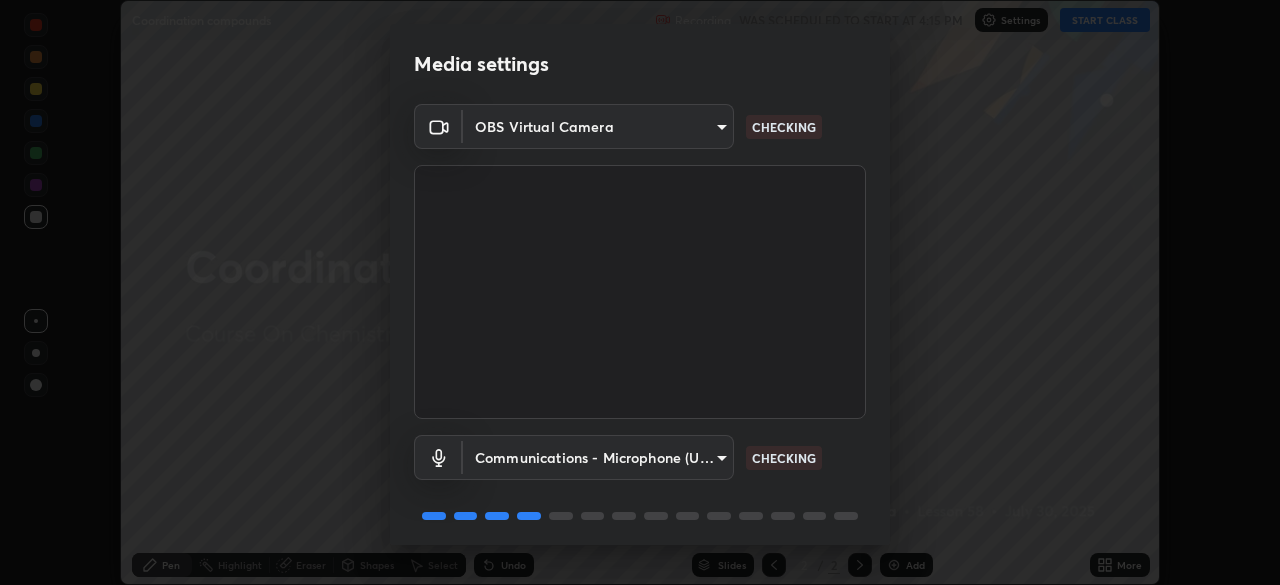click on "Erase all Coordination compounds Recording WAS SCHEDULED TO START AT  4:15 PM Settings START CLASS Setting up your live class Coordination compounds • L58 of Course On Chemistry for JEE Excel 2 2026 [PERSON_NAME] Pen Highlight Eraser Shapes Select Undo Slides 2 / 2 Add More No doubts shared Encourage your learners to ask a doubt for better clarity Report an issue Reason for reporting Buffering Chat not working Audio - Video sync issue Educator video quality low ​ Attach an image Report Media settings OBS Virtual Camera 0098613ca96d1cb365b3845fa694b9755ae94ec2d7c0f75973c998bbbf9ace16 CHECKING Communications - Microphone (USB PnP Sound Device) communications CHECKING 1 / 5 Next" at bounding box center (640, 292) 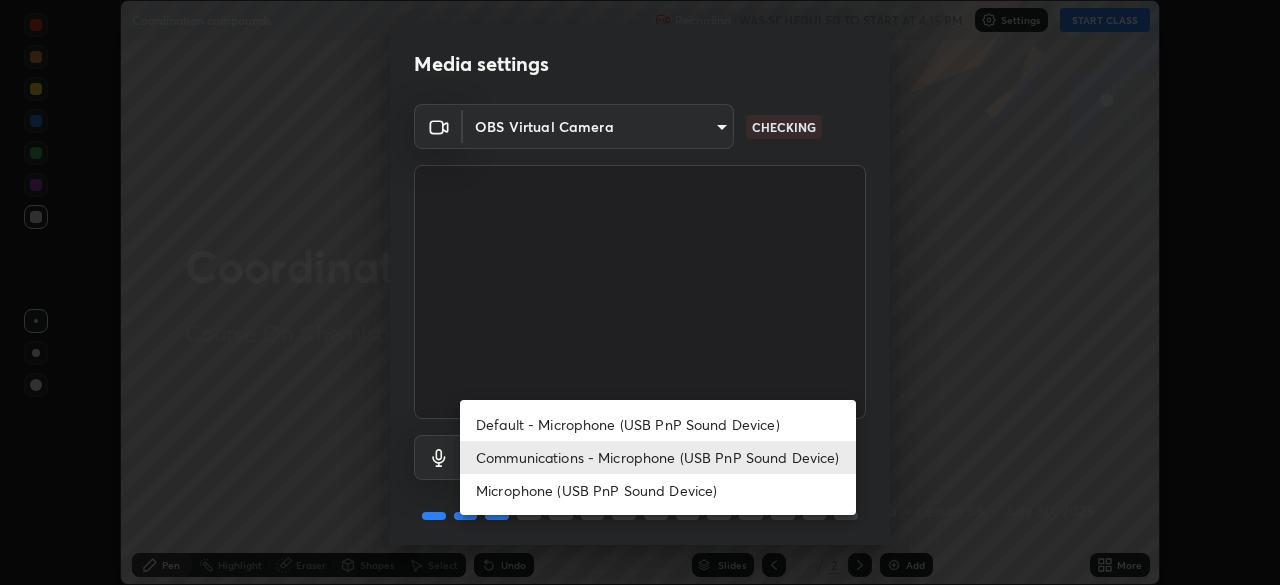 click on "Default - Microphone (USB PnP Sound Device)" at bounding box center (658, 424) 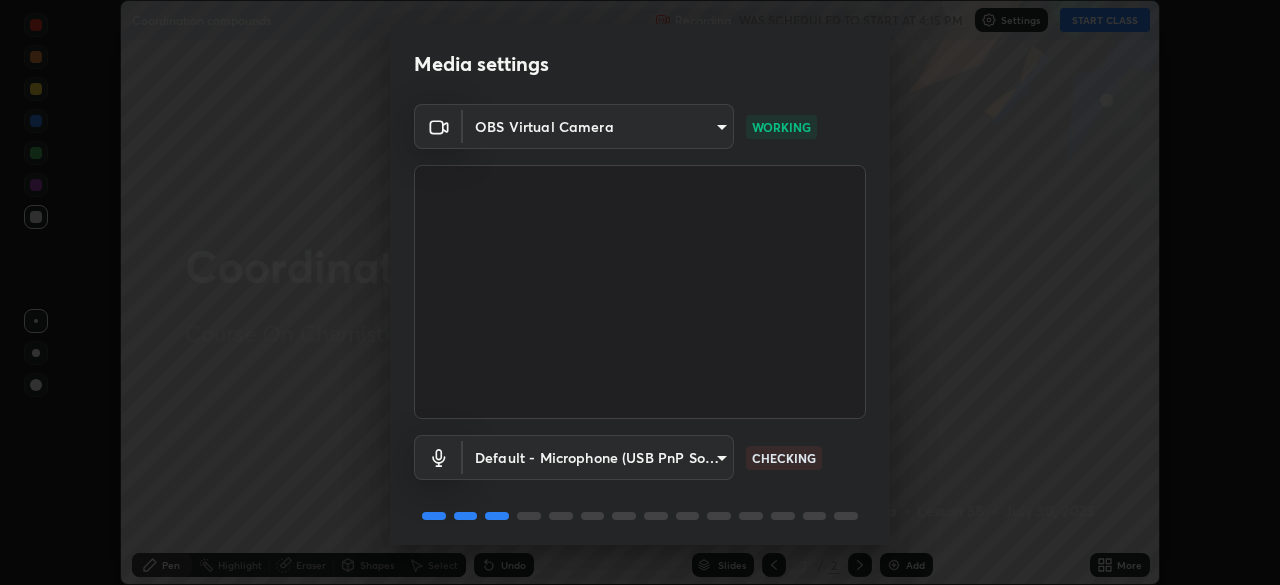 scroll, scrollTop: 71, scrollLeft: 0, axis: vertical 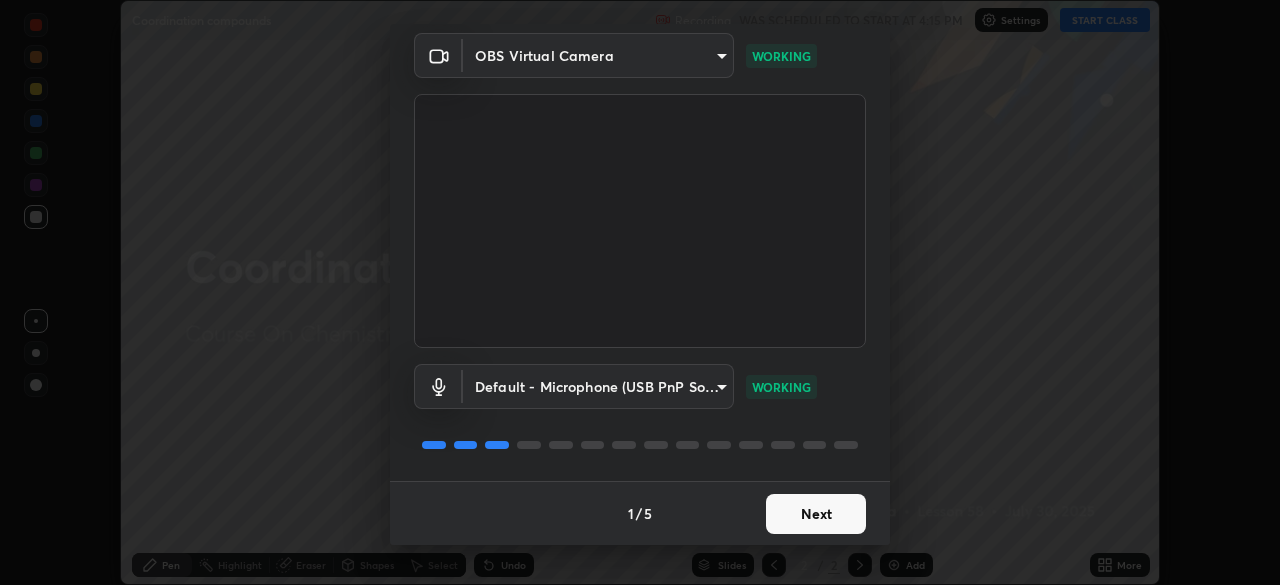 click on "Next" at bounding box center [816, 514] 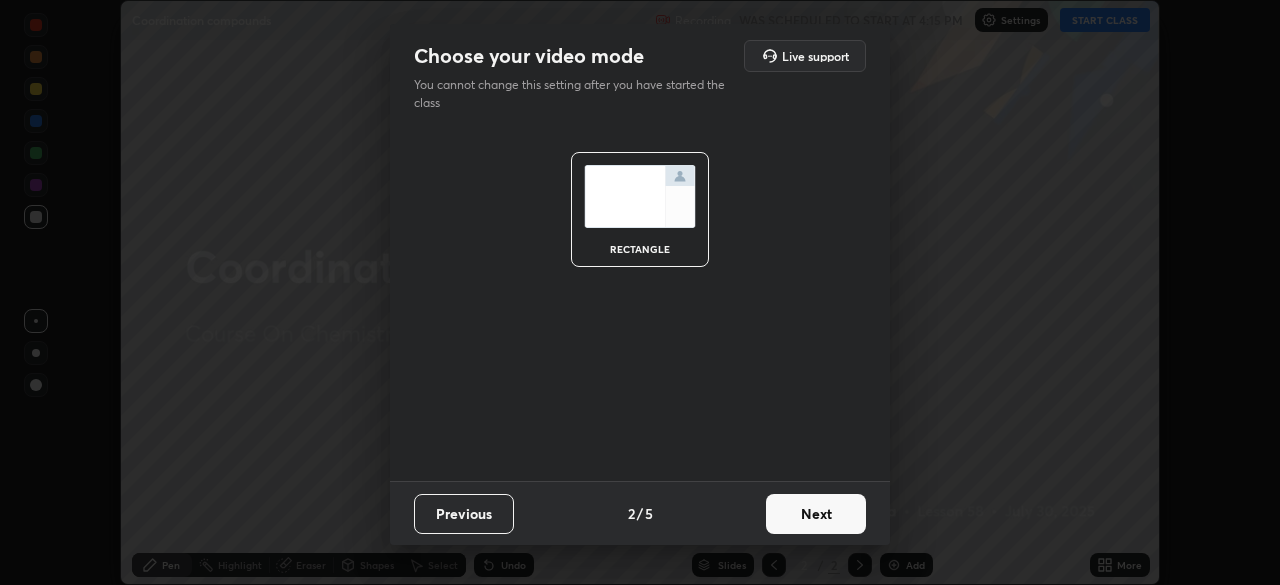 scroll, scrollTop: 0, scrollLeft: 0, axis: both 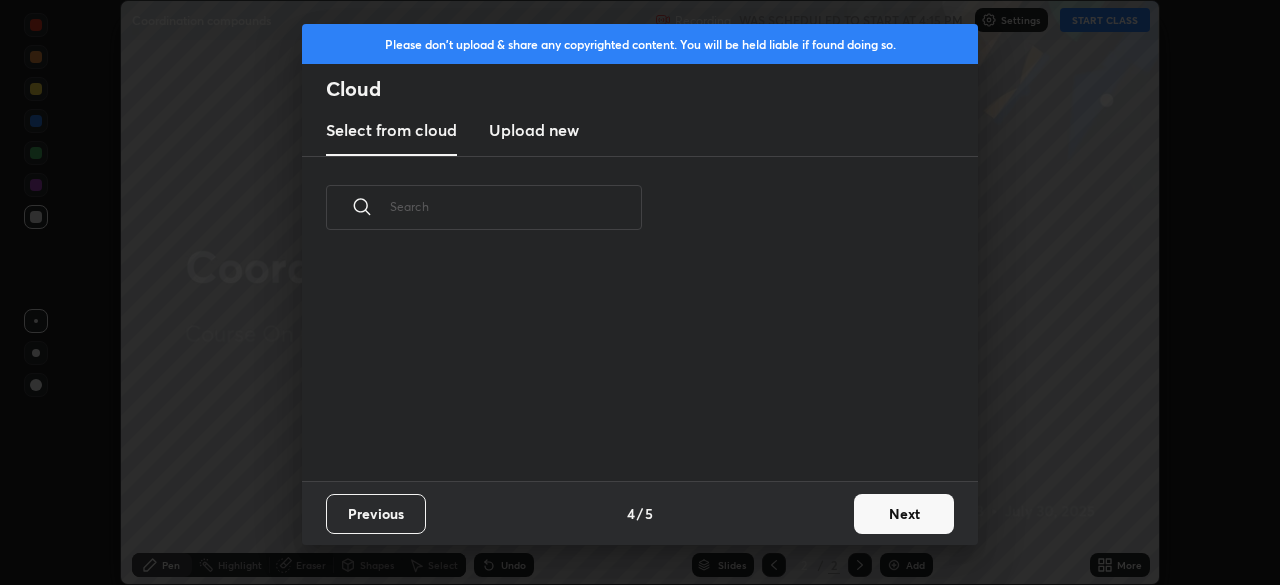 click on "Next" at bounding box center [904, 514] 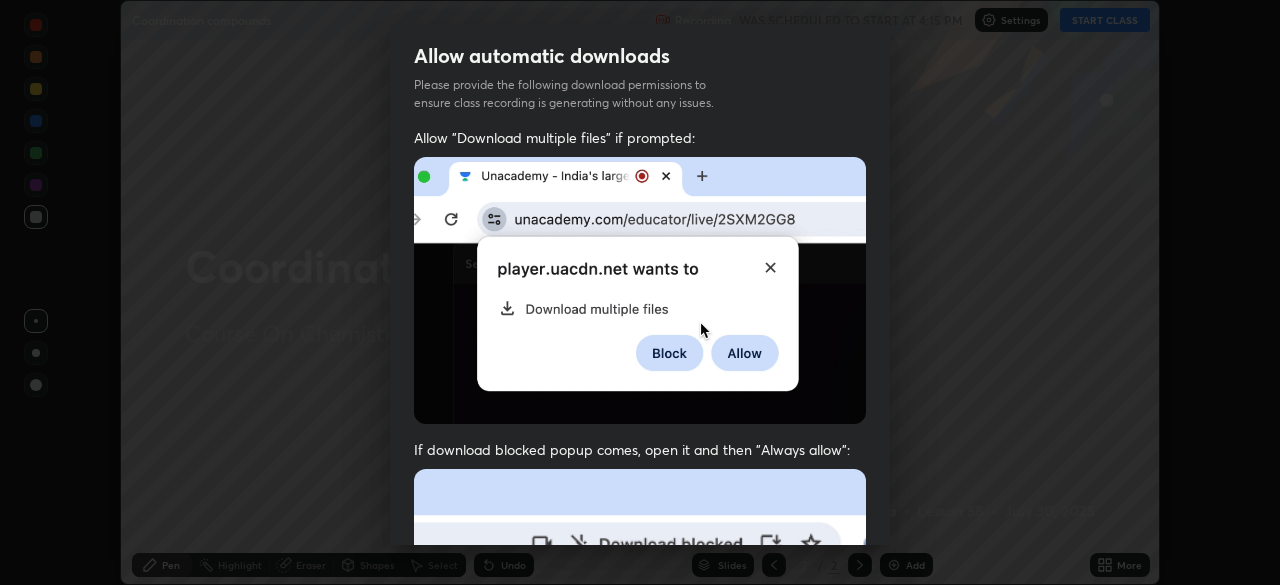 click on "Allow "Download multiple files" if prompted: If download blocked popup comes, open it and then "Always allow": I agree that if I don't provide required permissions, class recording will not be generated" at bounding box center (640, 549) 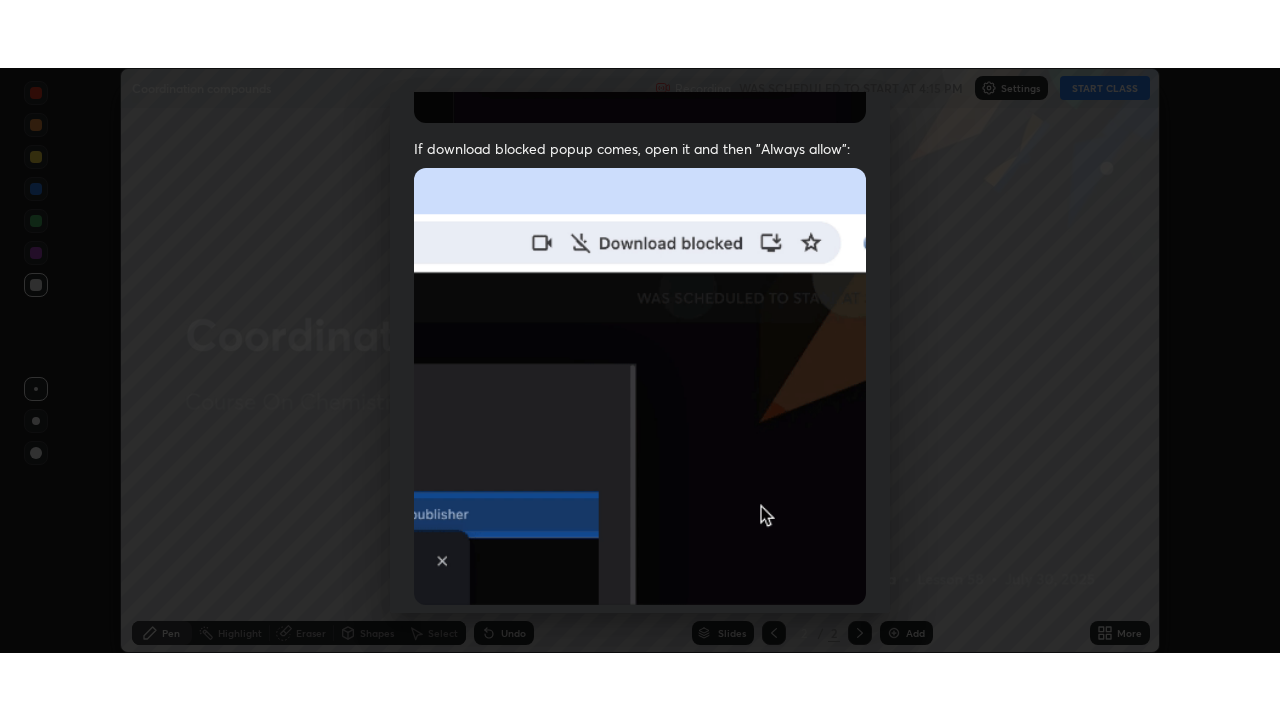 scroll, scrollTop: 479, scrollLeft: 0, axis: vertical 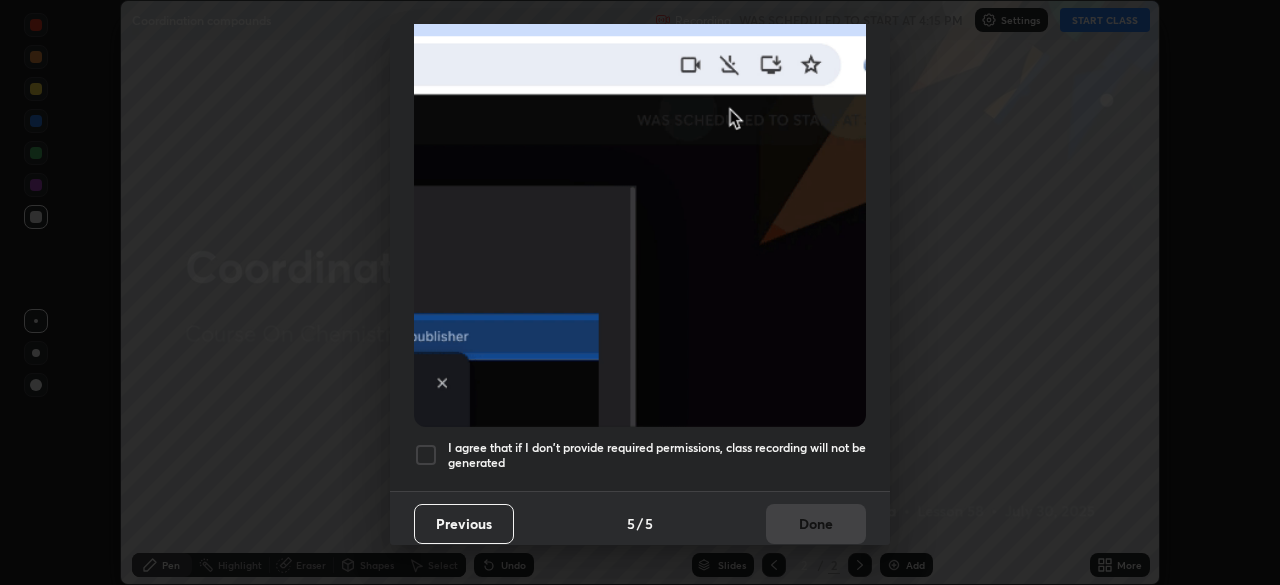 click at bounding box center (426, 455) 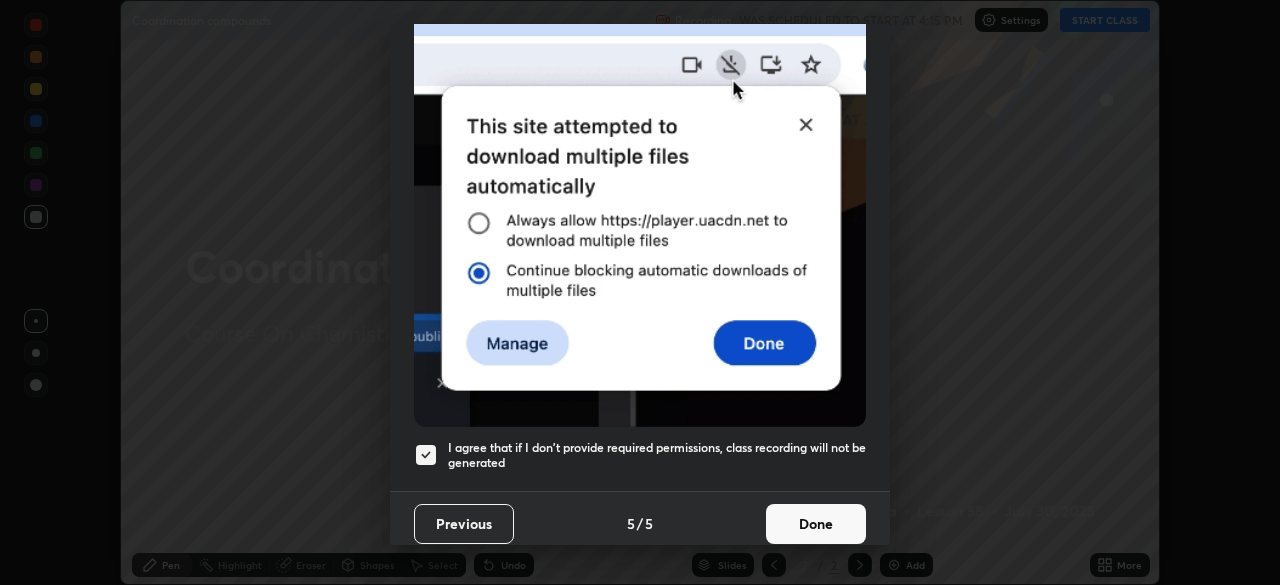 click on "Done" at bounding box center (816, 524) 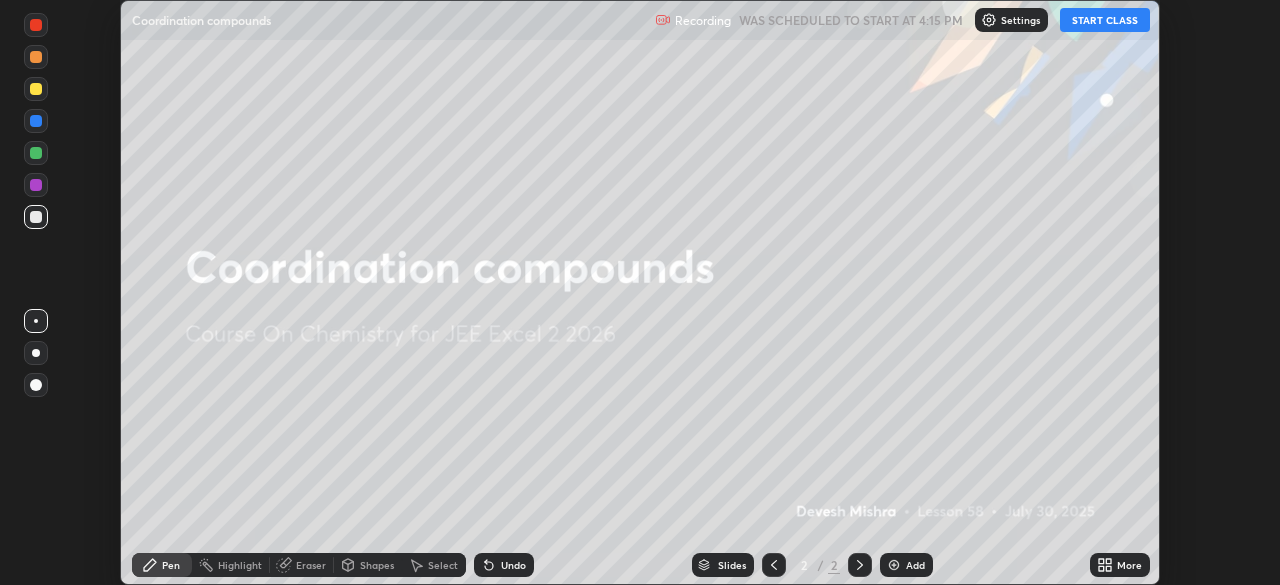 click on "START CLASS" at bounding box center [1105, 20] 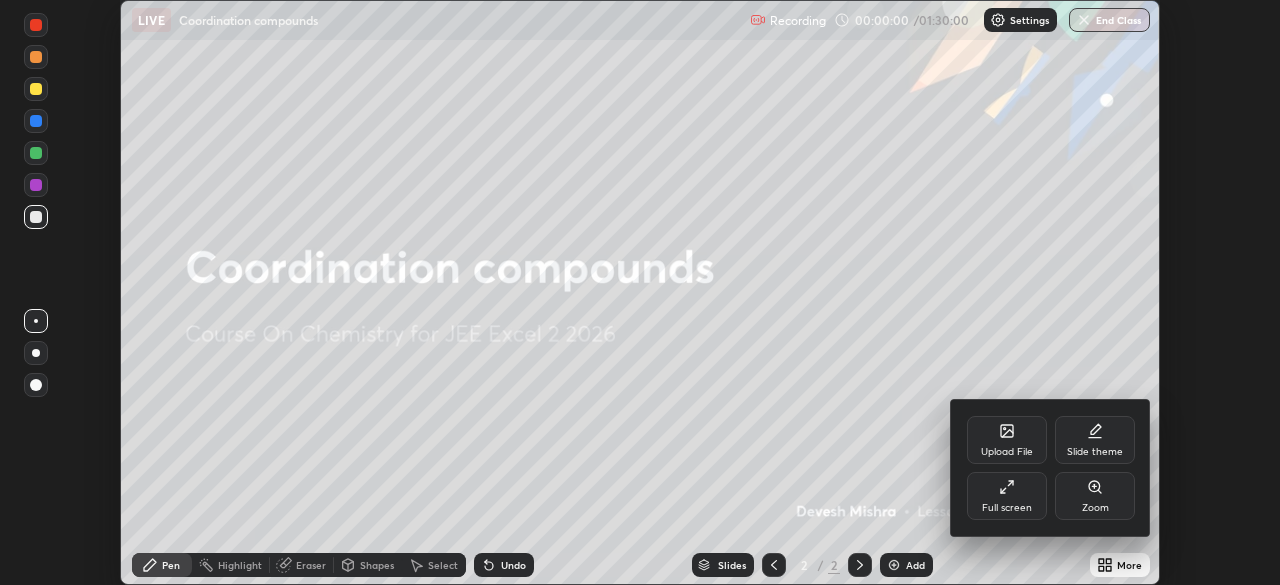 click on "Full screen" at bounding box center (1007, 496) 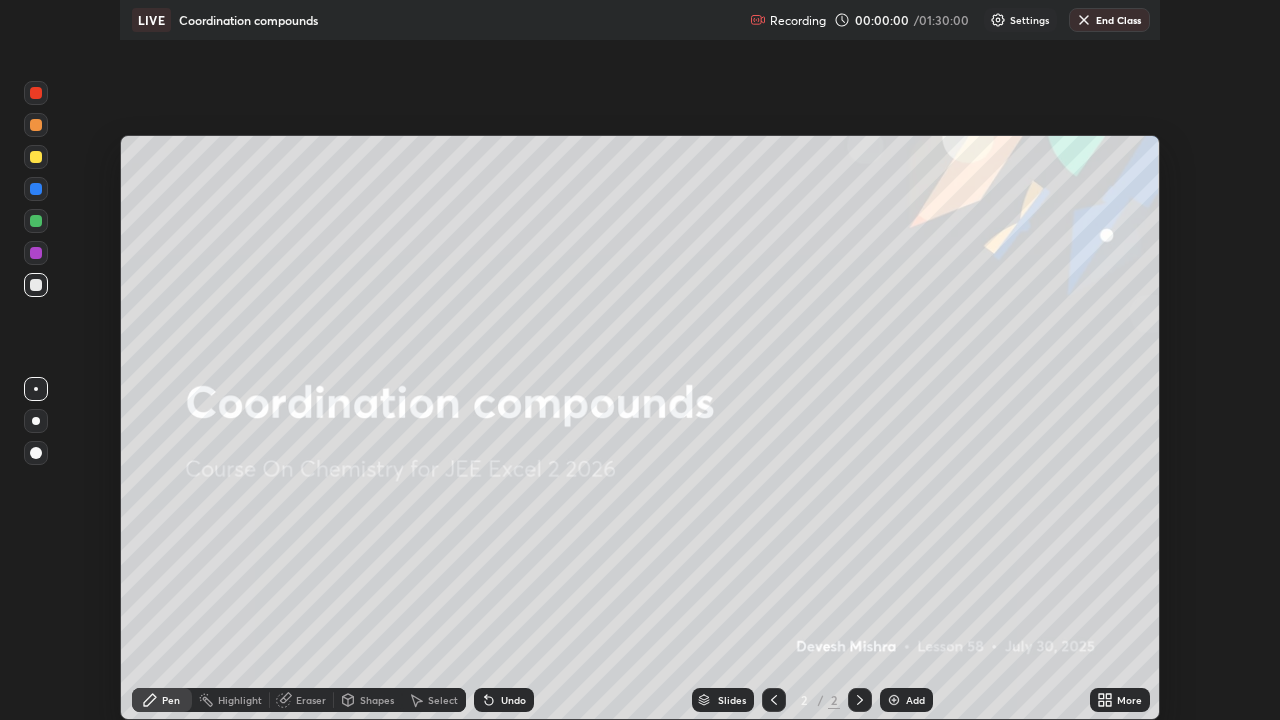 scroll, scrollTop: 99280, scrollLeft: 98720, axis: both 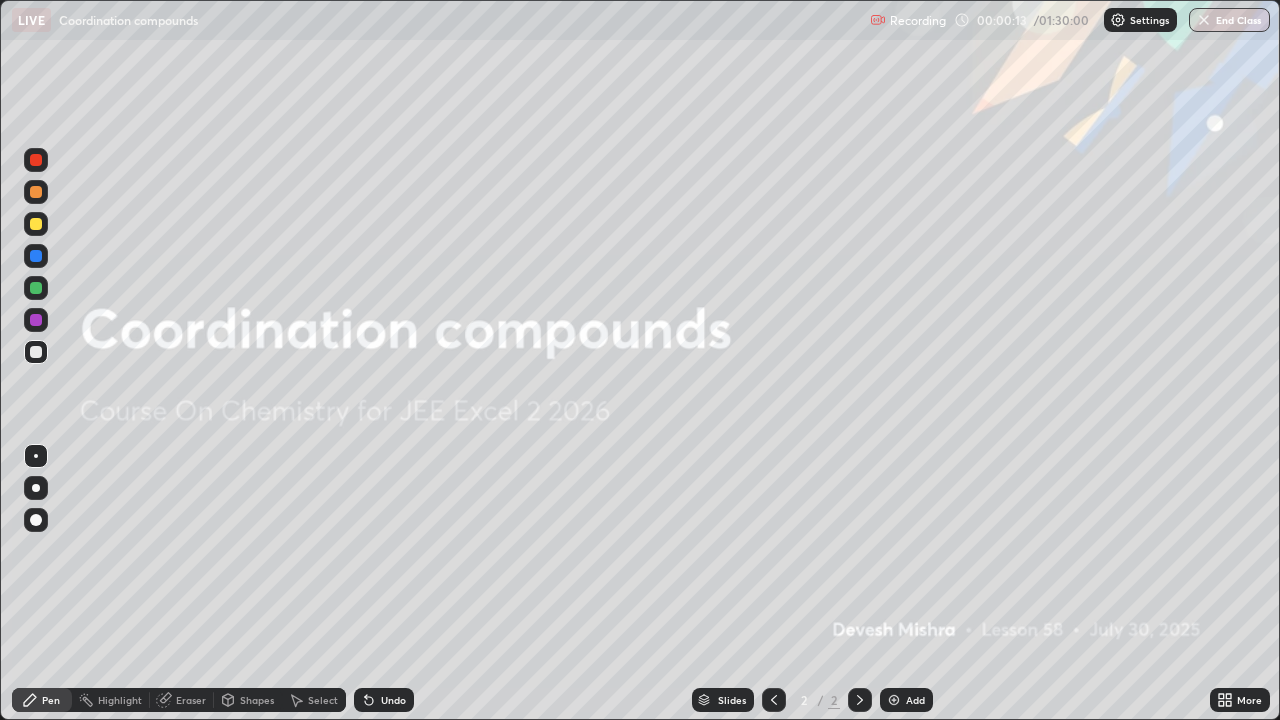 click at bounding box center (894, 700) 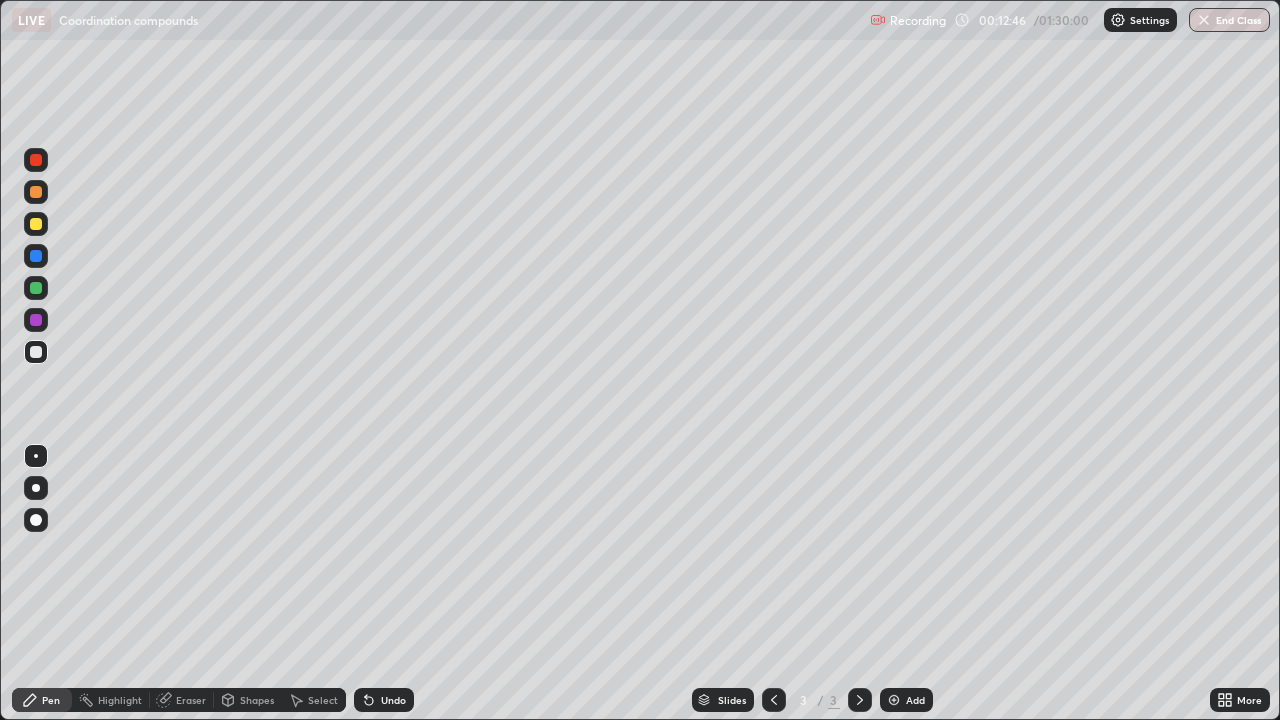 click on "Undo" at bounding box center (393, 700) 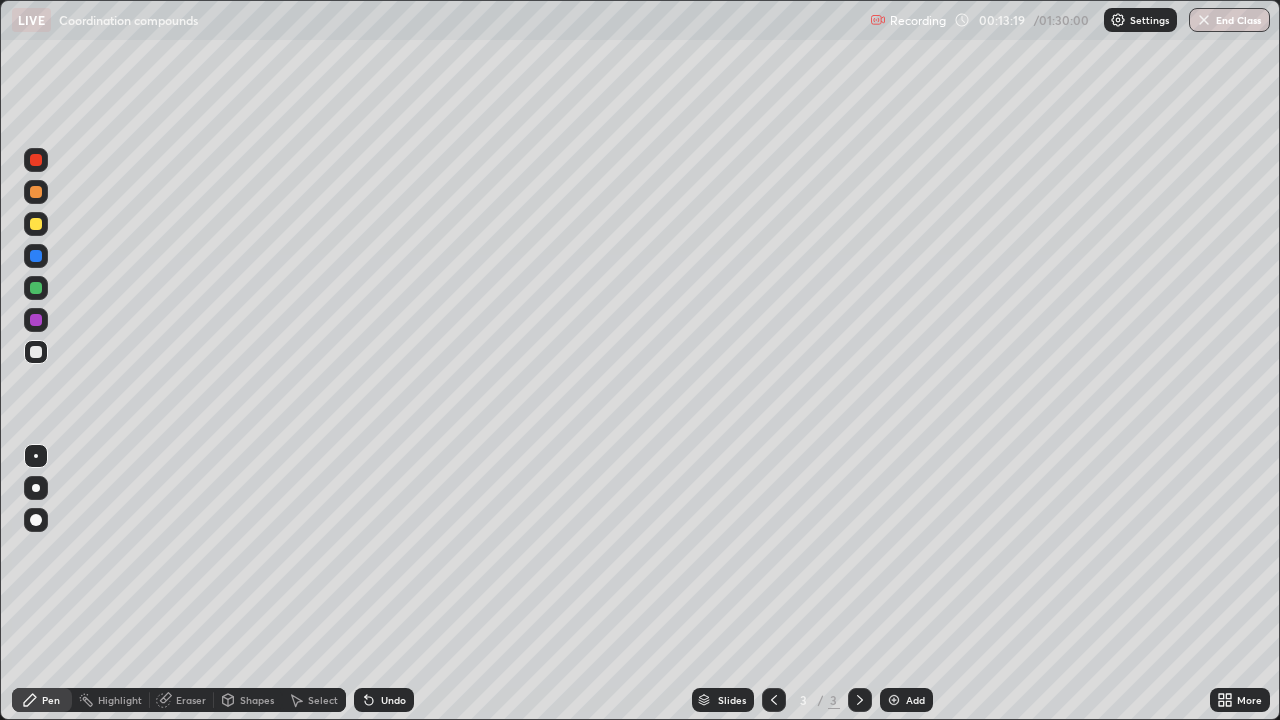 click 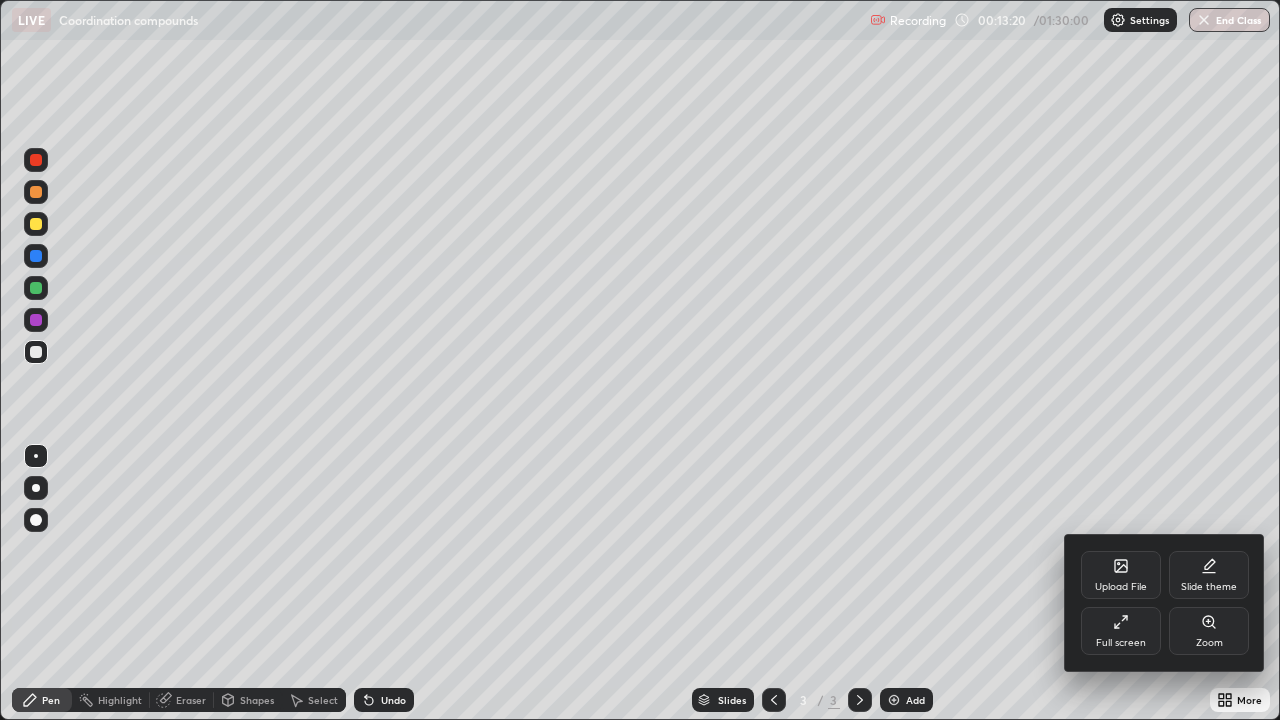 click on "Upload File" at bounding box center [1121, 575] 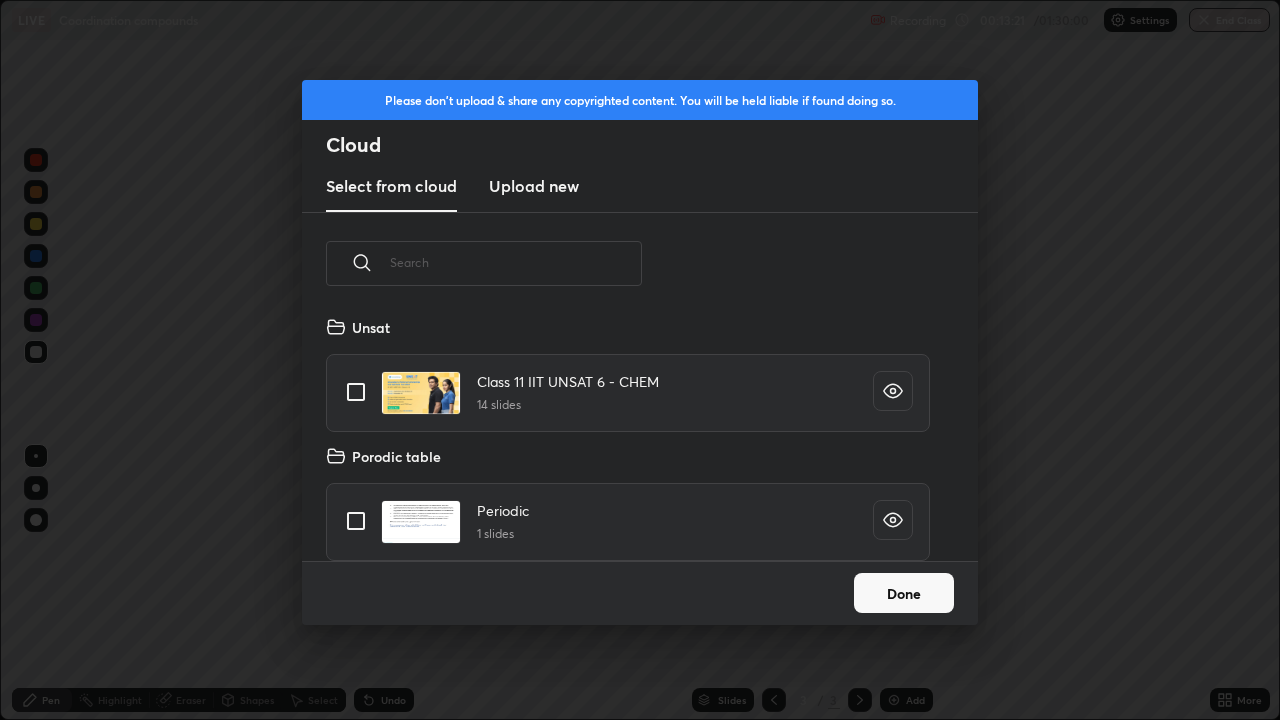 scroll, scrollTop: 7, scrollLeft: 11, axis: both 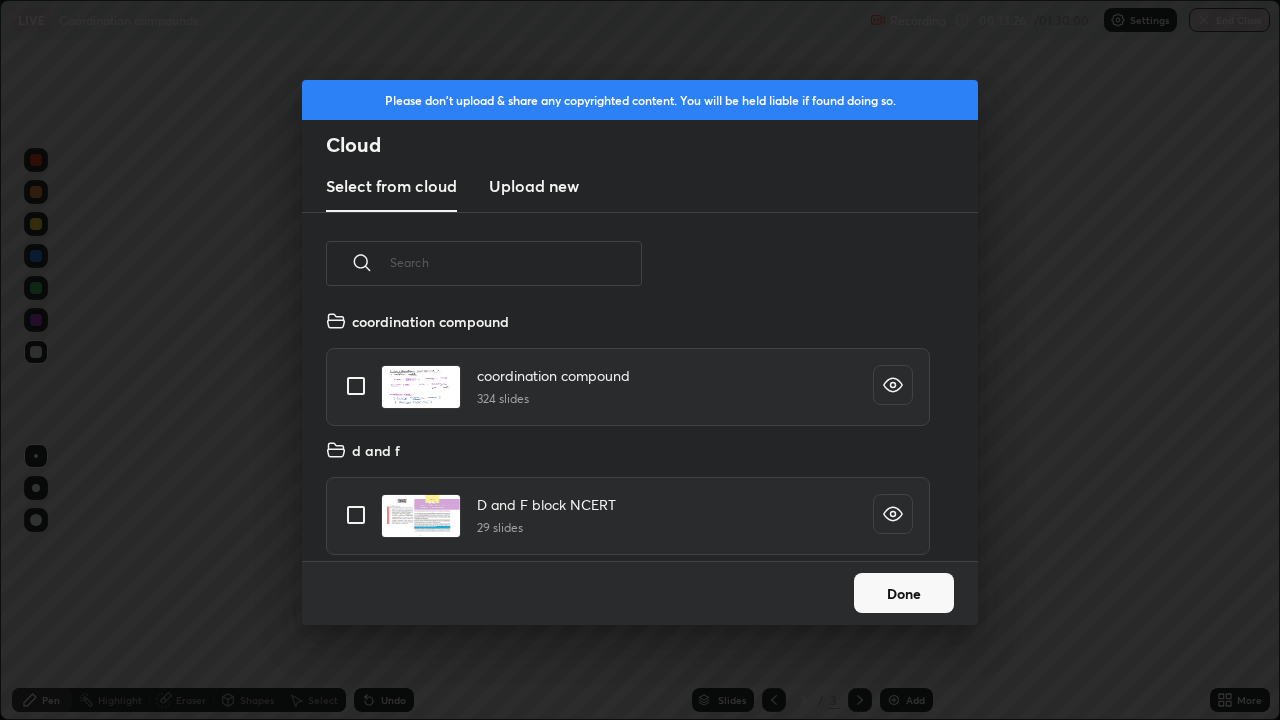 click at bounding box center (356, 386) 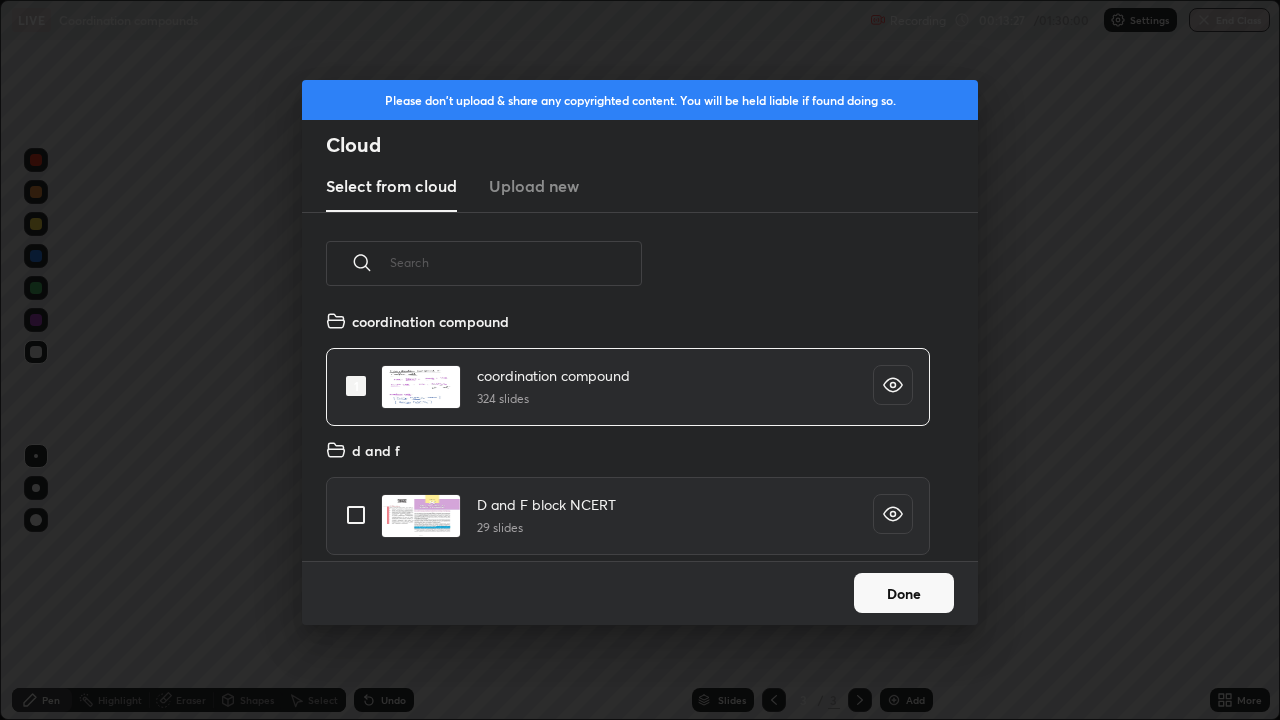 click on "Done" at bounding box center [904, 593] 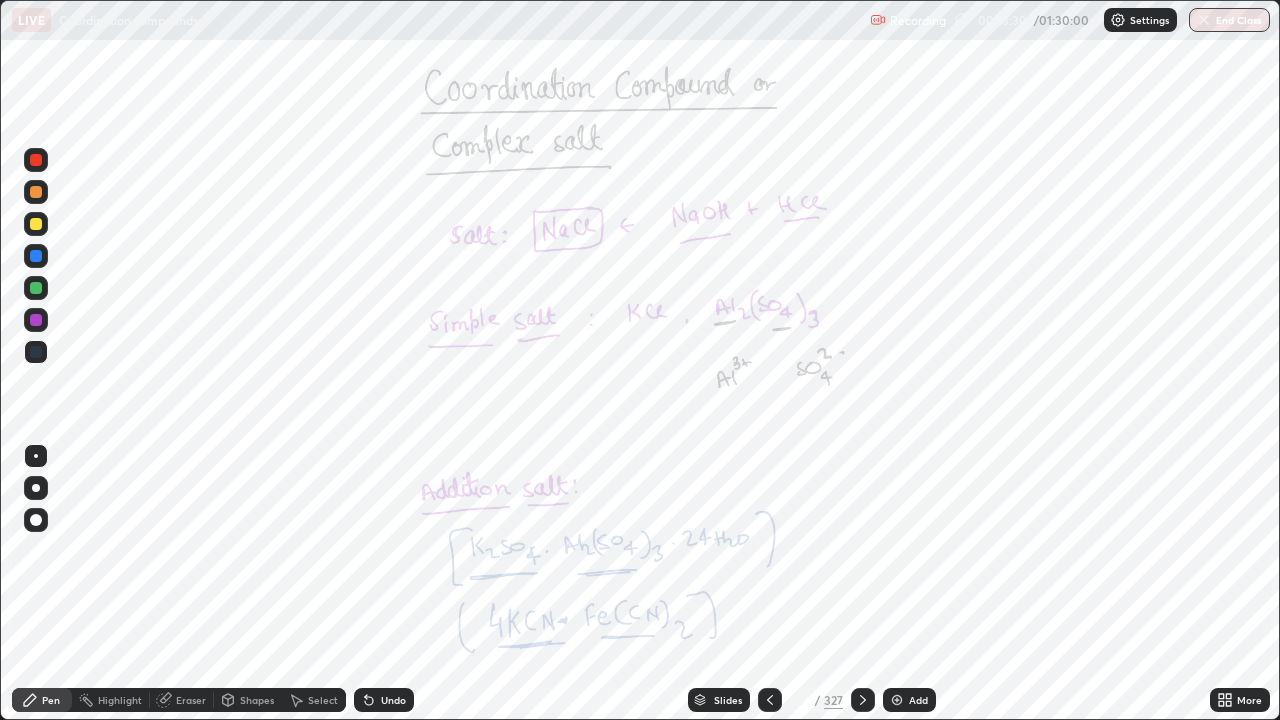 click 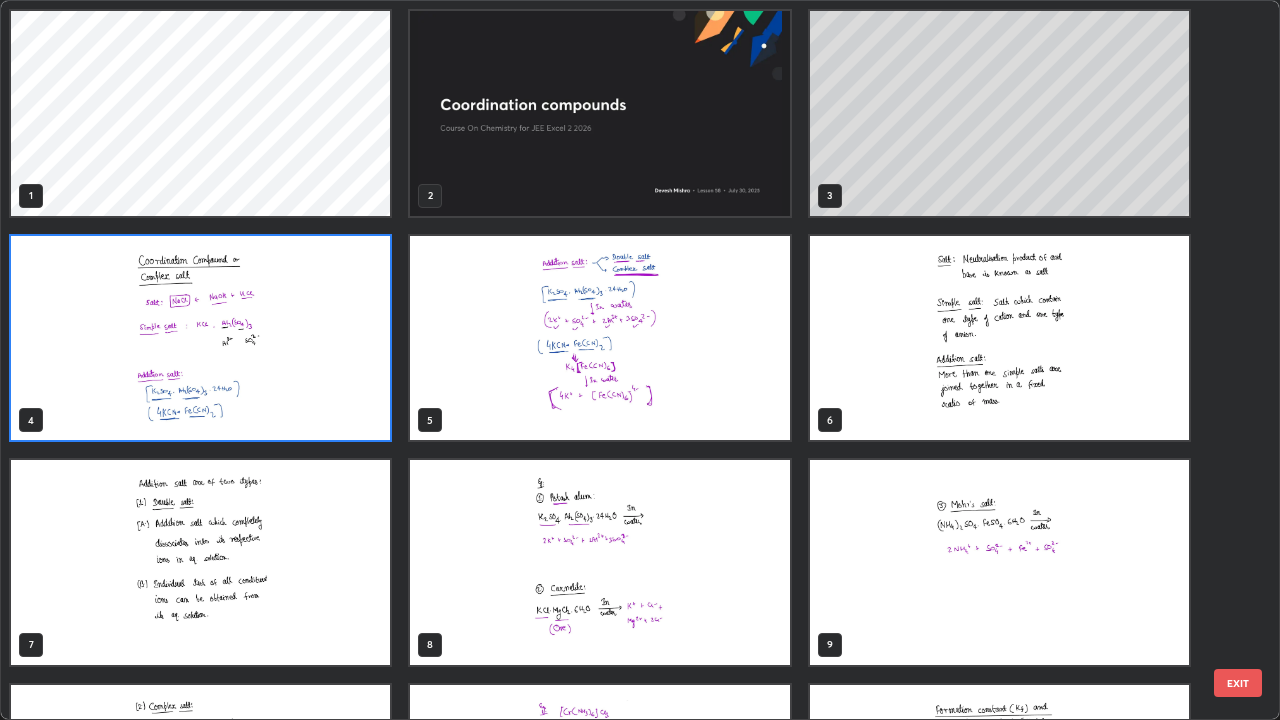 scroll, scrollTop: 7, scrollLeft: 11, axis: both 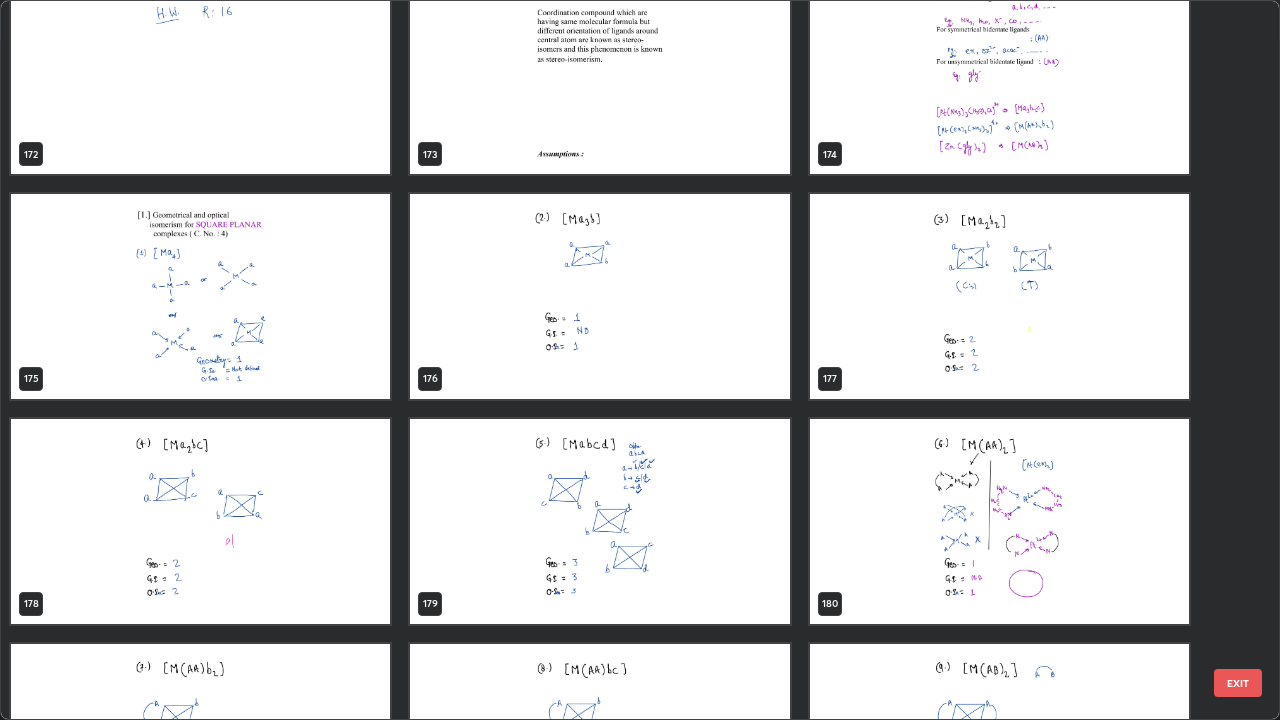 click at bounding box center [599, 521] 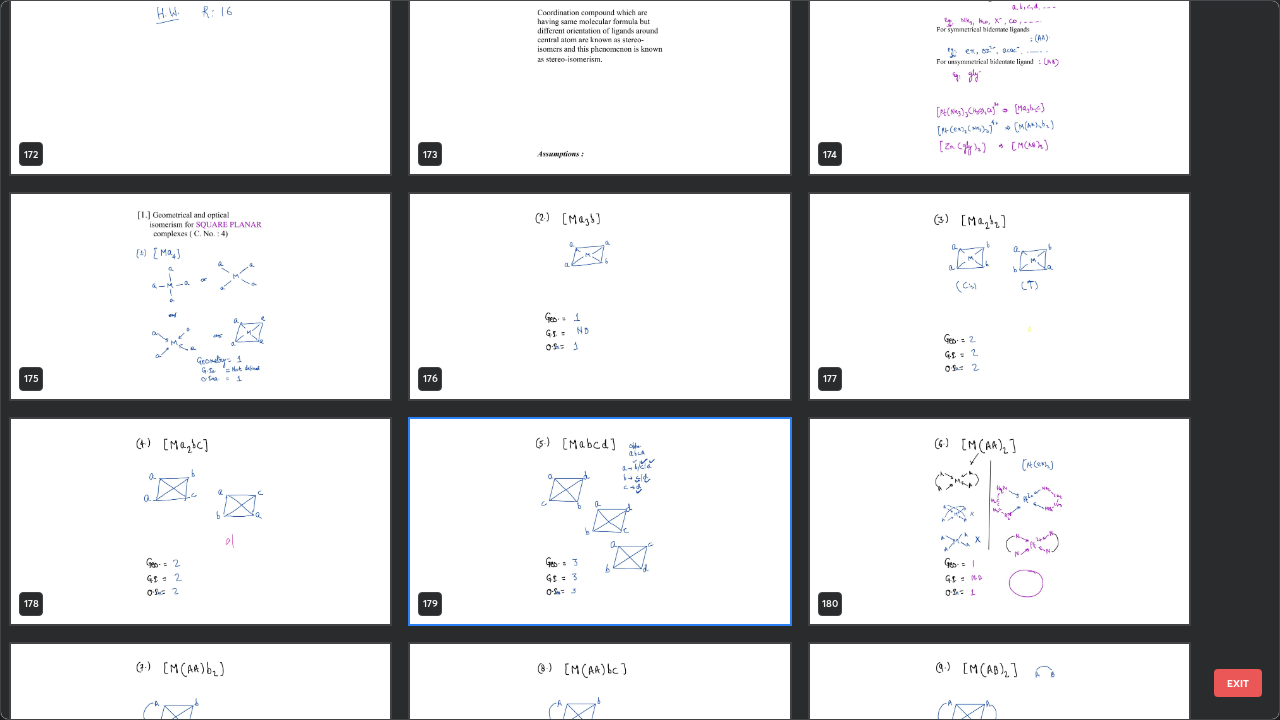 click at bounding box center (599, 521) 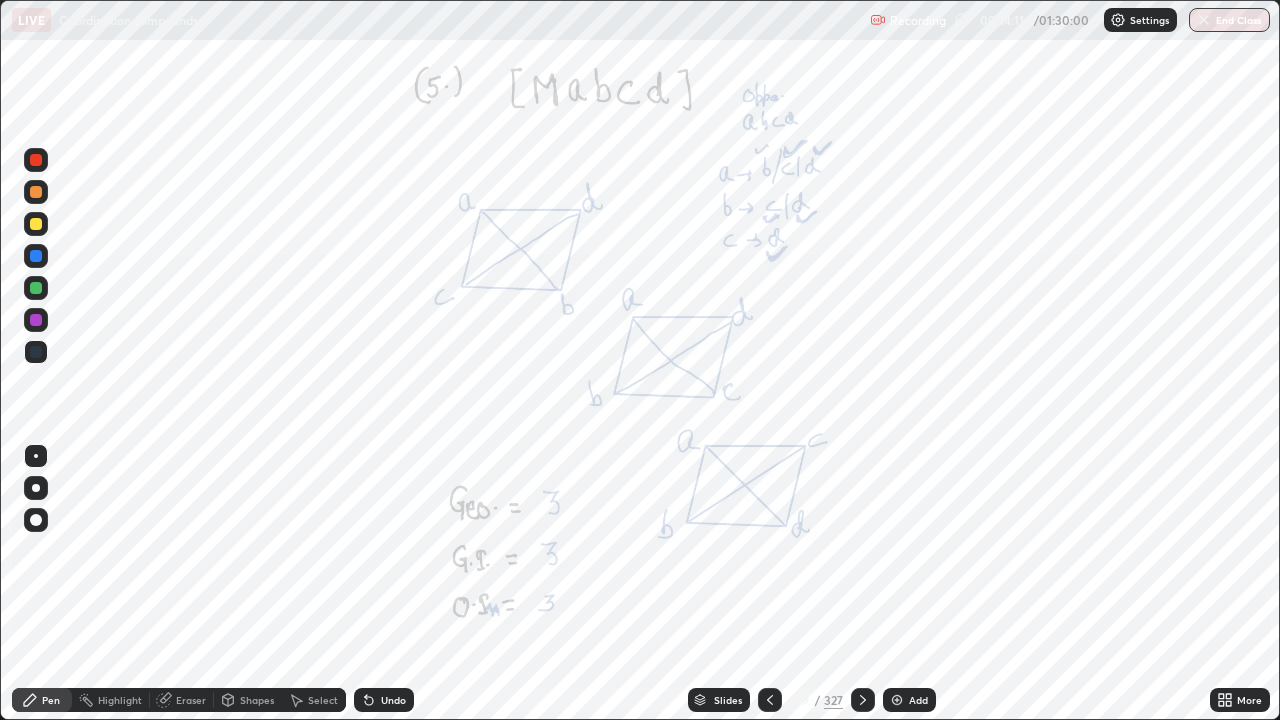 click at bounding box center [863, 700] 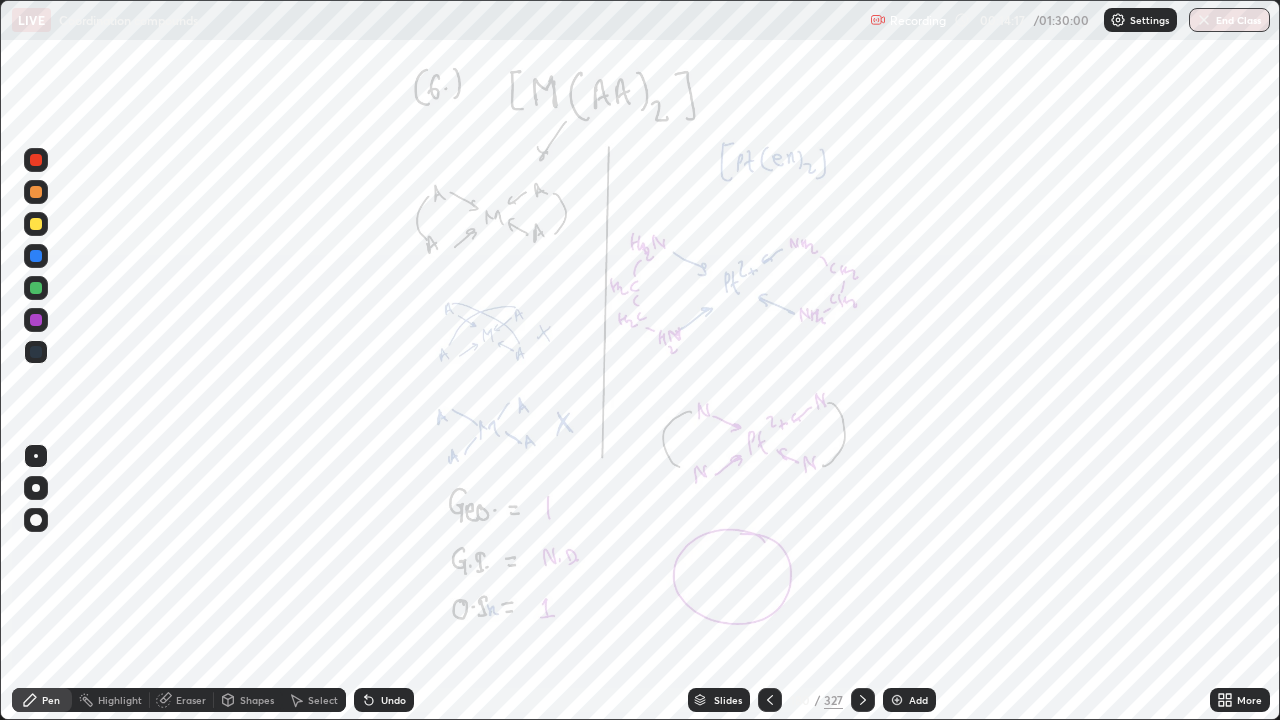 click at bounding box center [36, 160] 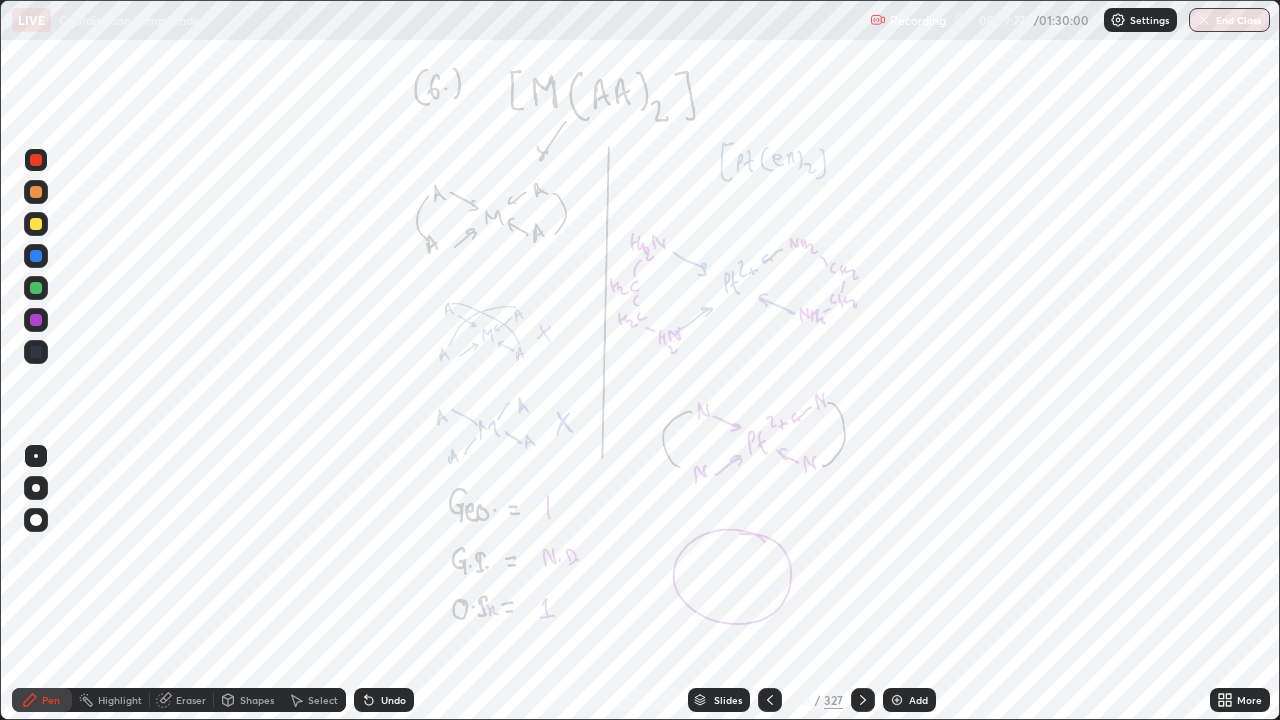 click at bounding box center [863, 700] 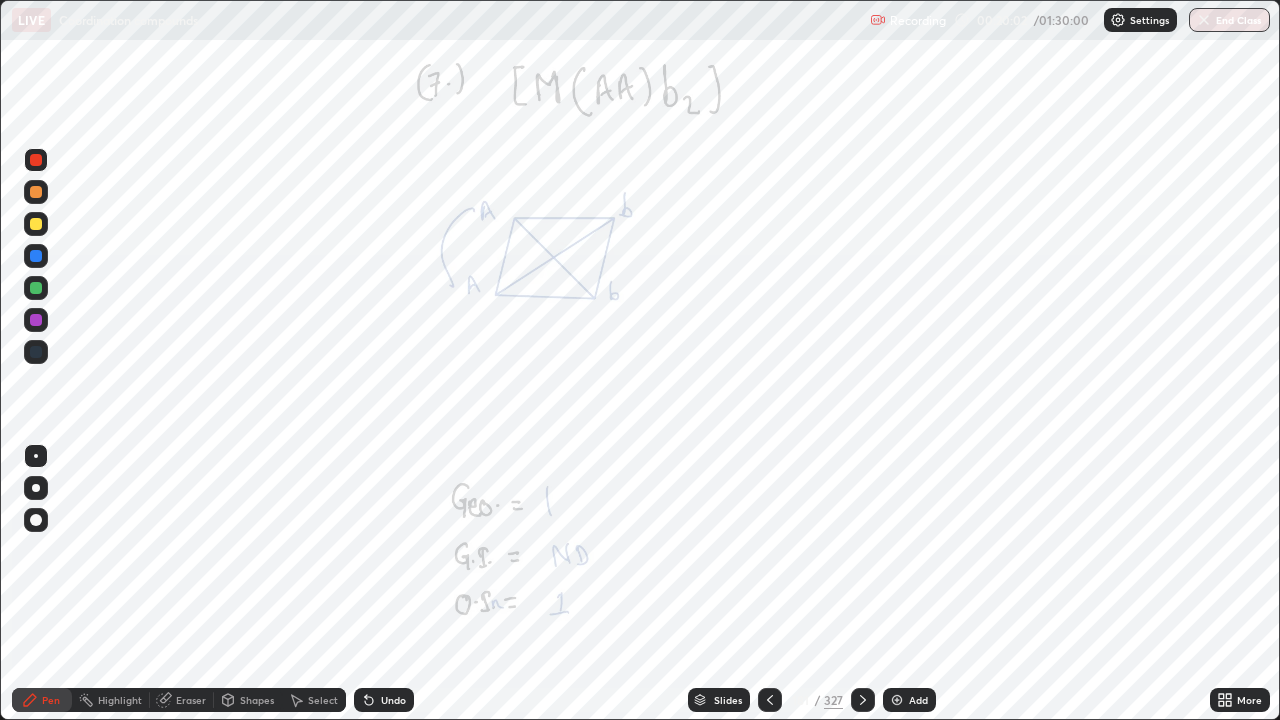 click at bounding box center (36, 288) 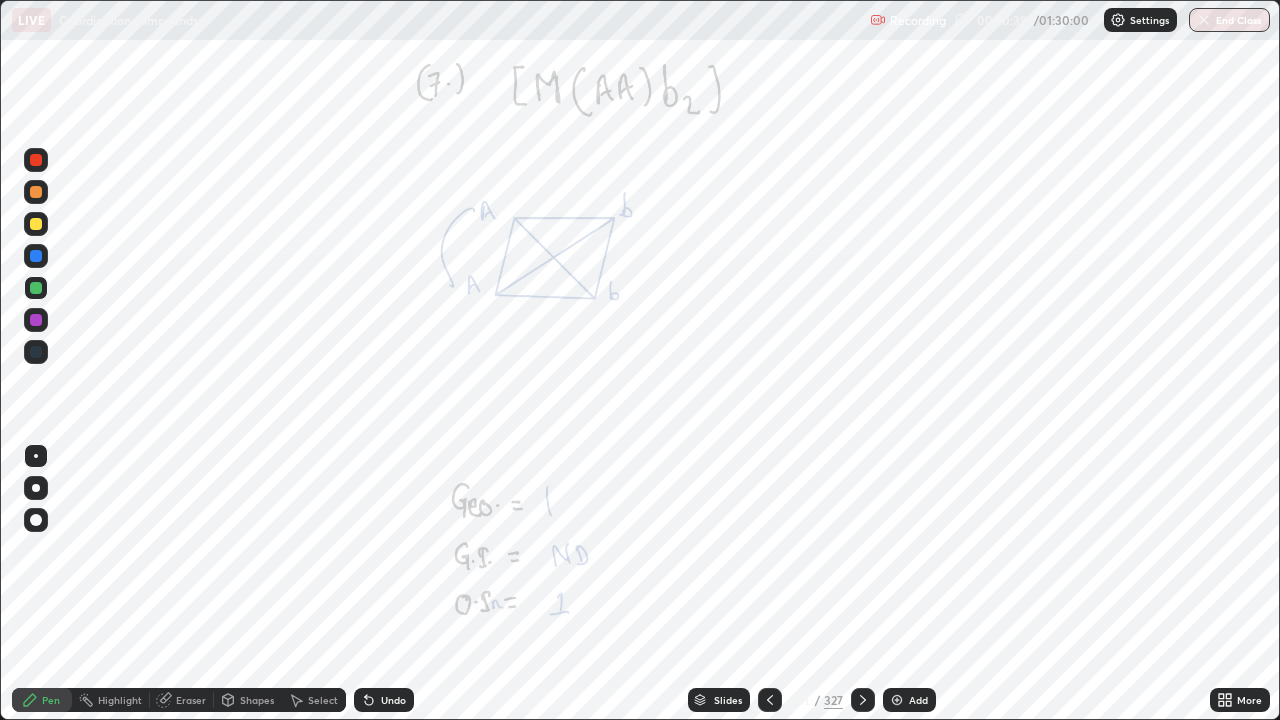 click at bounding box center (863, 700) 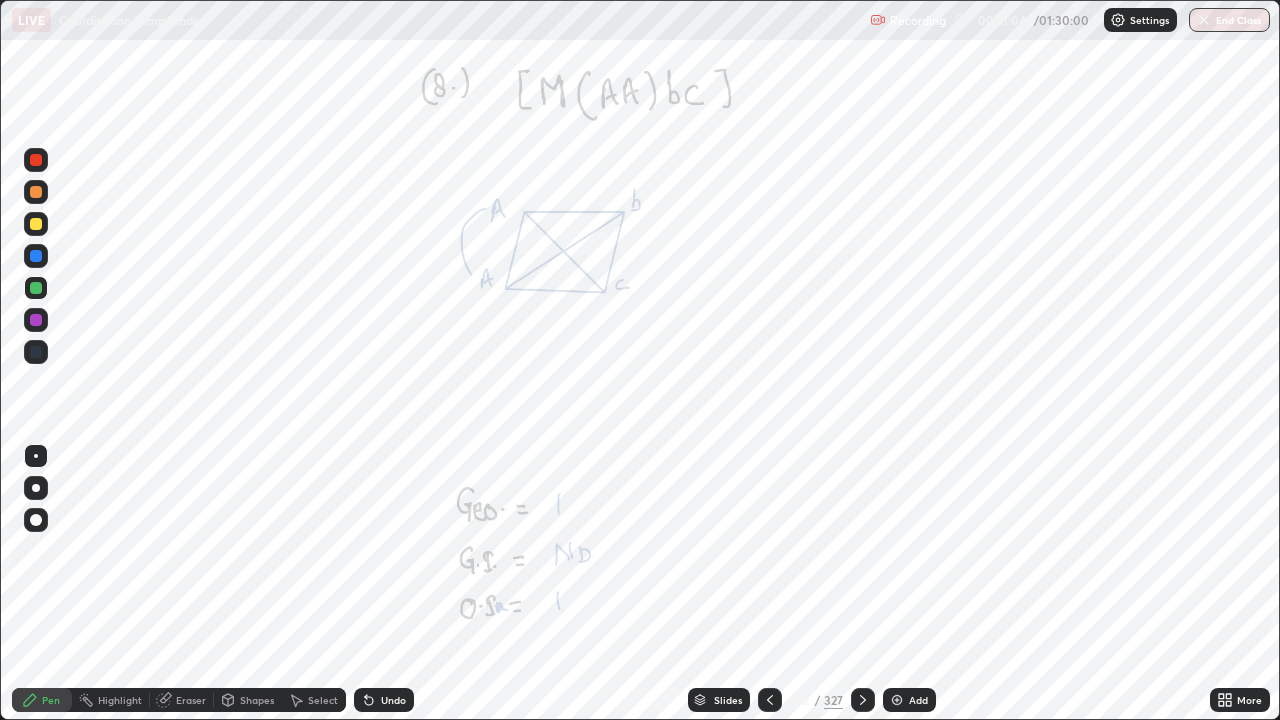 click on "Undo" at bounding box center (384, 700) 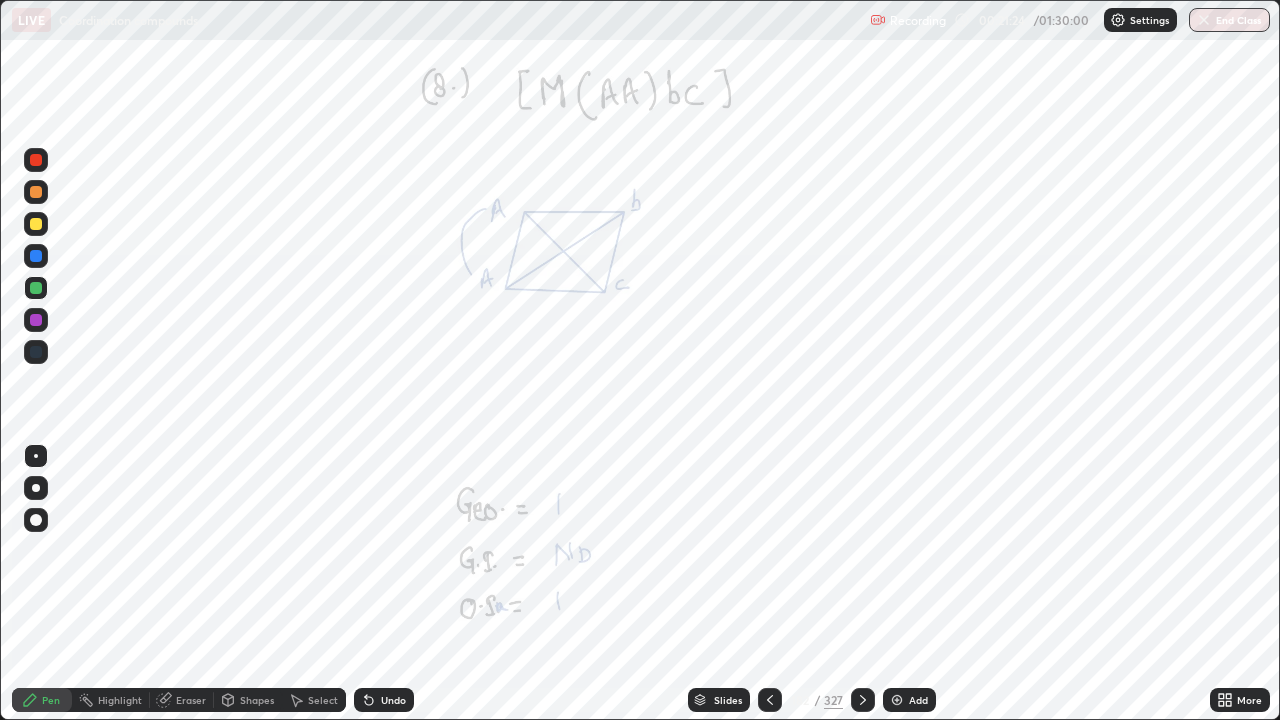 click 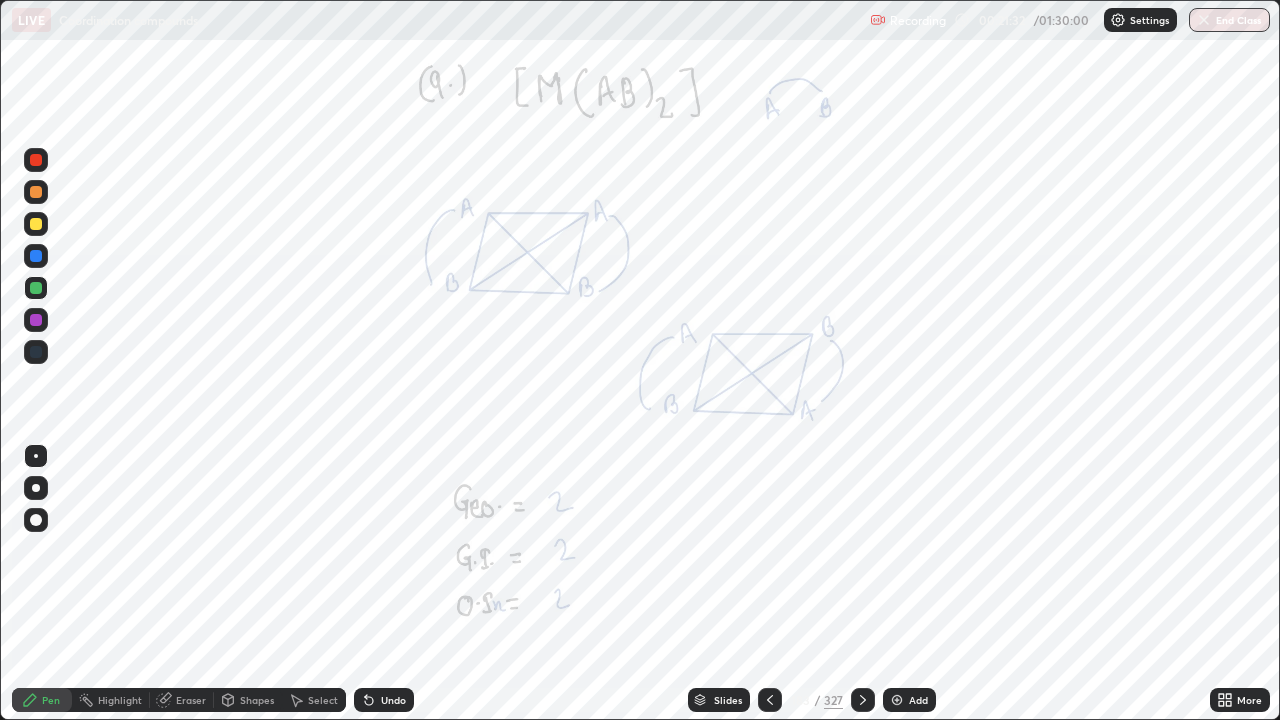 click 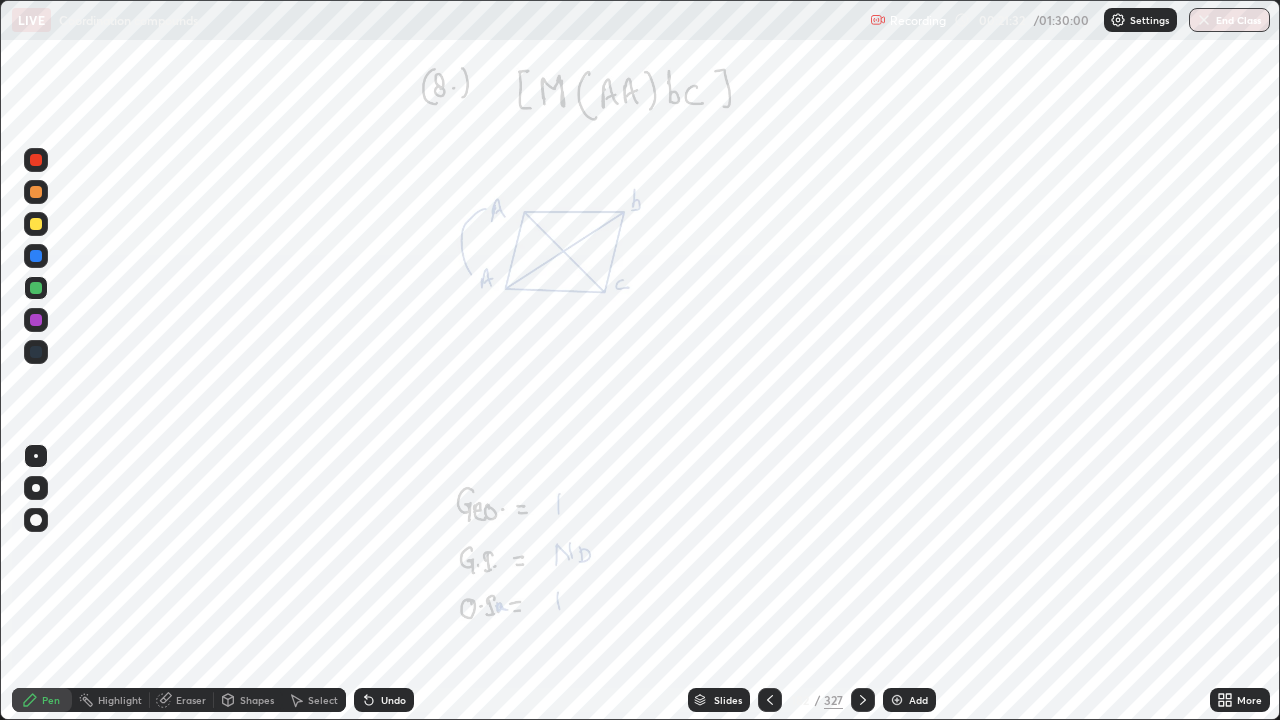click at bounding box center (897, 700) 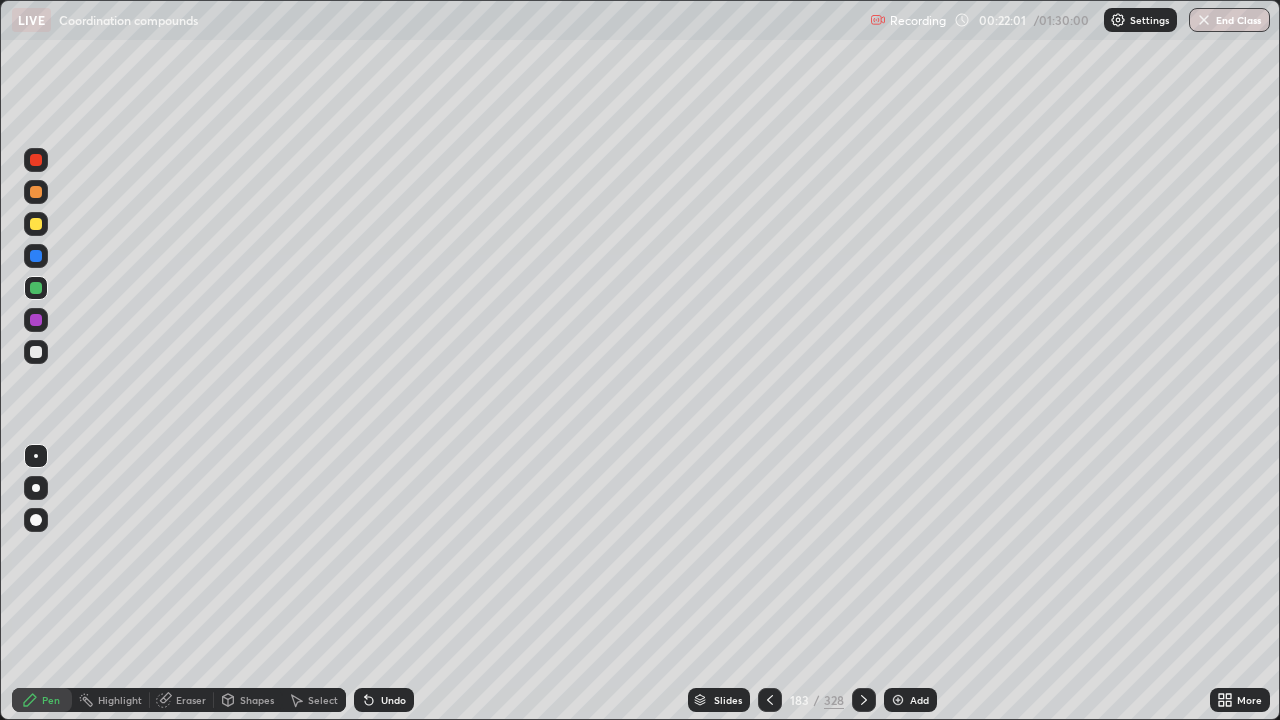 click at bounding box center (36, 320) 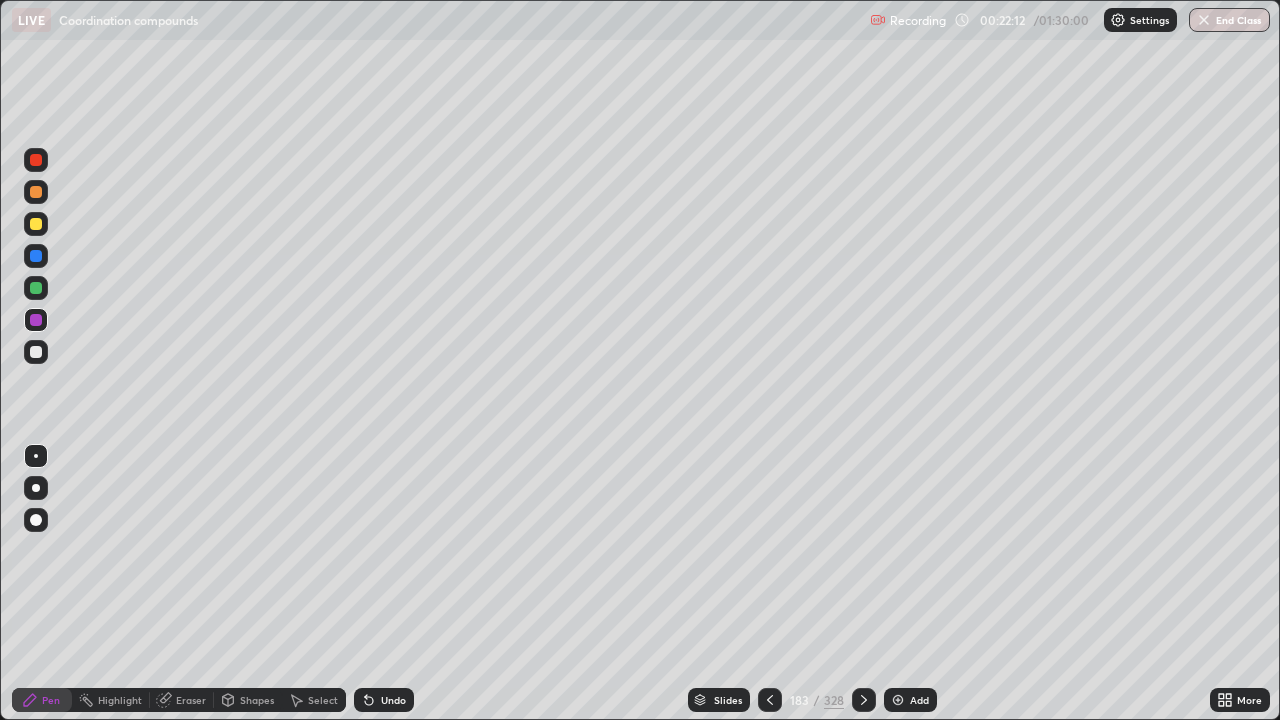 click 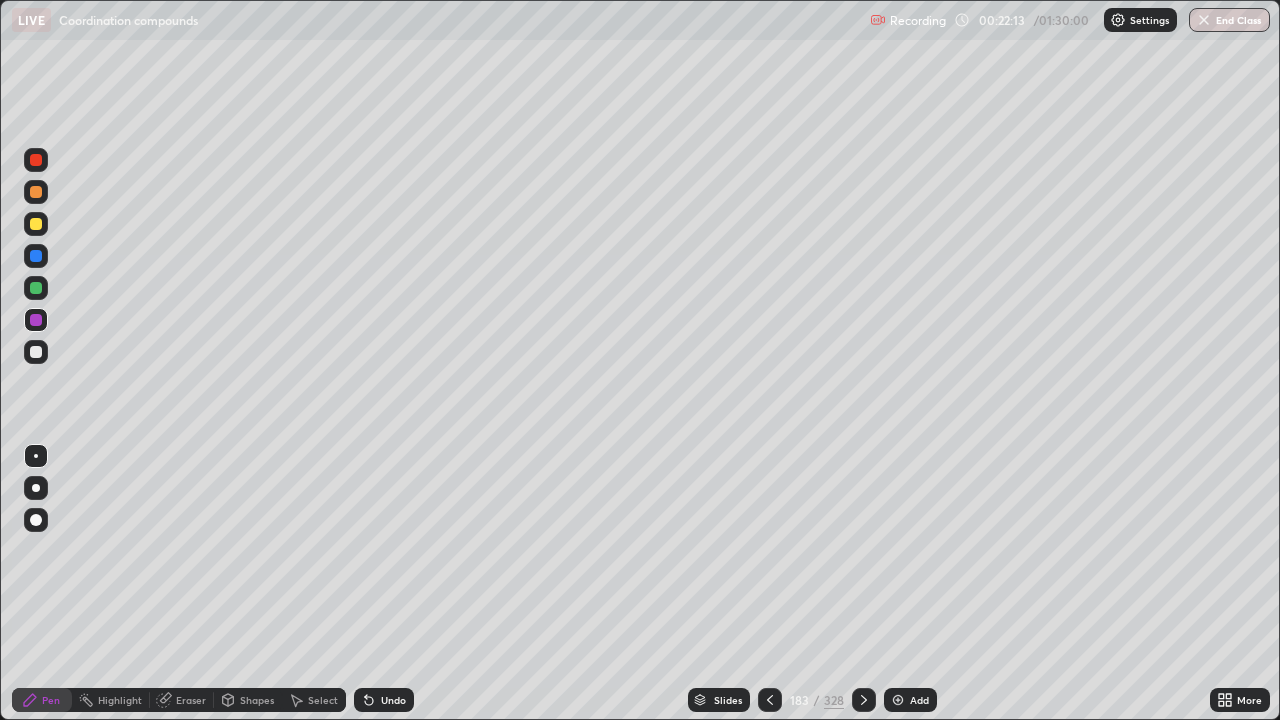 click 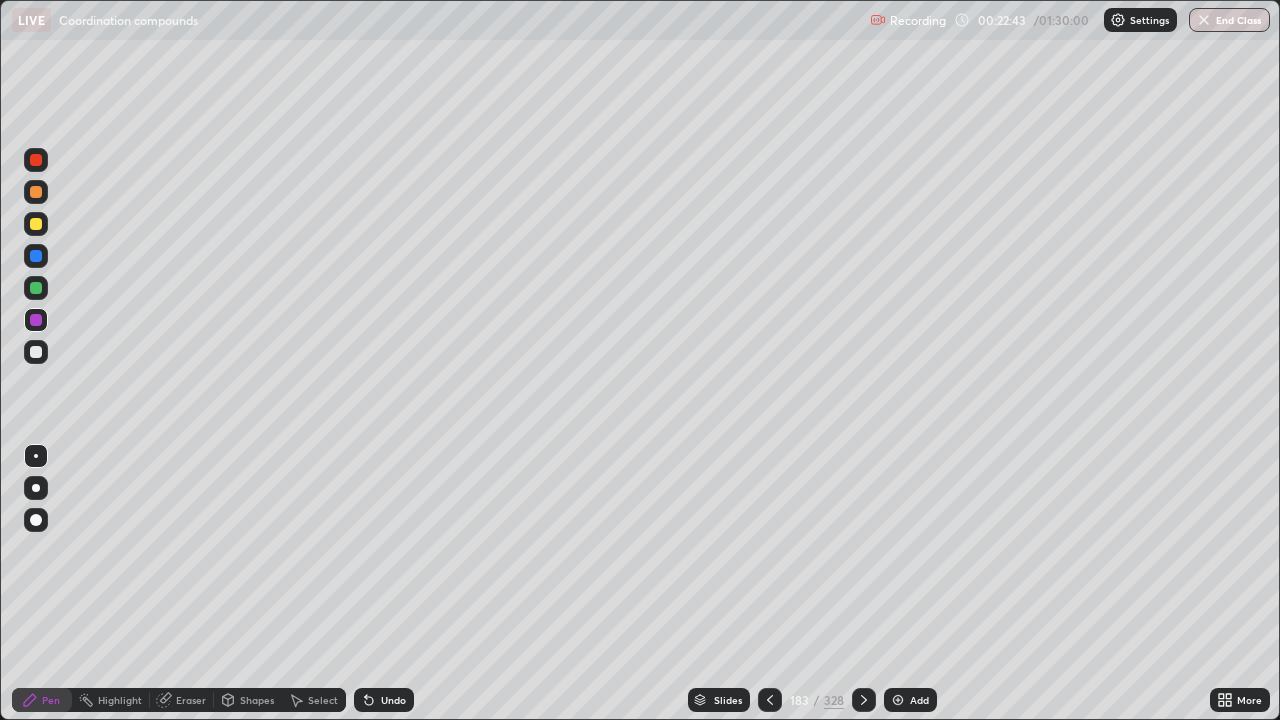 click 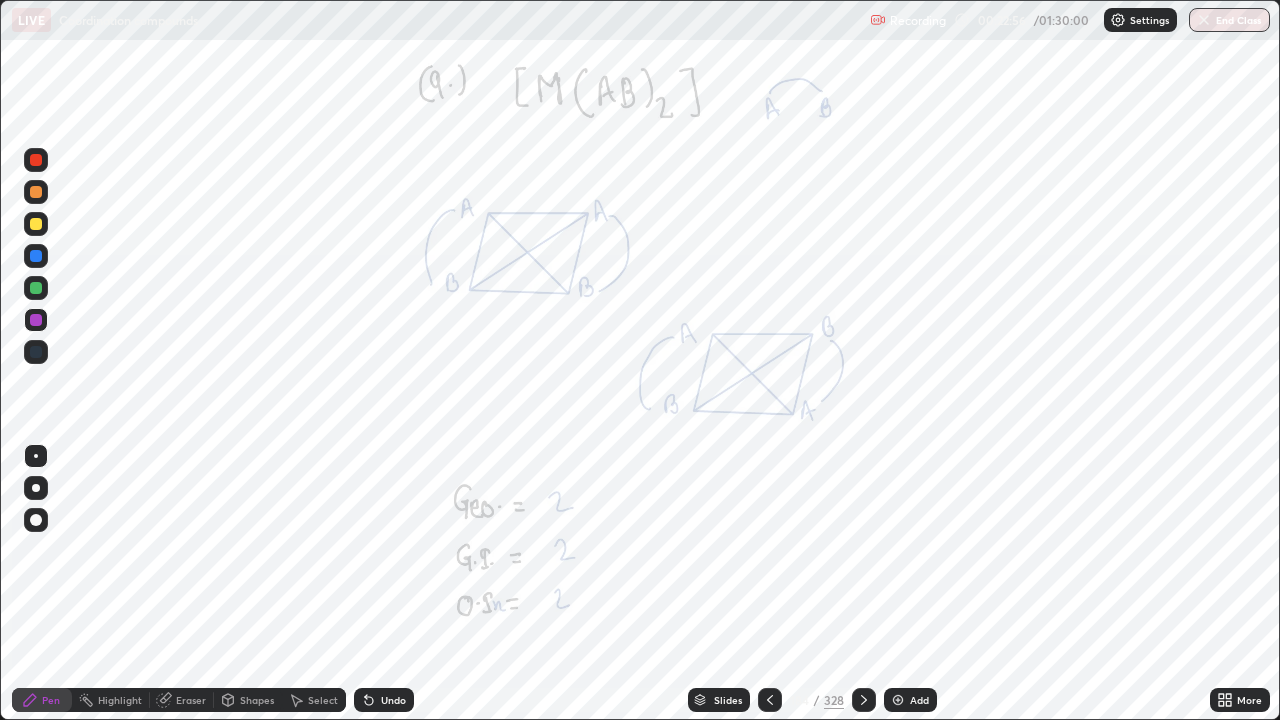 click 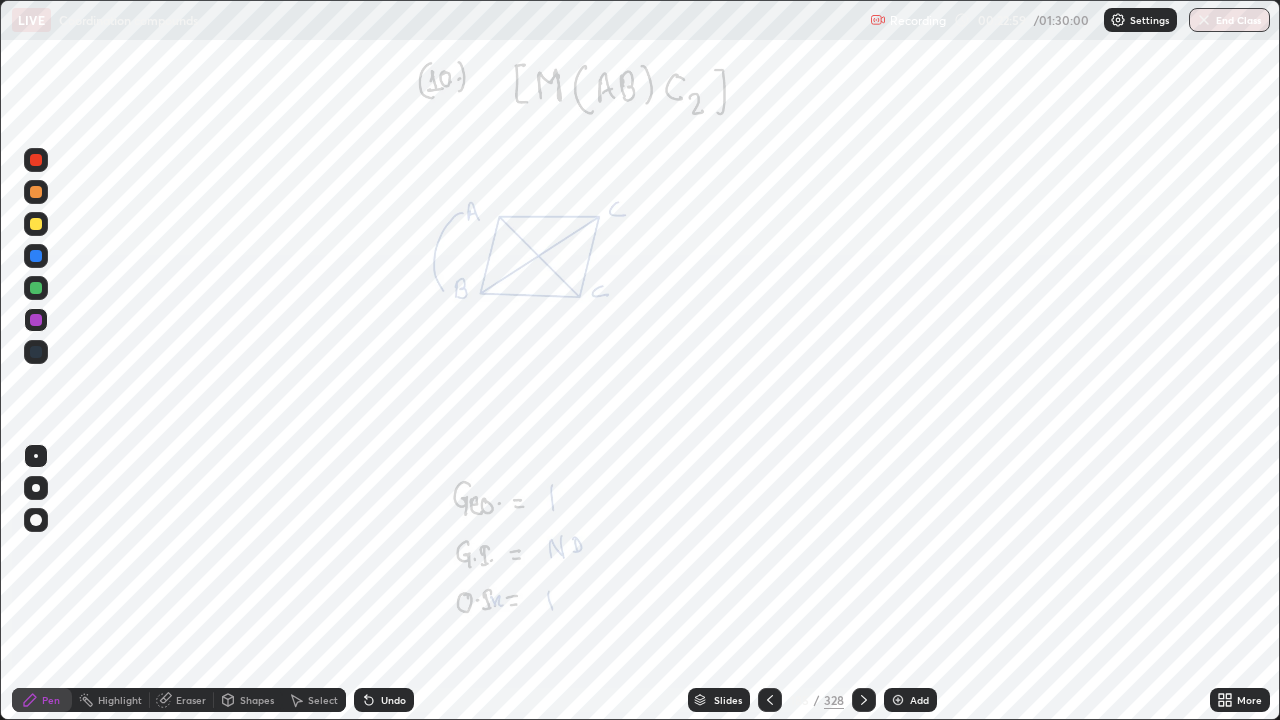 click 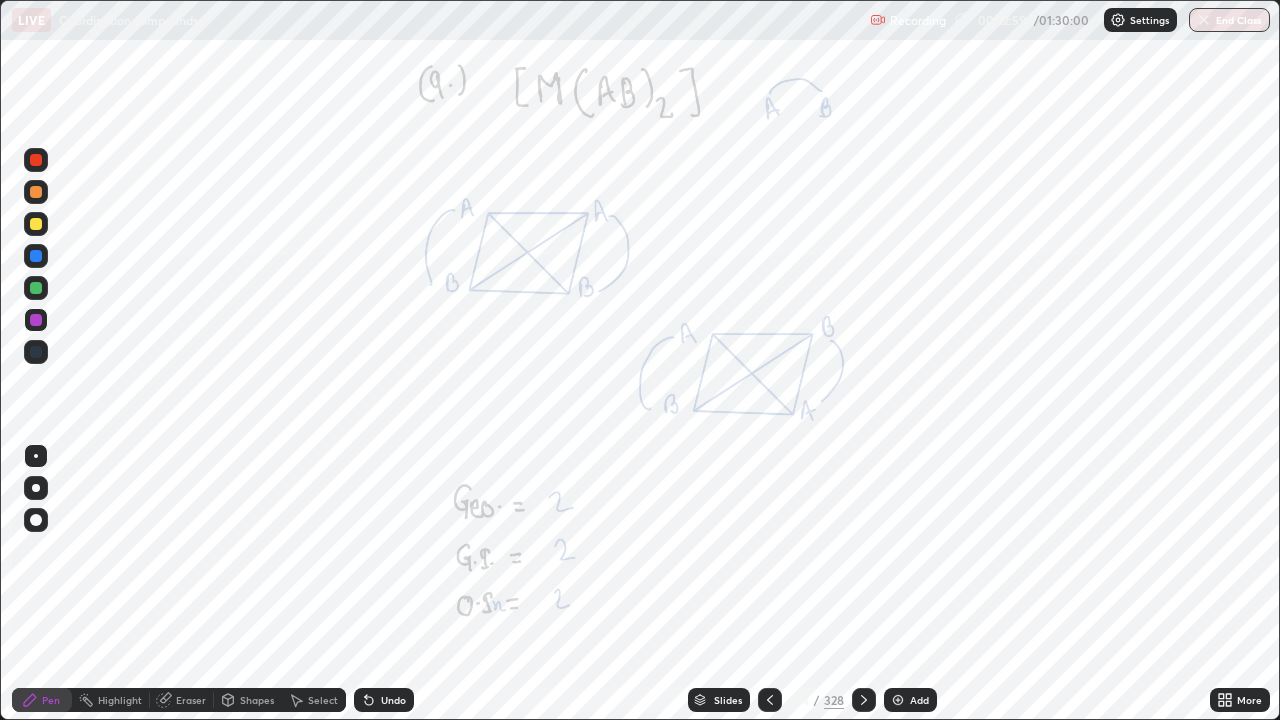 click at bounding box center (898, 700) 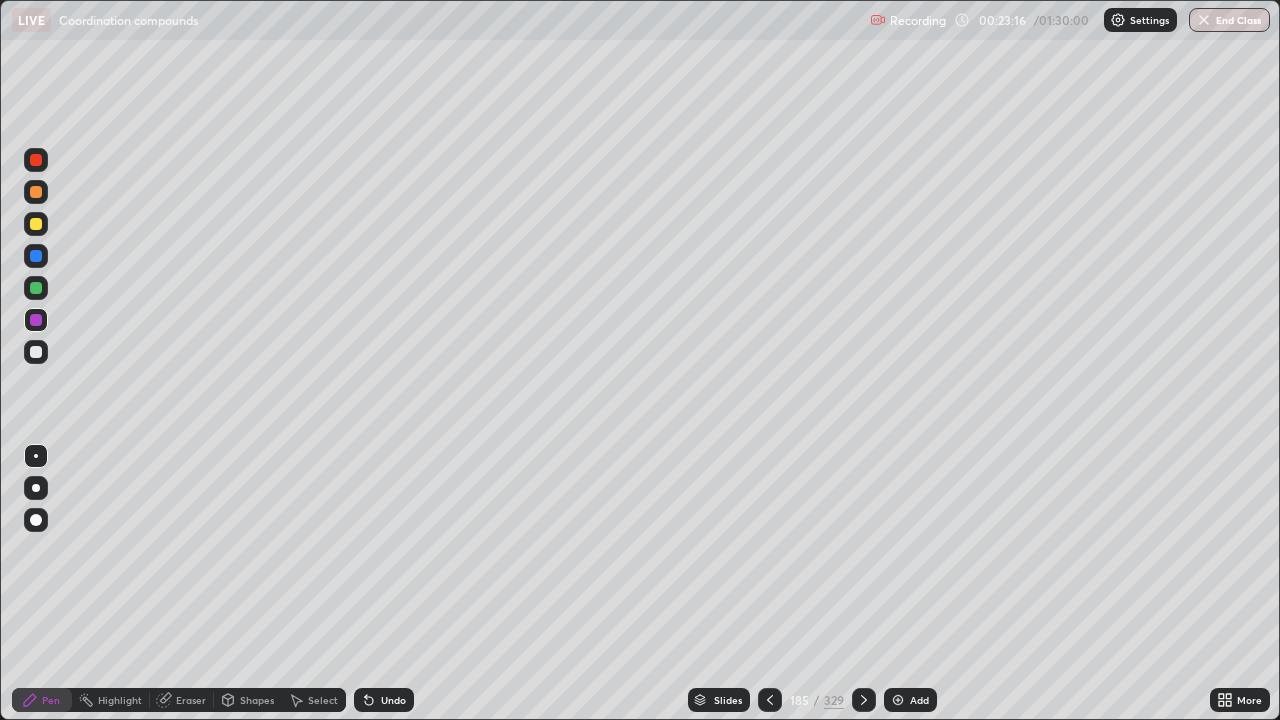 click at bounding box center [864, 700] 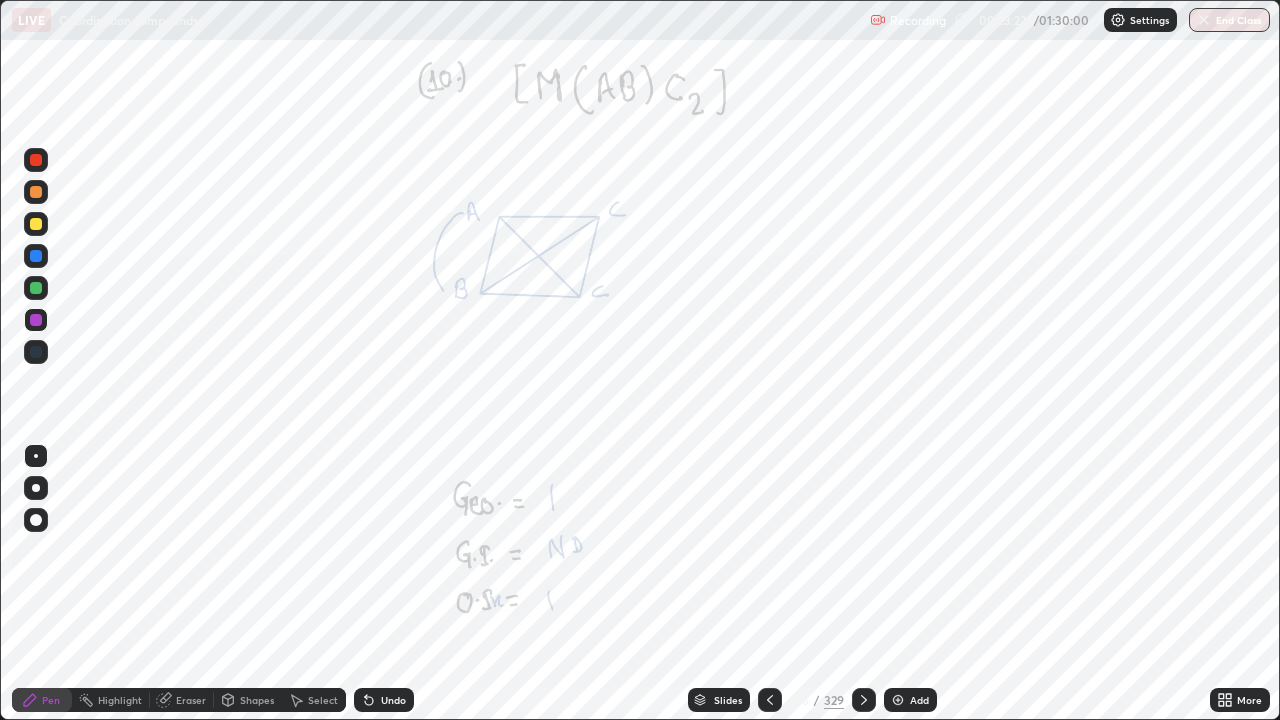 click 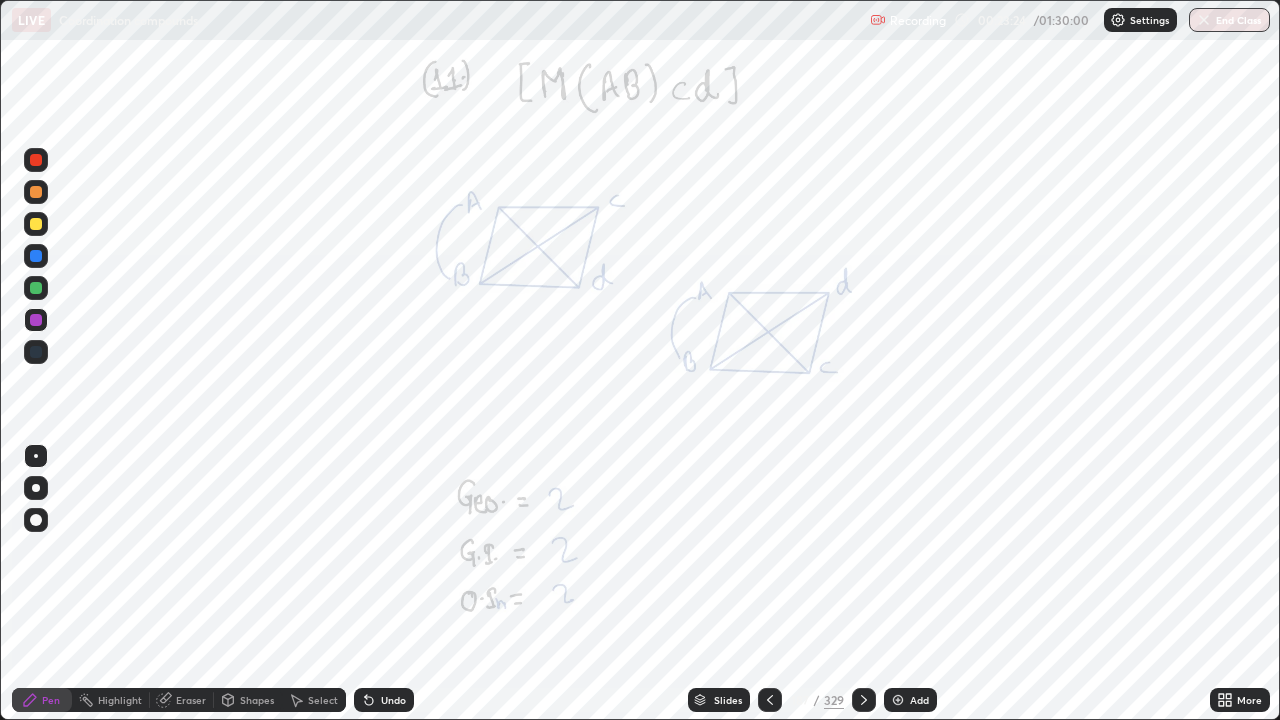 click 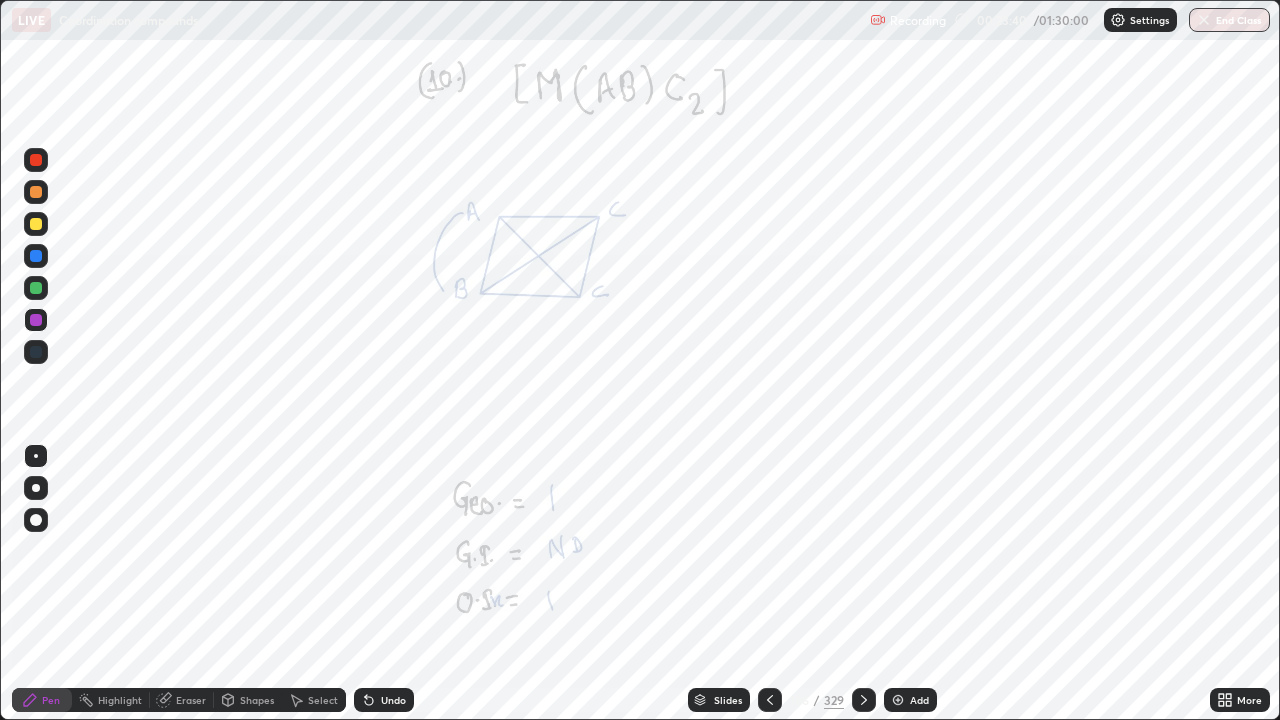 click 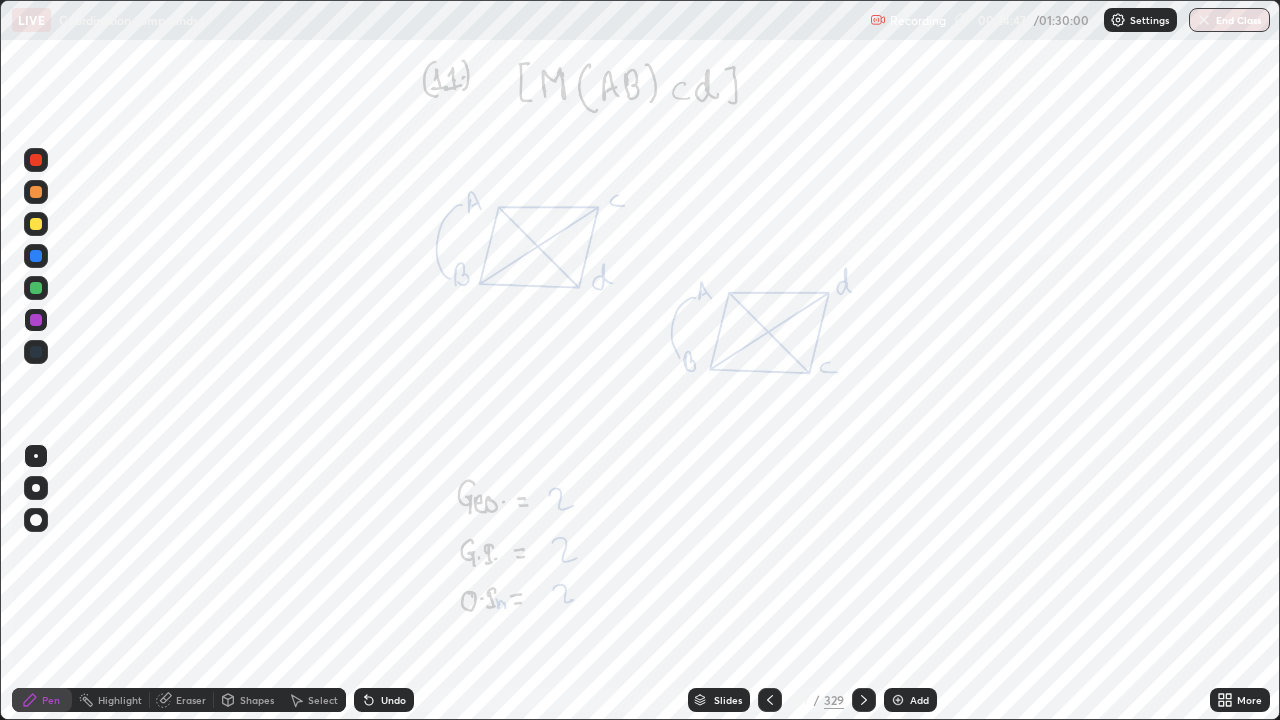 click at bounding box center [864, 700] 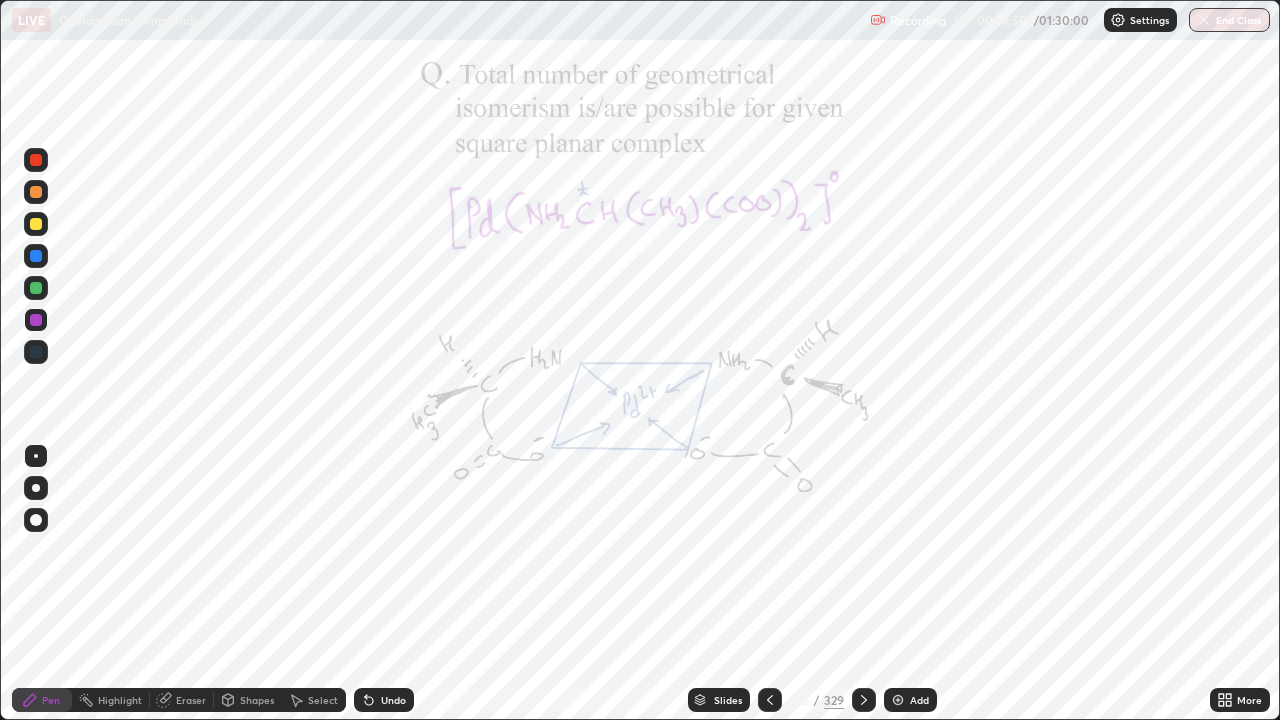 click at bounding box center [770, 700] 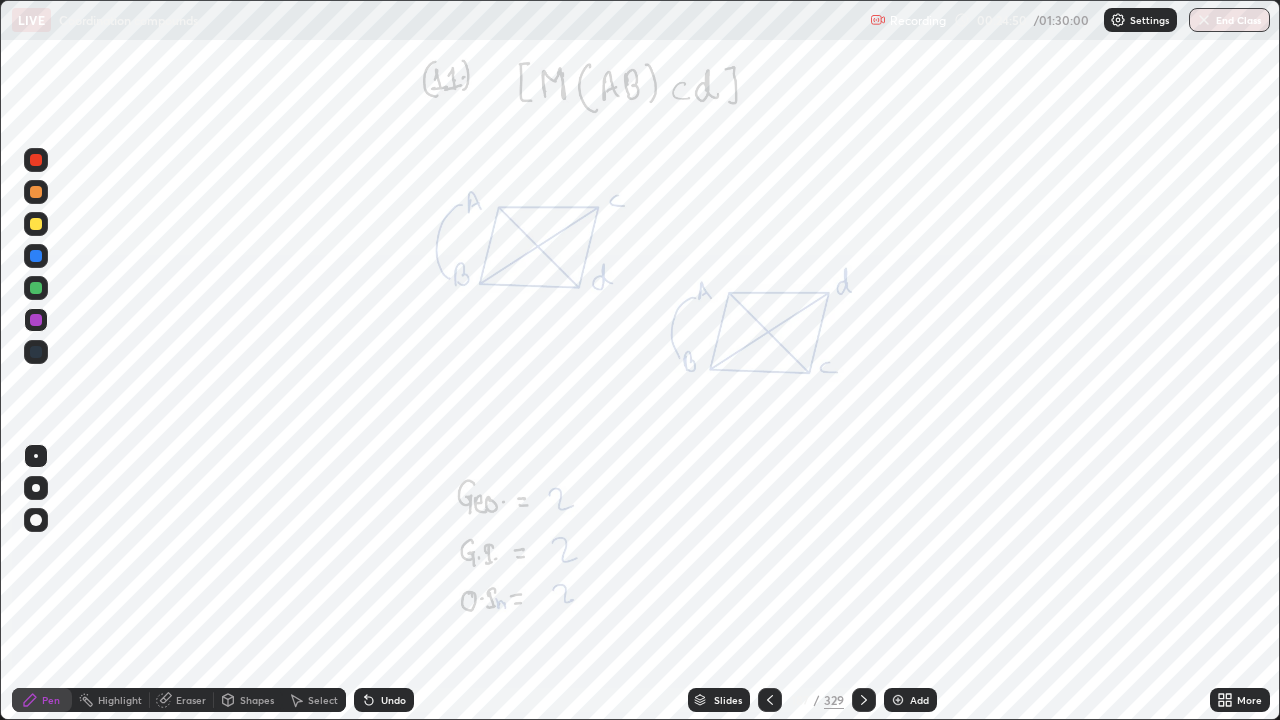 click 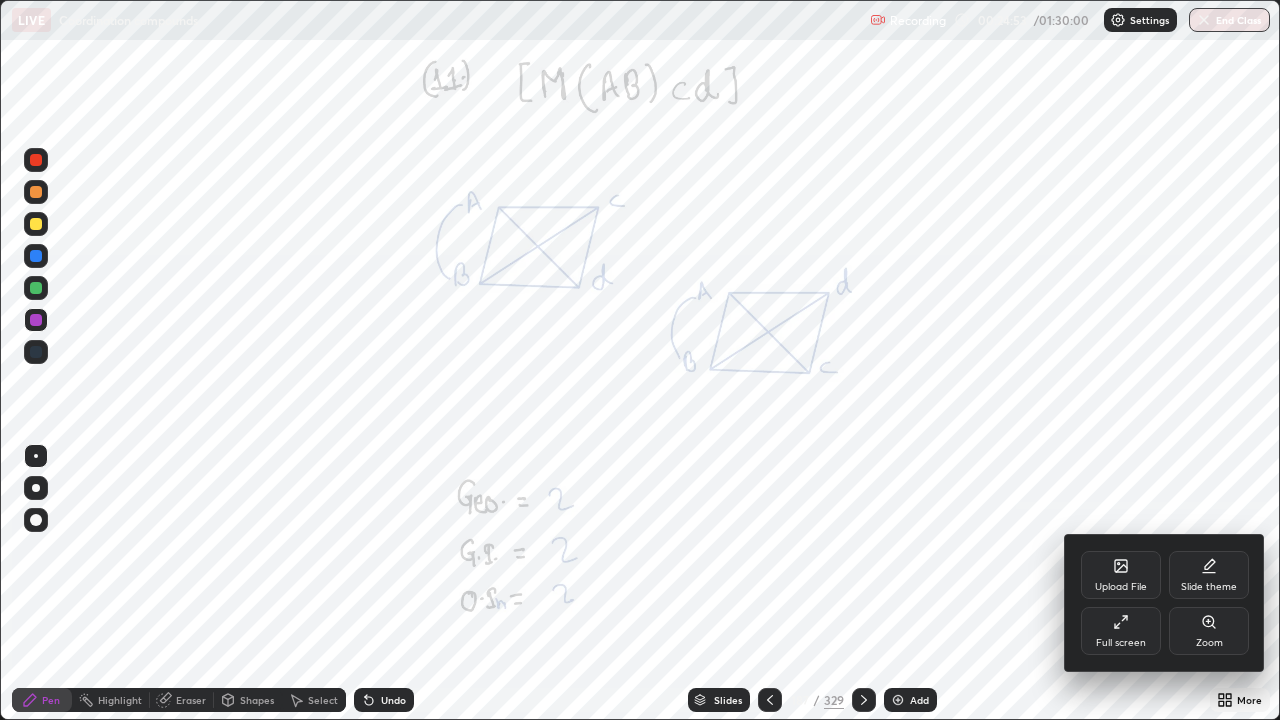 click at bounding box center (640, 360) 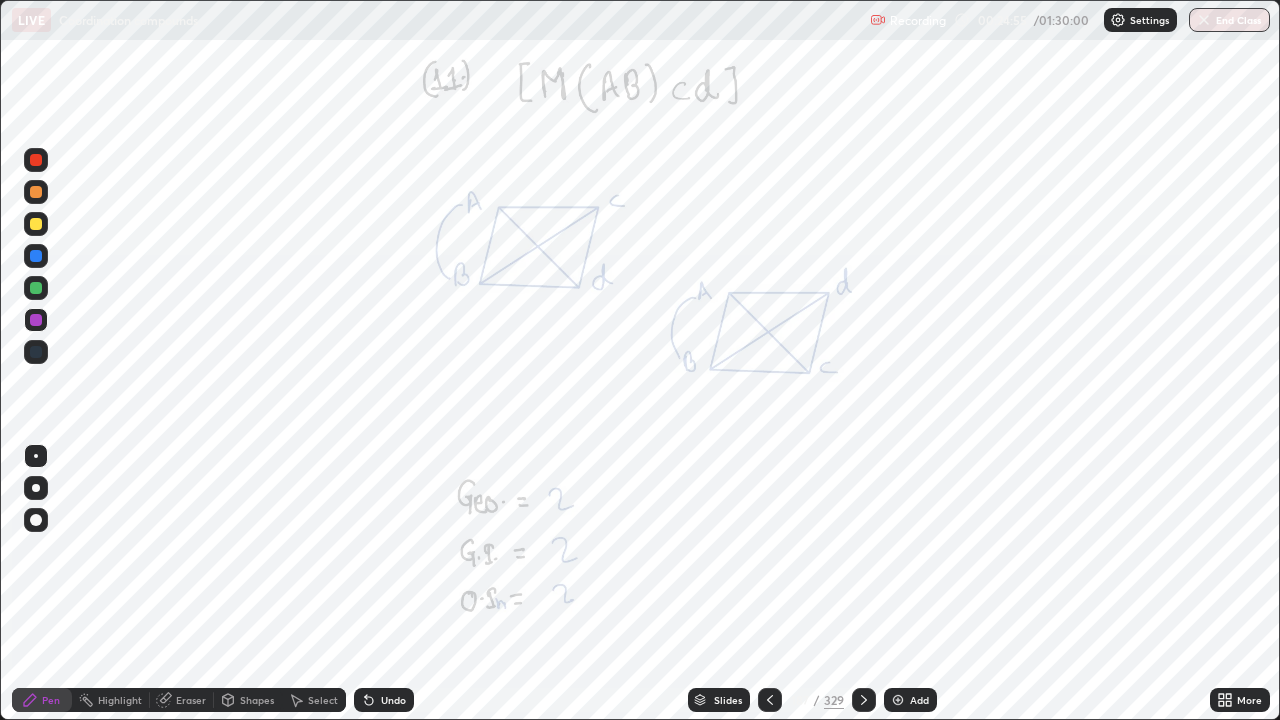 click on "Slides" at bounding box center [728, 700] 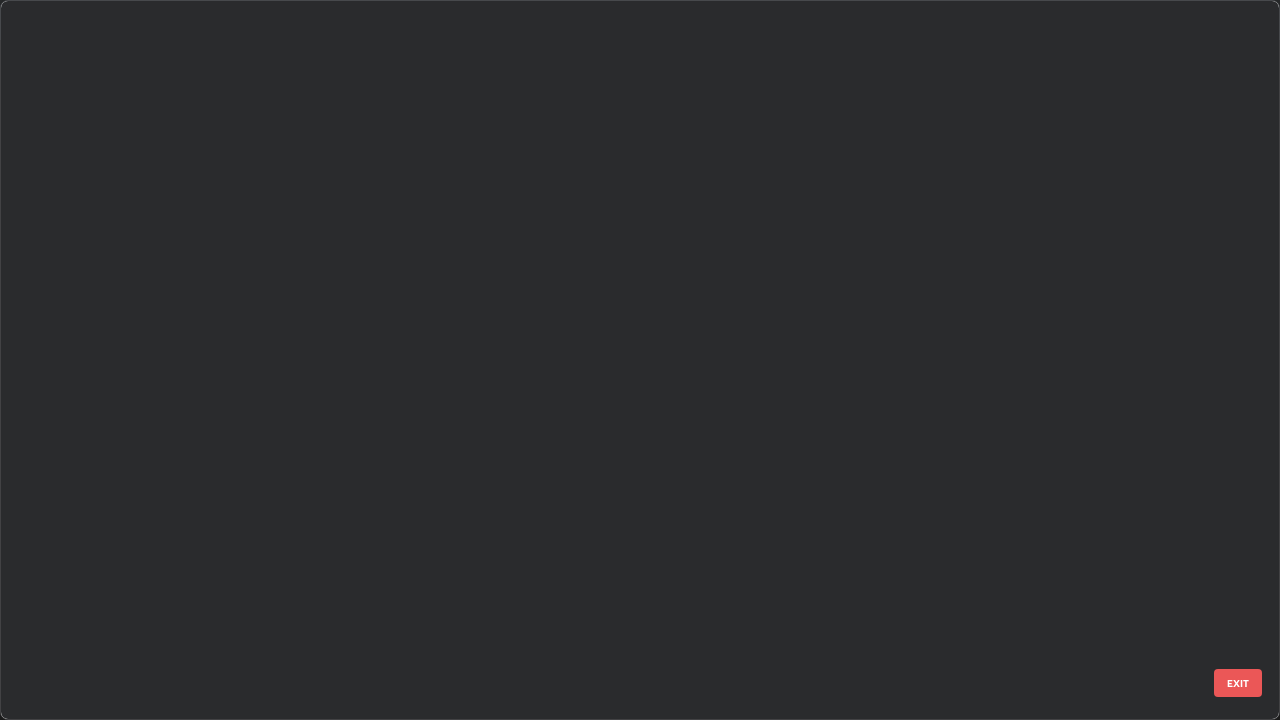 scroll, scrollTop: 13433, scrollLeft: 0, axis: vertical 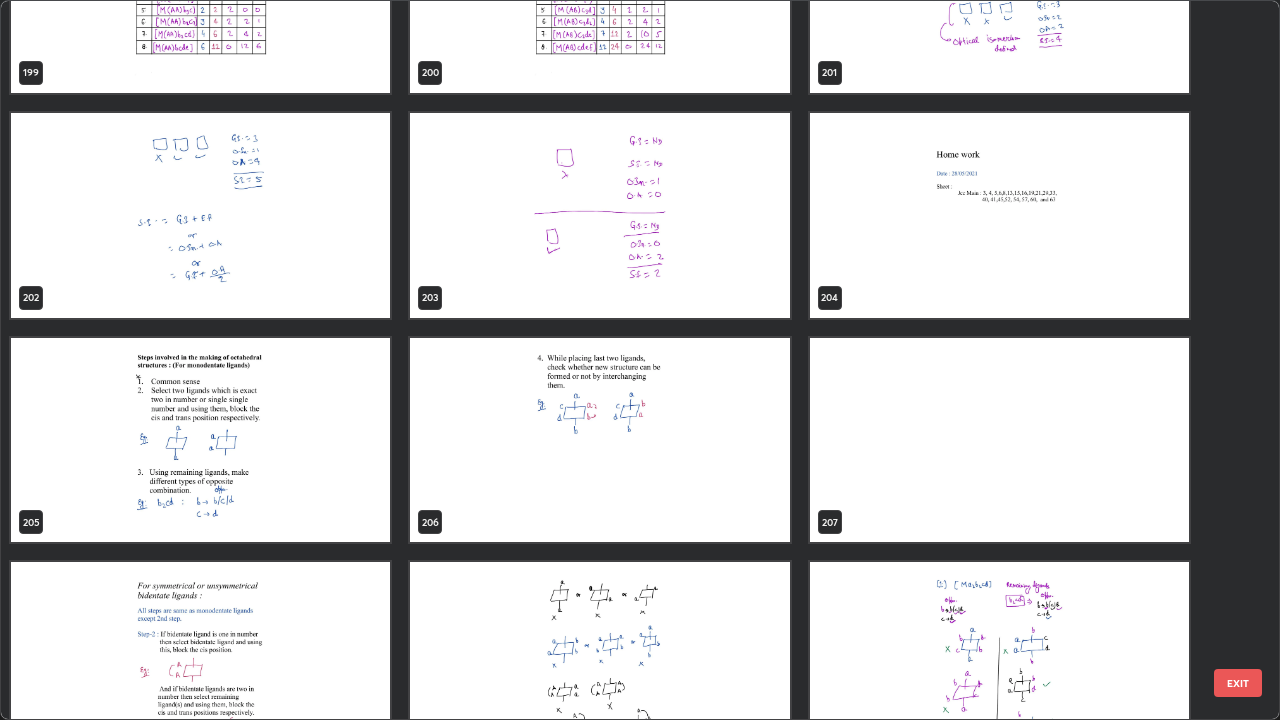 click at bounding box center (200, 440) 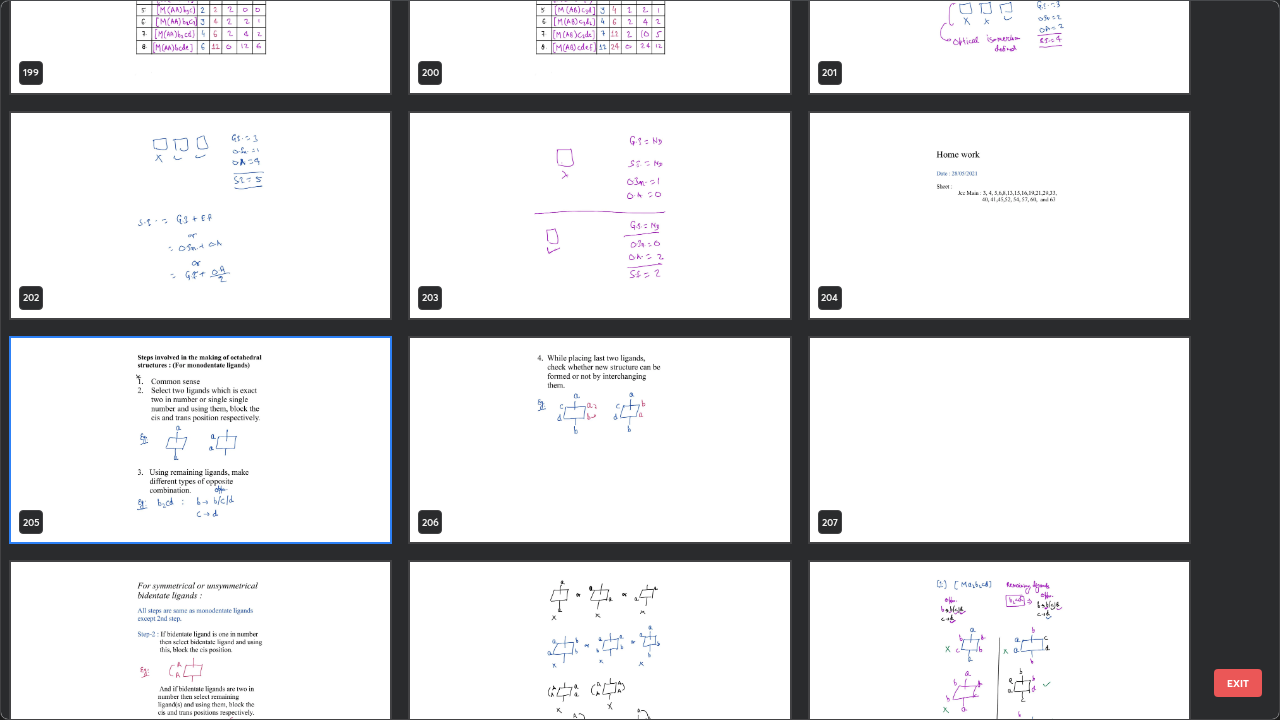 click at bounding box center (200, 440) 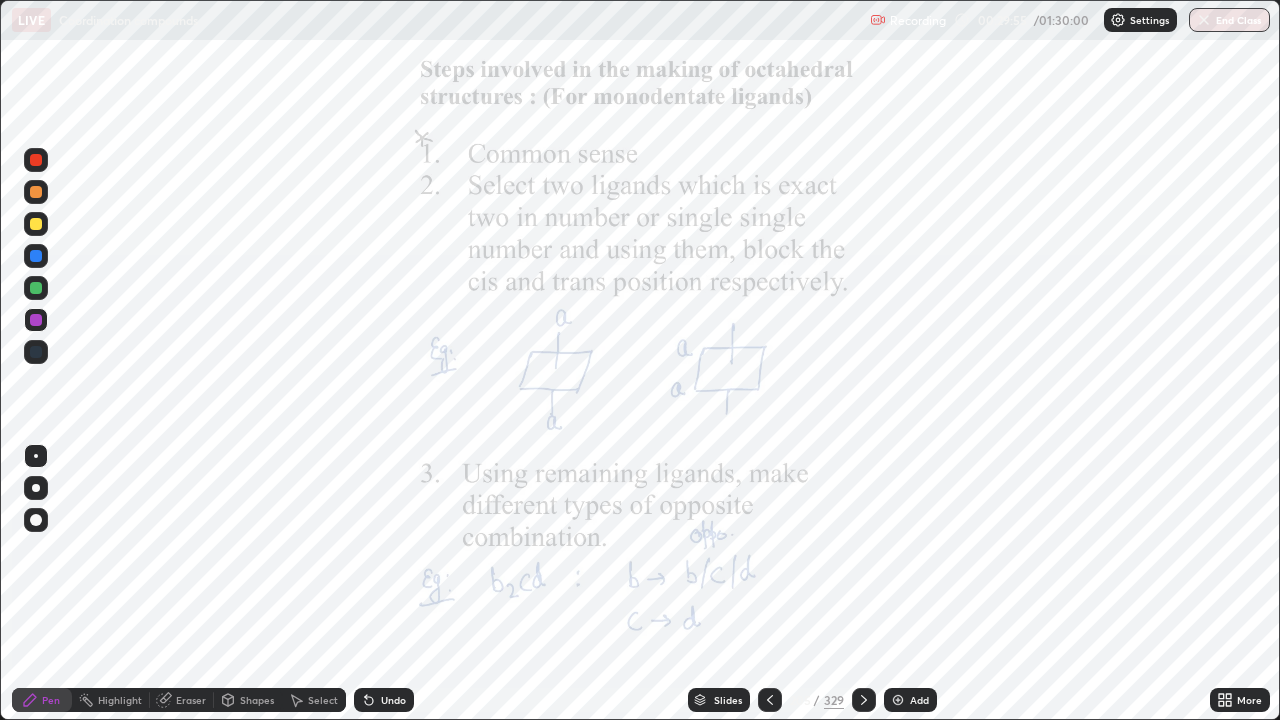 click 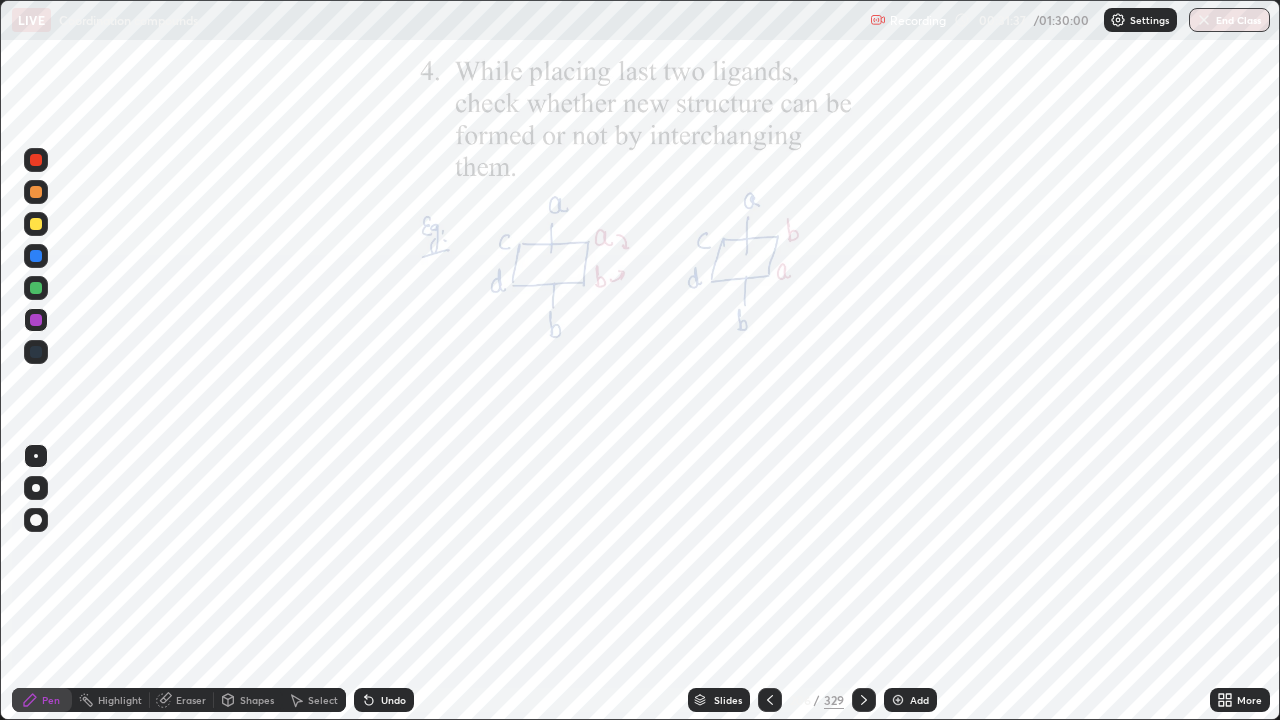 click 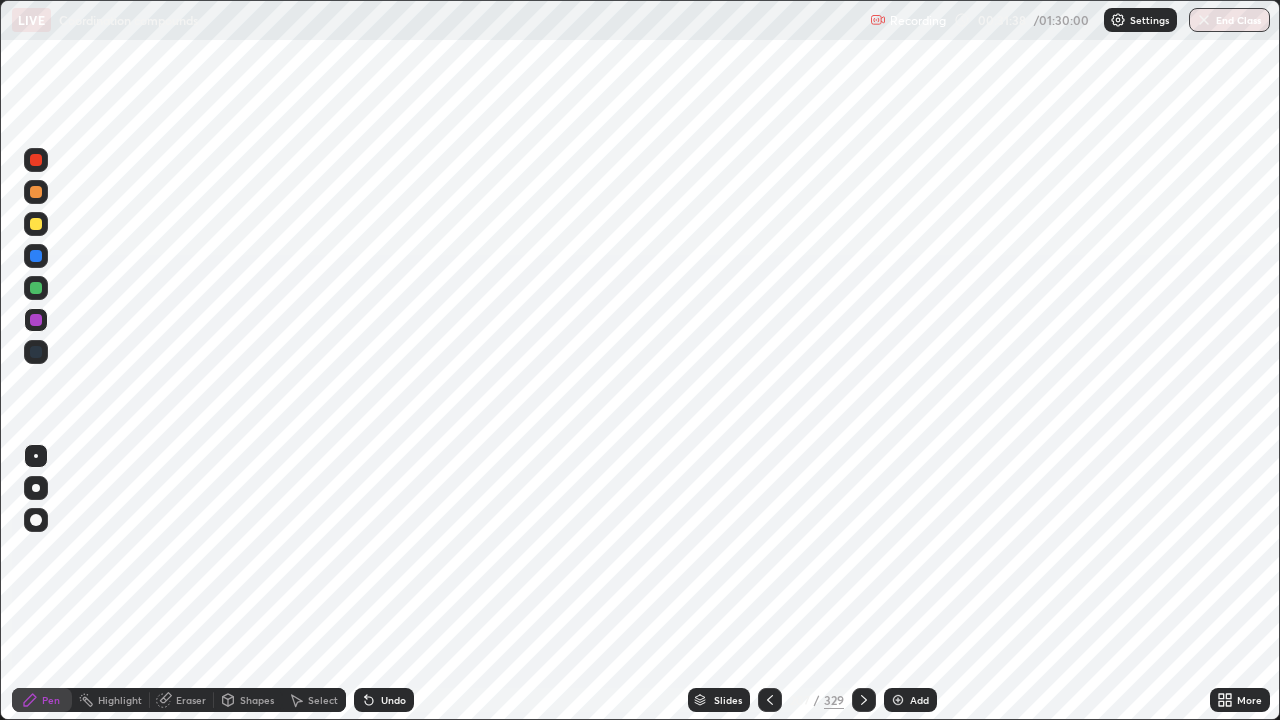 click 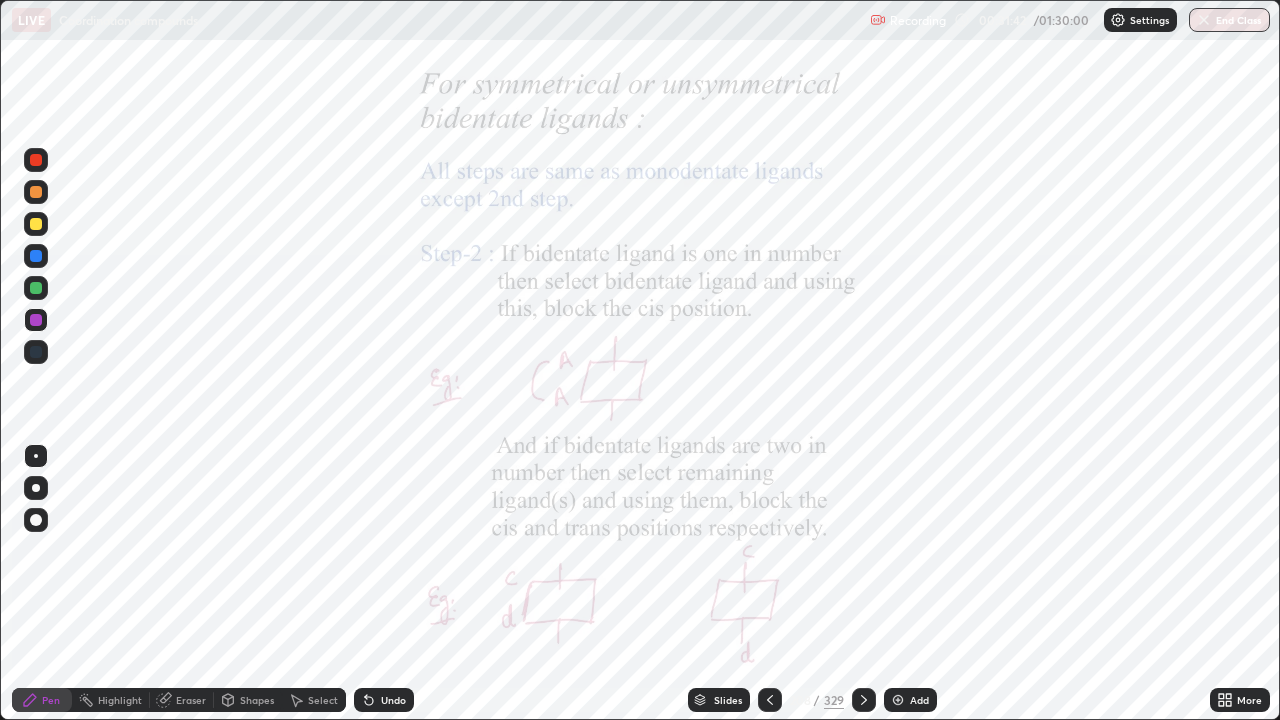 click 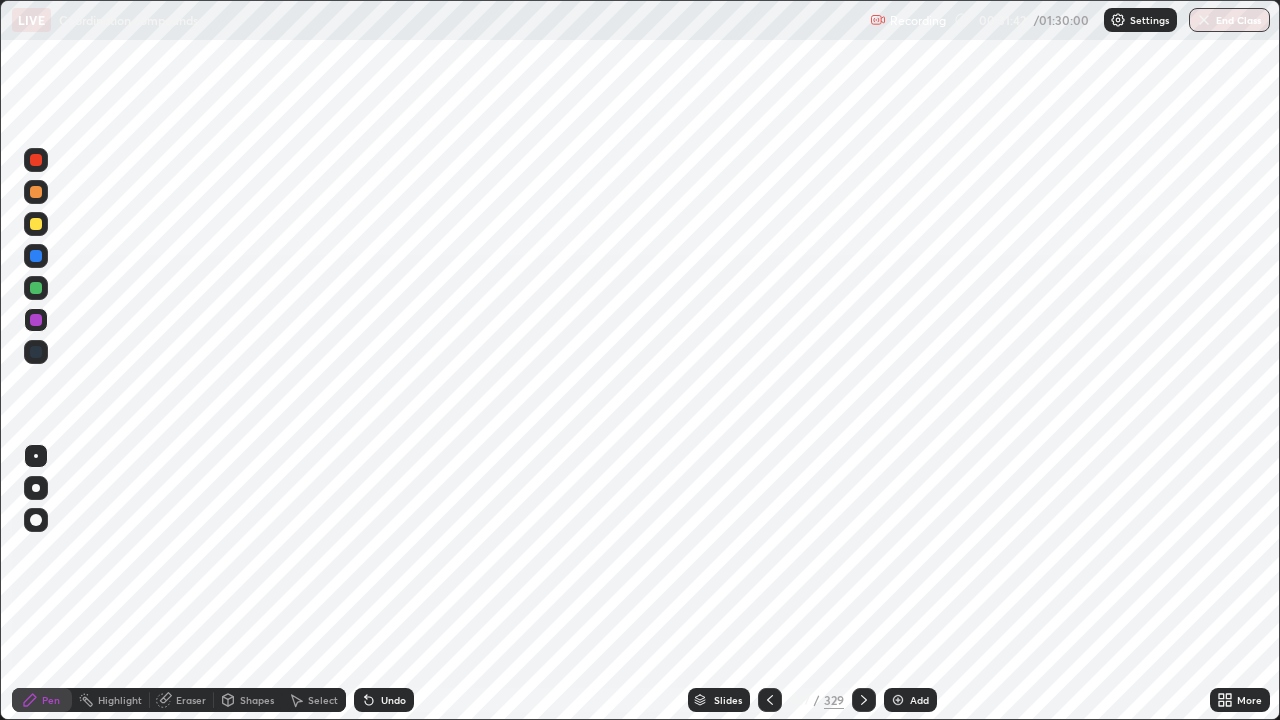 click 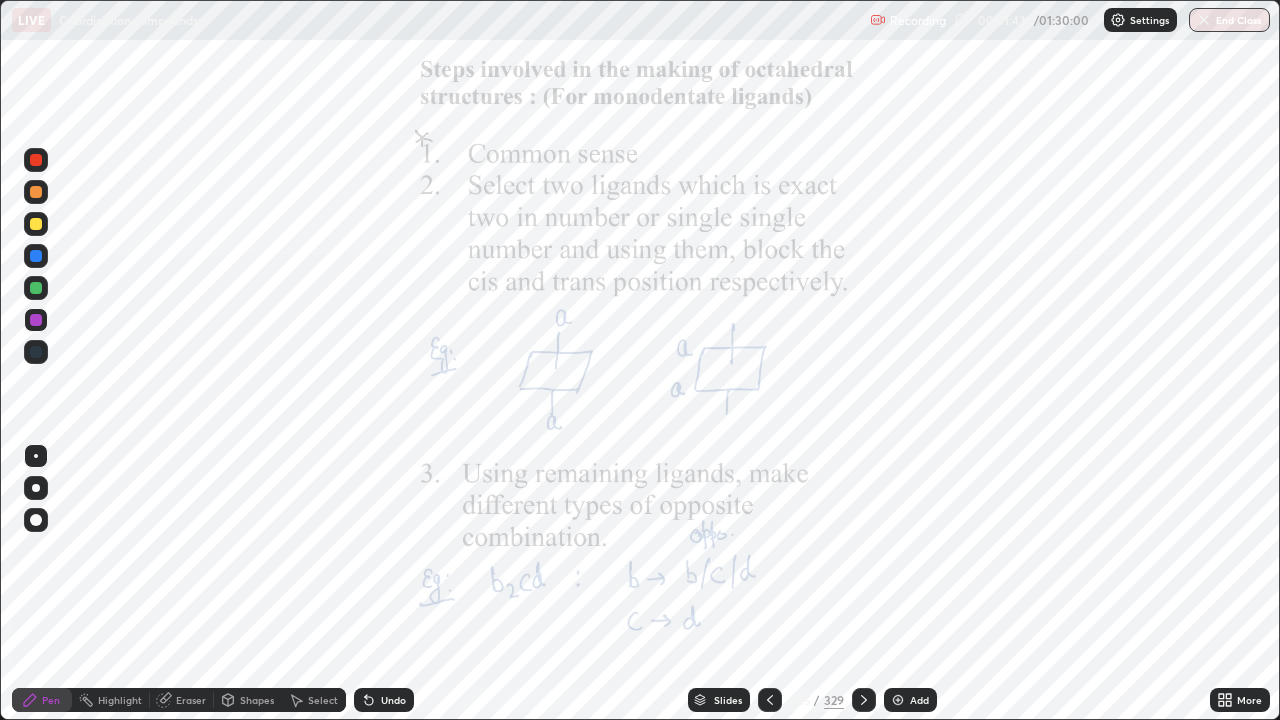 click at bounding box center (770, 700) 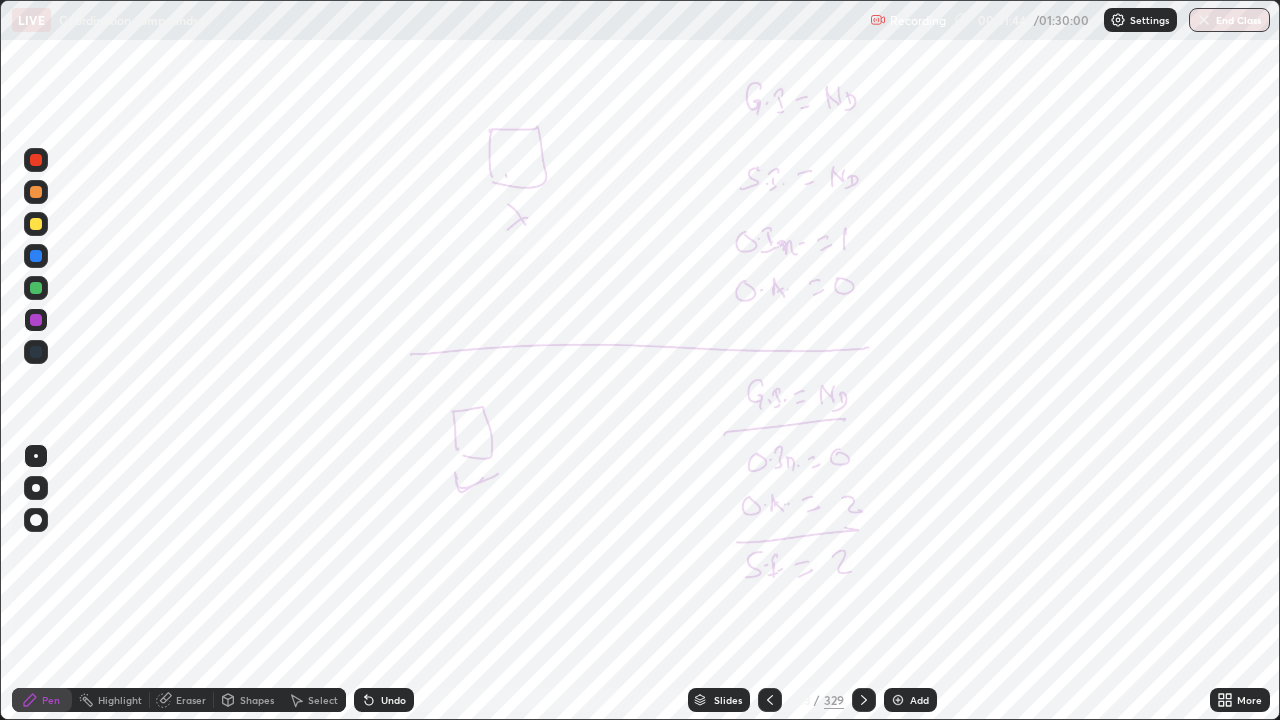 click at bounding box center (770, 700) 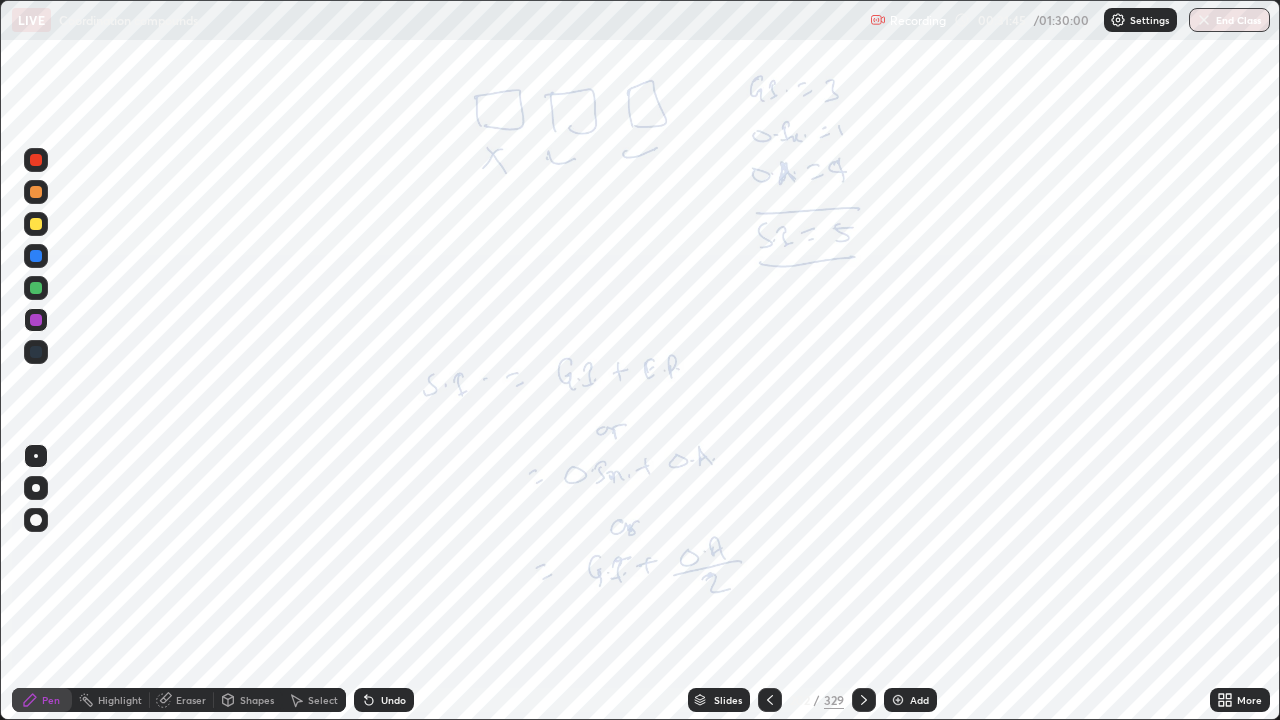 click at bounding box center (770, 700) 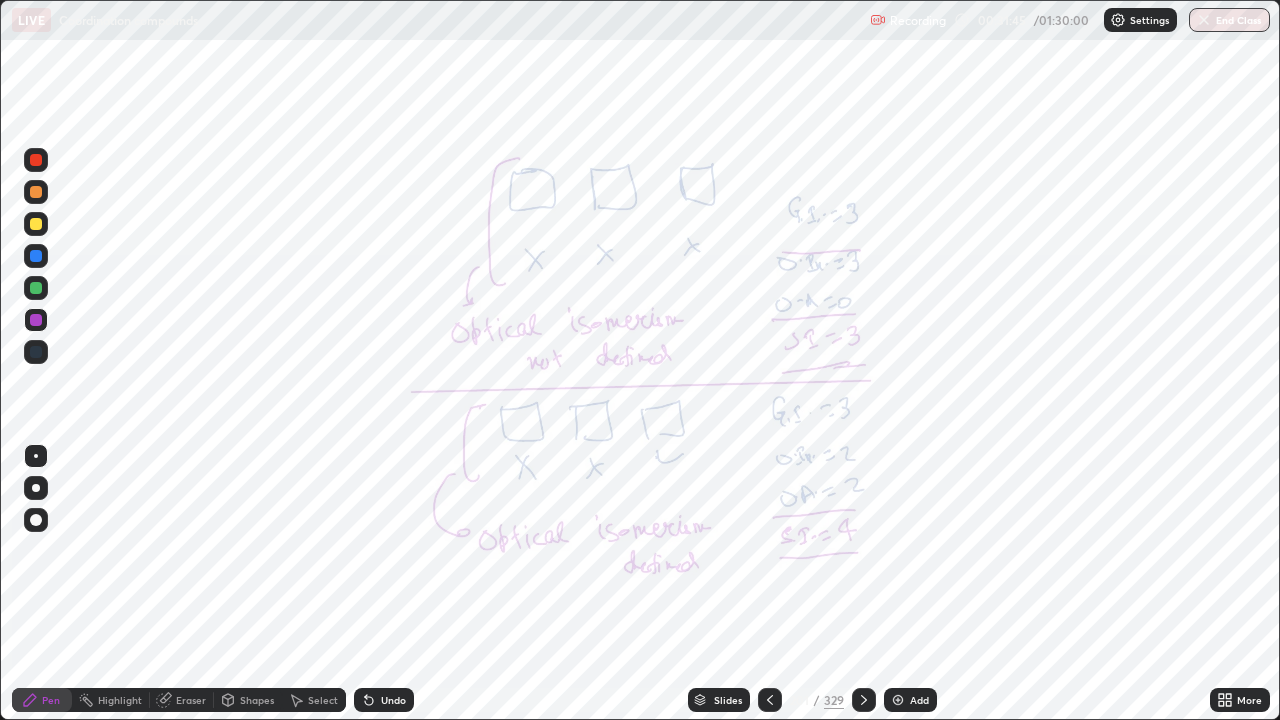 click at bounding box center [770, 700] 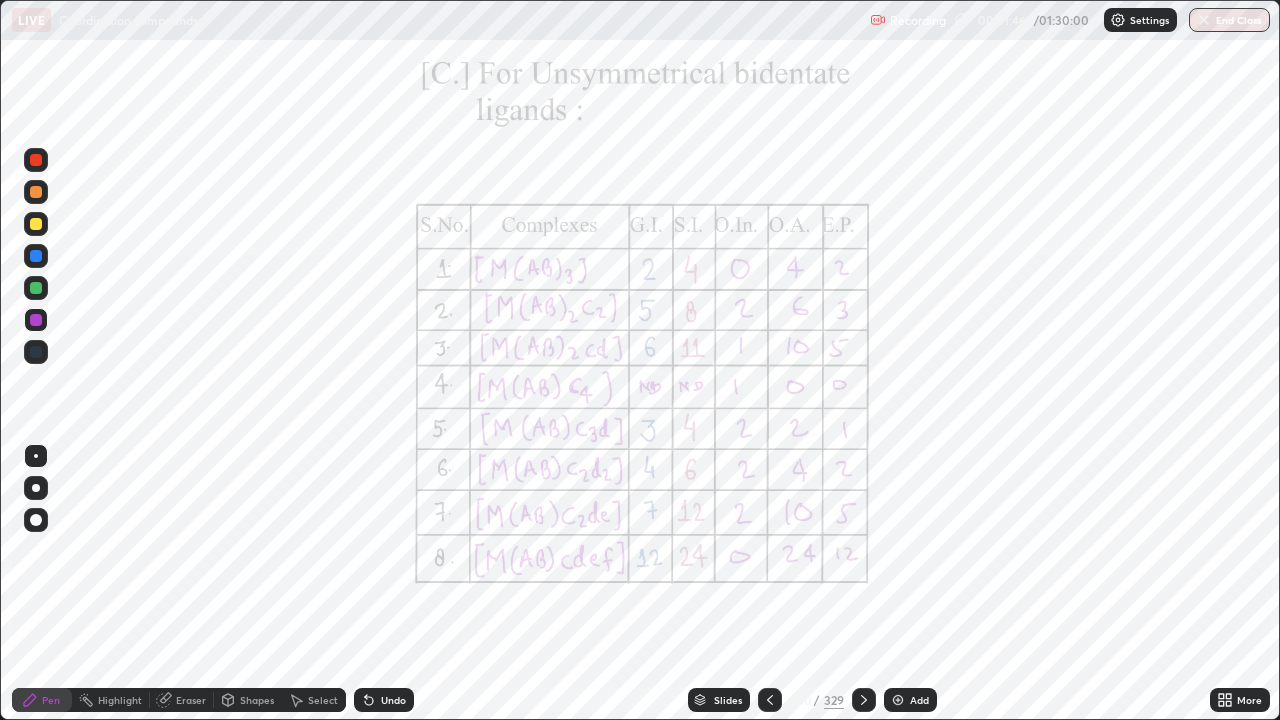 click at bounding box center [770, 700] 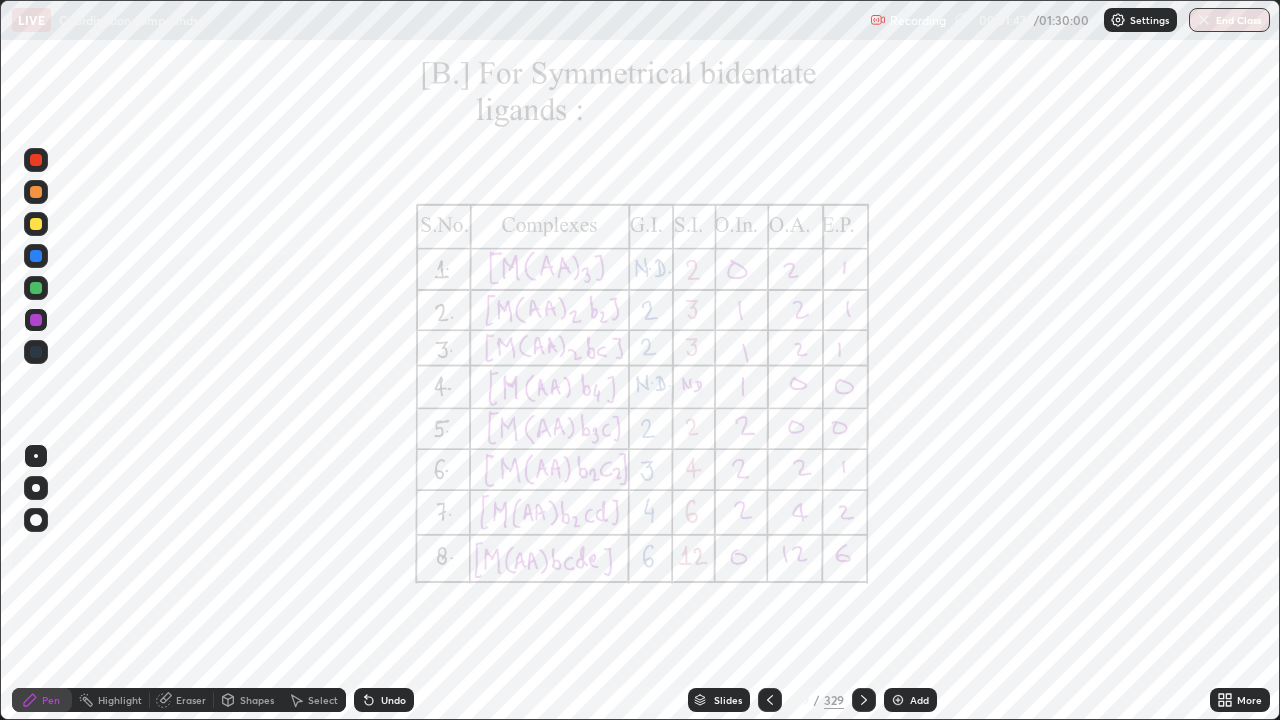 click at bounding box center [770, 700] 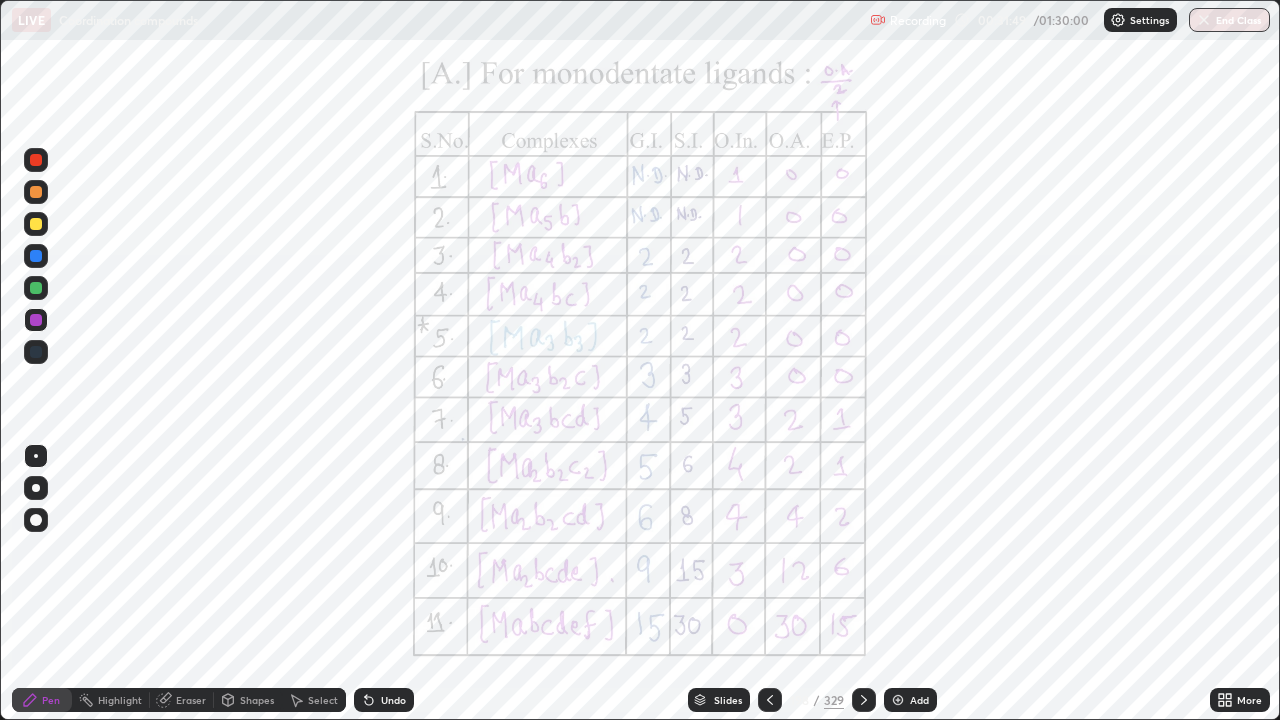 click at bounding box center [770, 700] 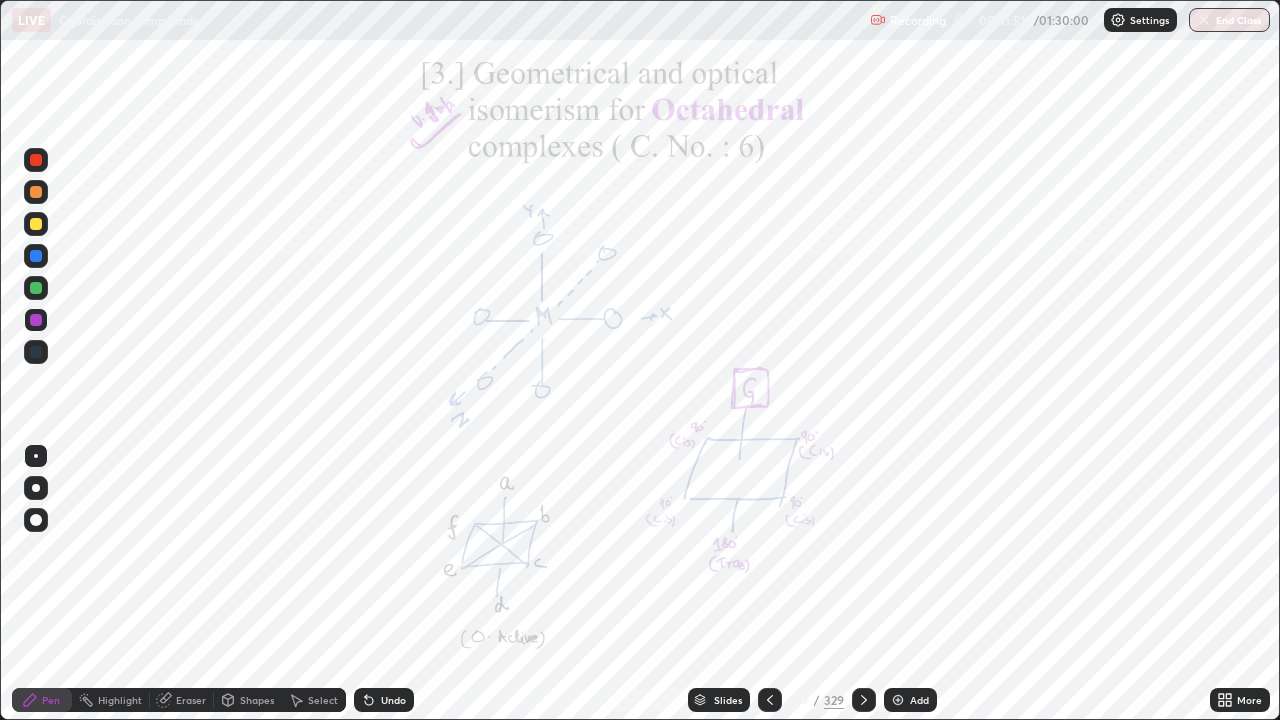 click at bounding box center (770, 700) 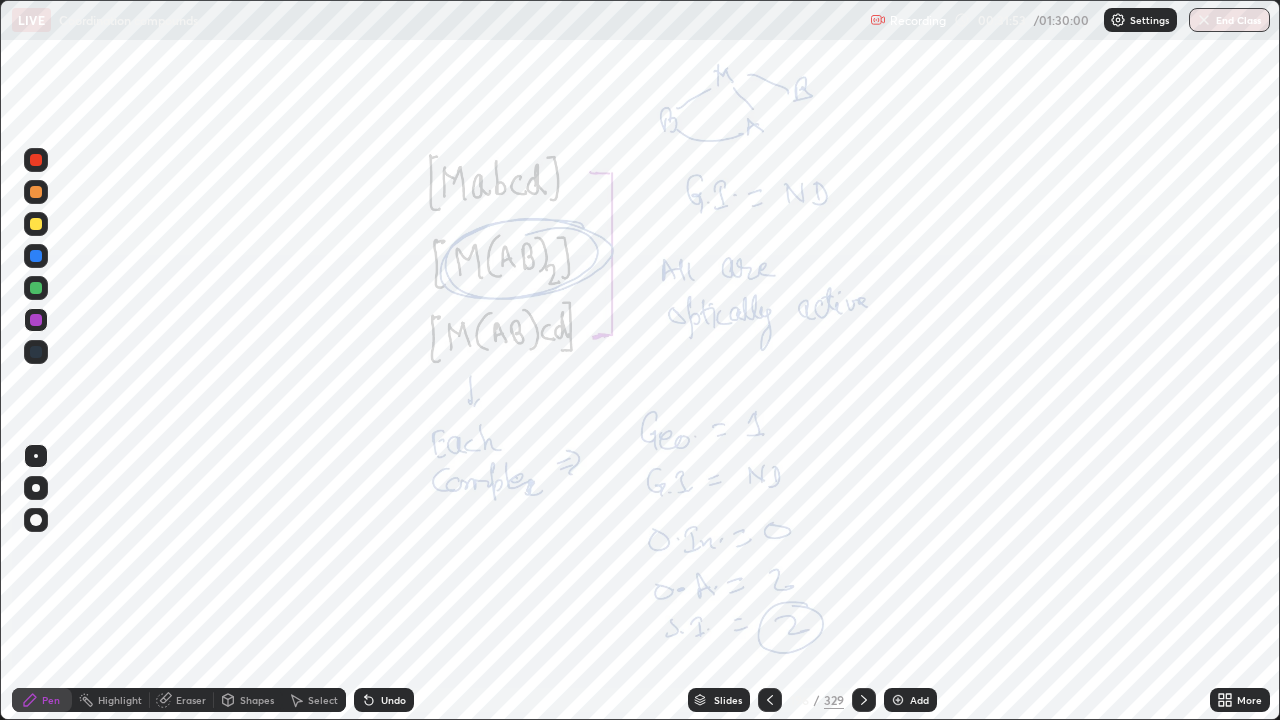 click at bounding box center [770, 700] 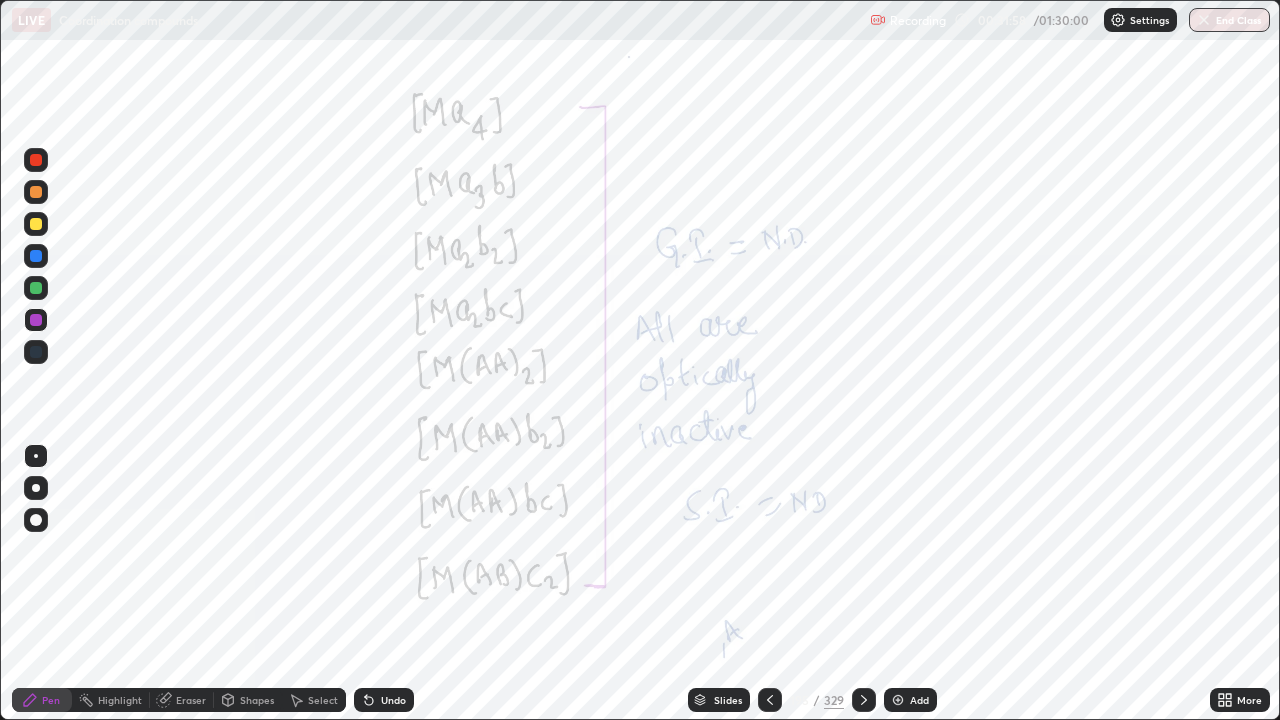 click 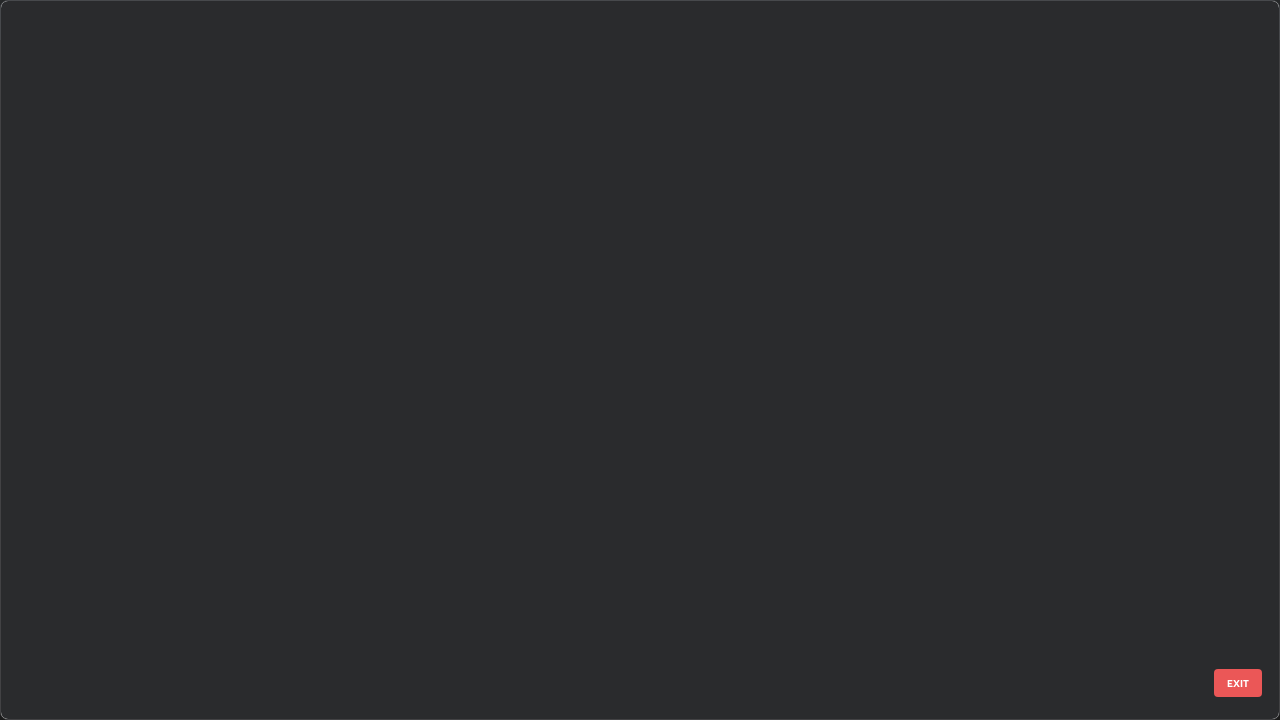 scroll, scrollTop: 13882, scrollLeft: 0, axis: vertical 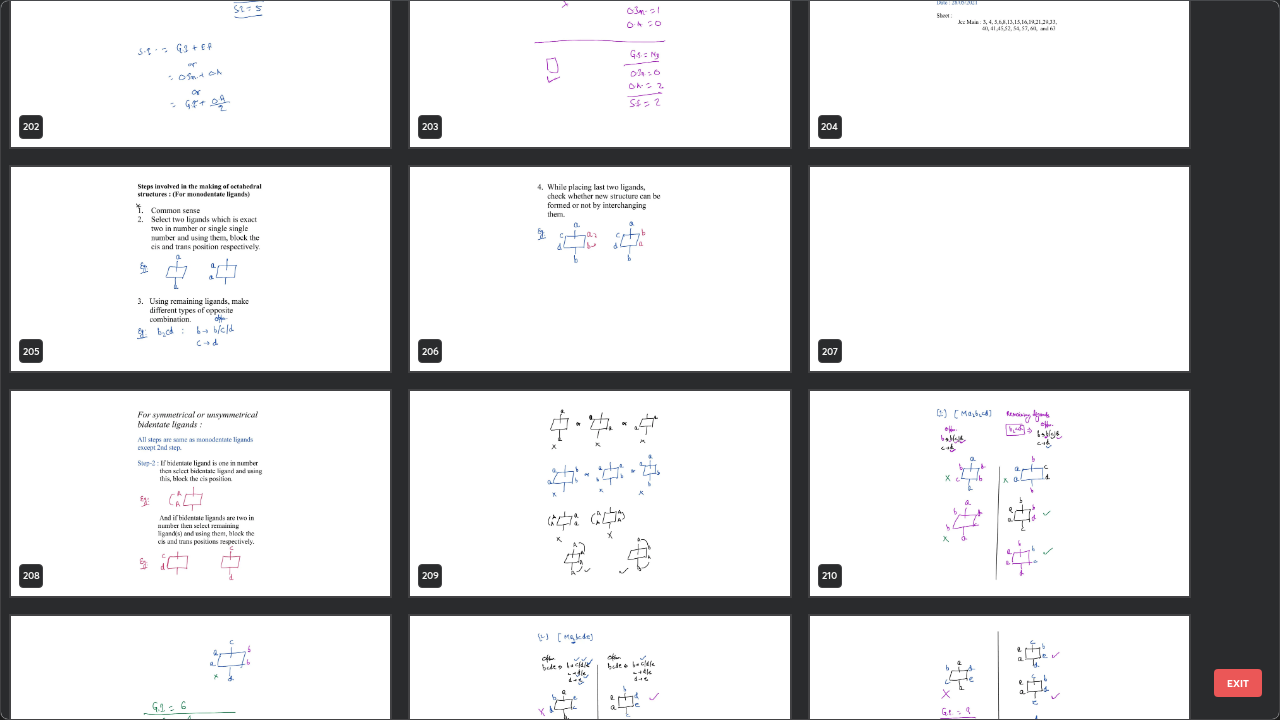 click at bounding box center (999, 493) 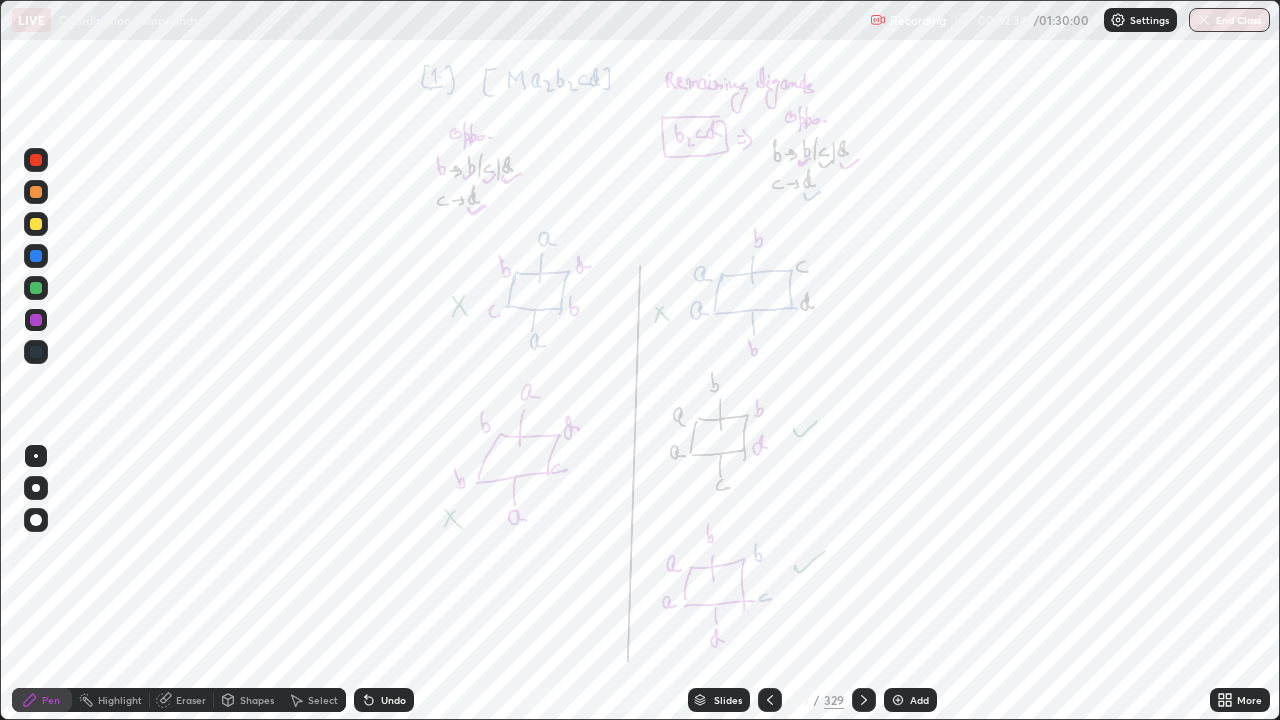 click at bounding box center [36, 352] 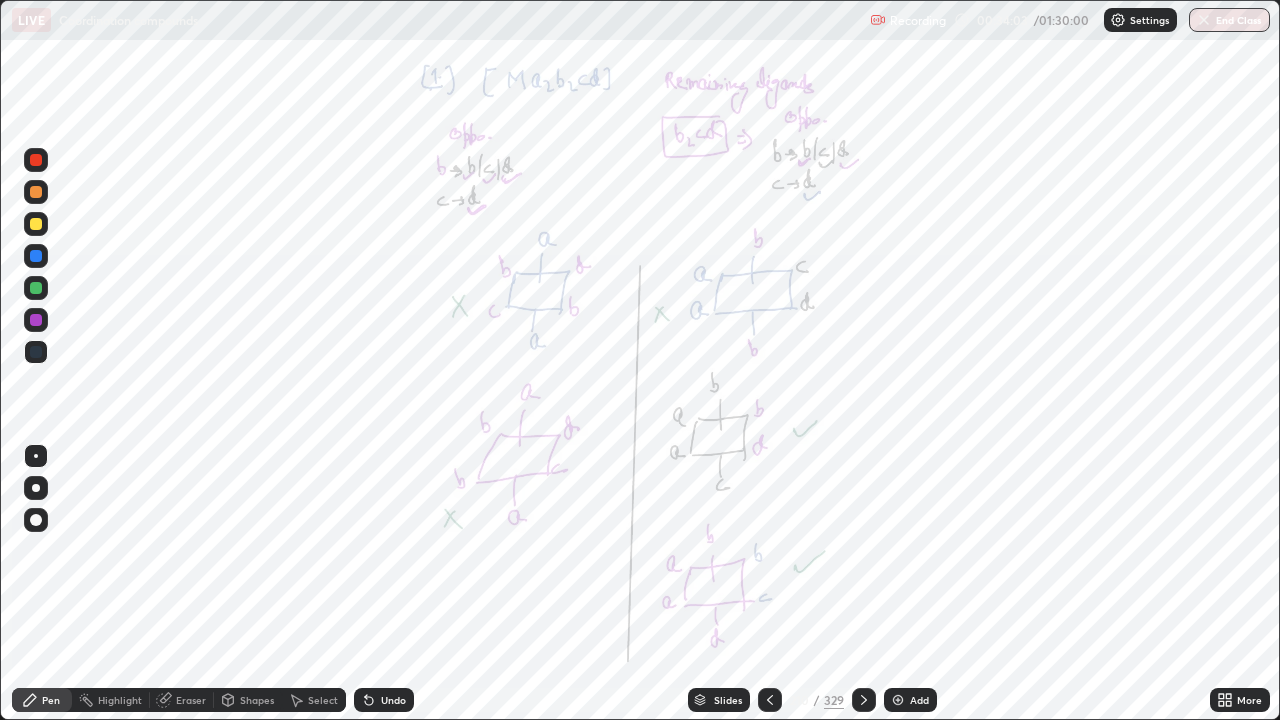click at bounding box center (898, 700) 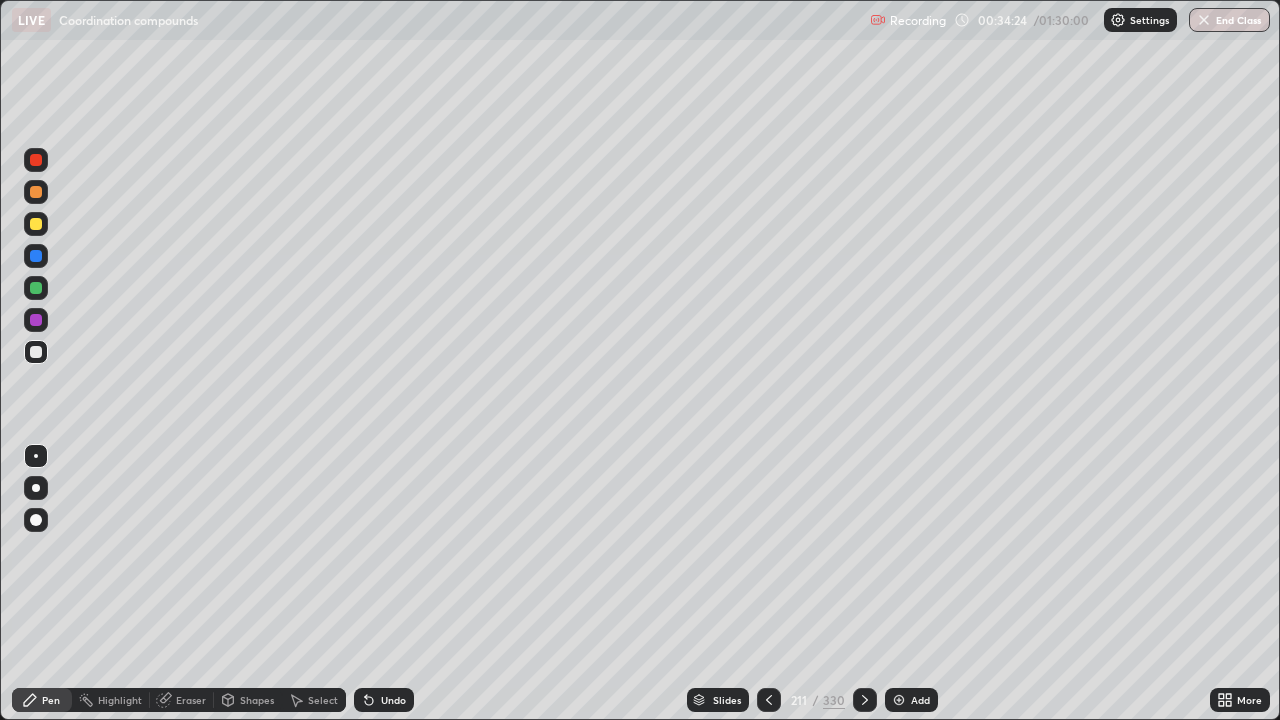 click at bounding box center [36, 288] 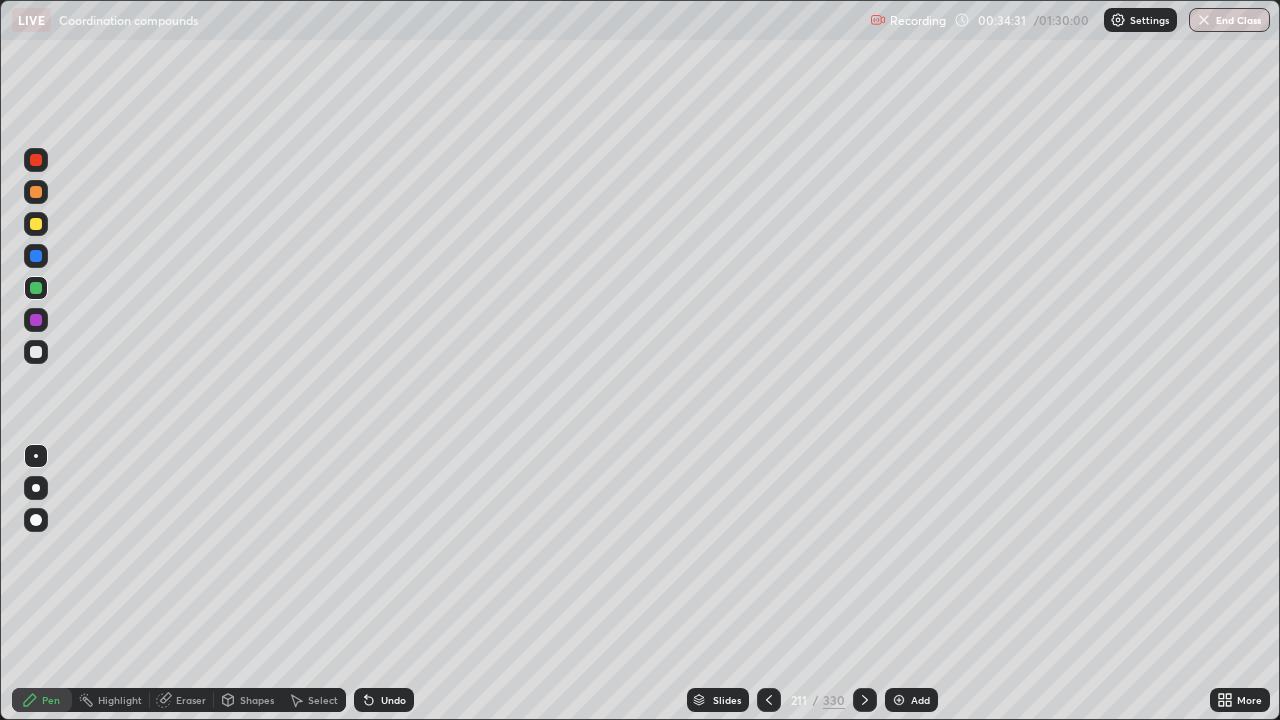 click at bounding box center (36, 192) 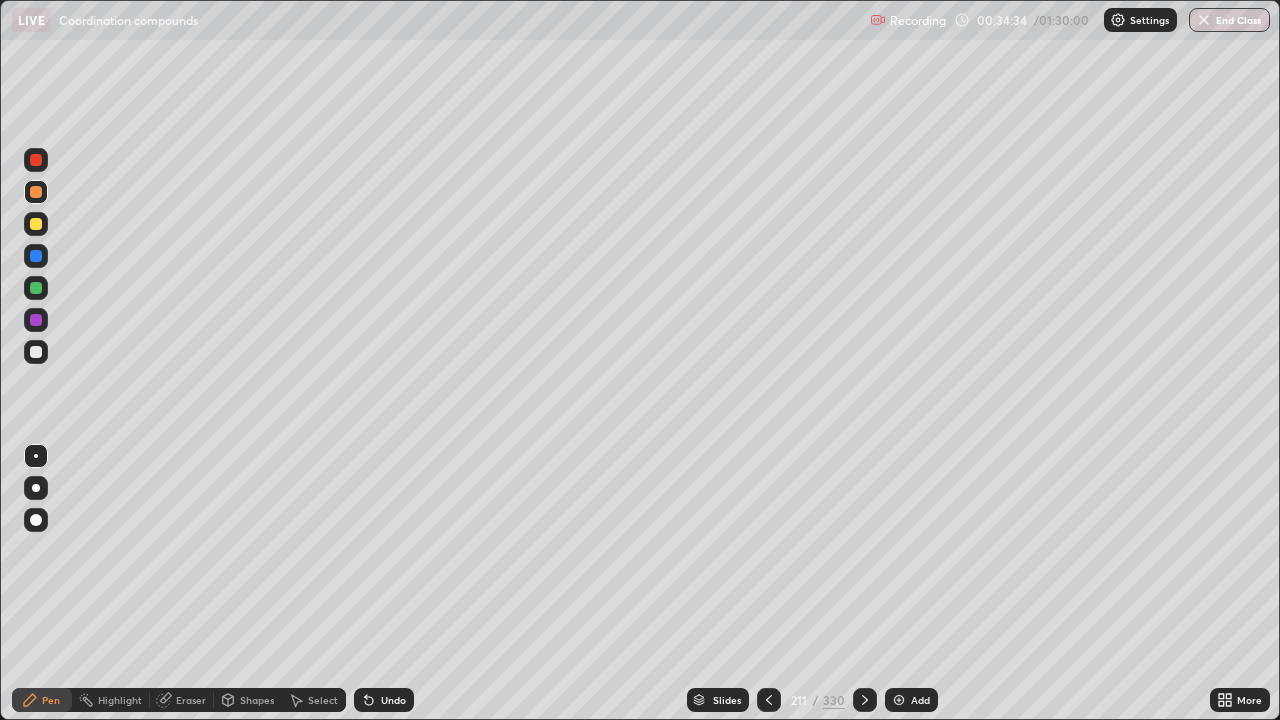 click at bounding box center [36, 256] 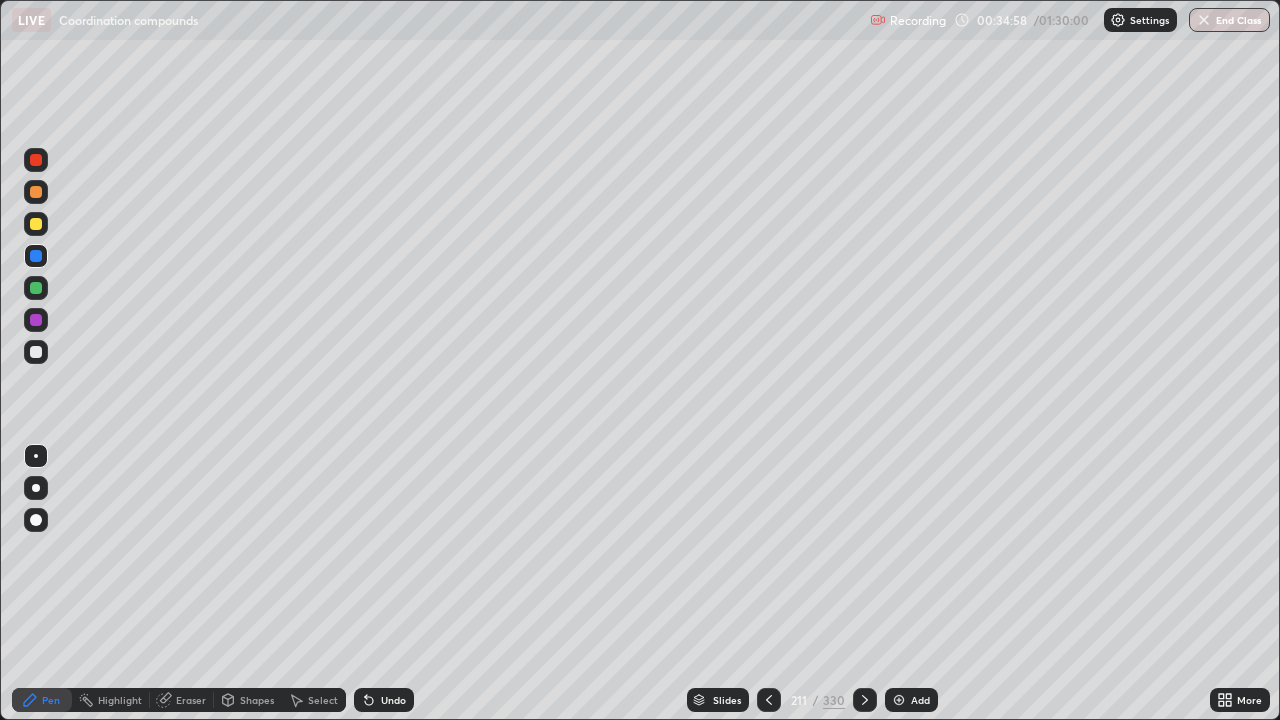 click at bounding box center (36, 224) 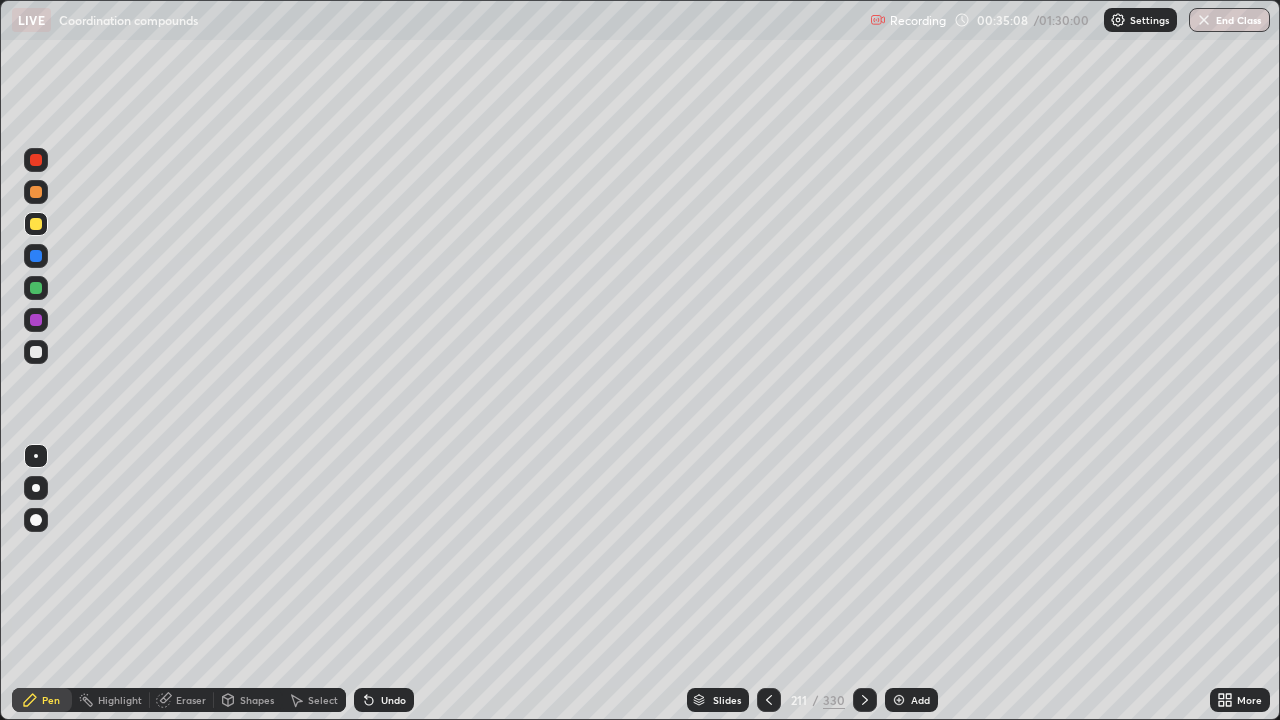 click on "Select" at bounding box center [314, 700] 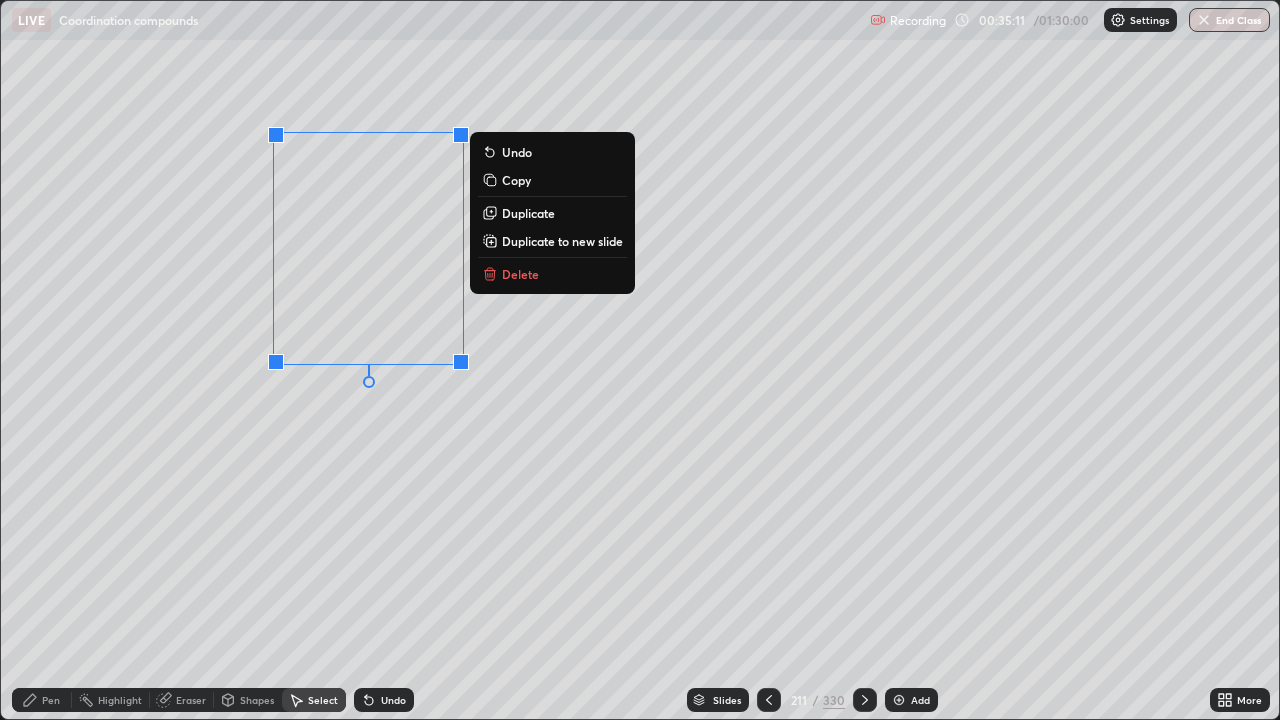 click on "0 ° Undo Copy Duplicate Duplicate to new slide Delete" at bounding box center [640, 360] 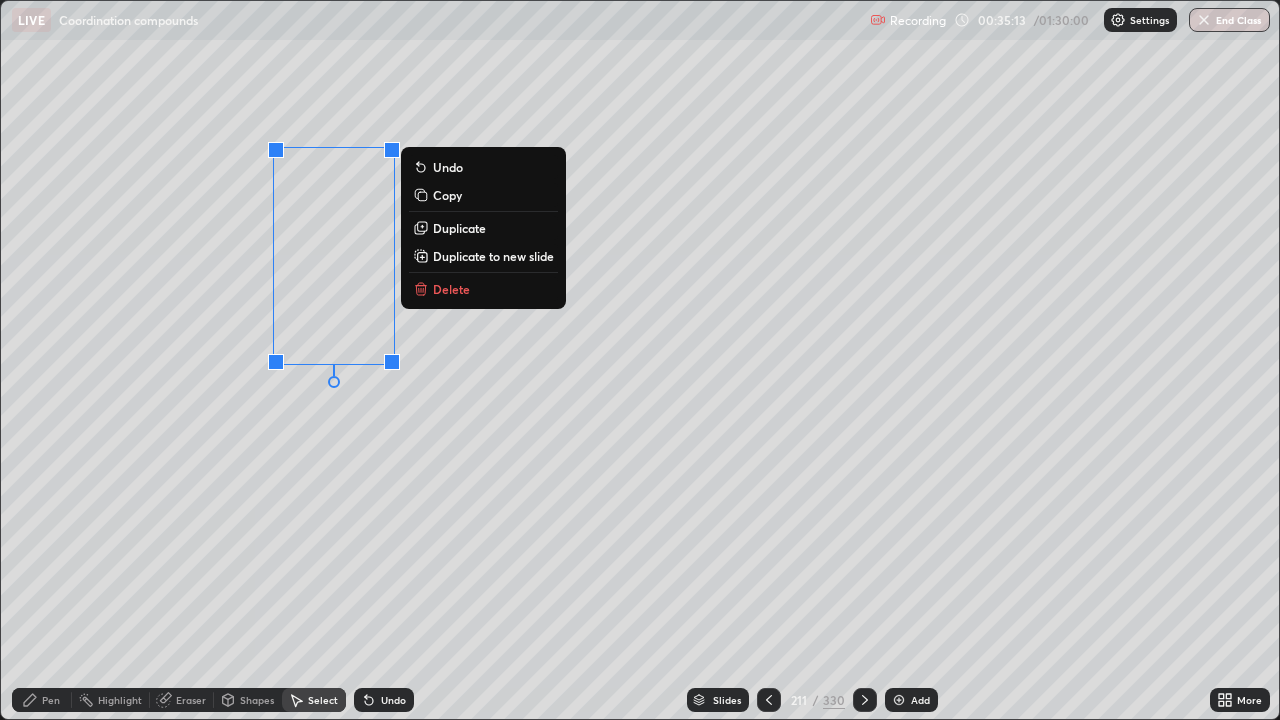 click on "0 ° Undo Copy Duplicate Duplicate to new slide Delete" at bounding box center [640, 360] 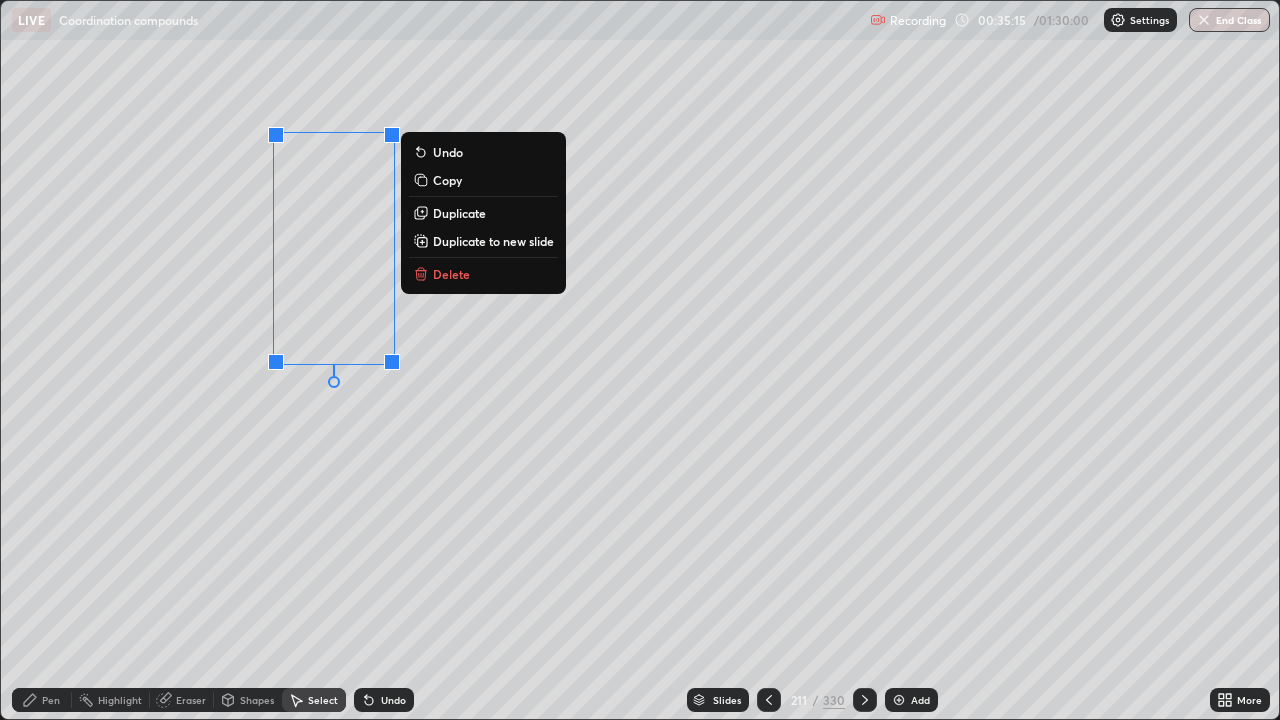 click 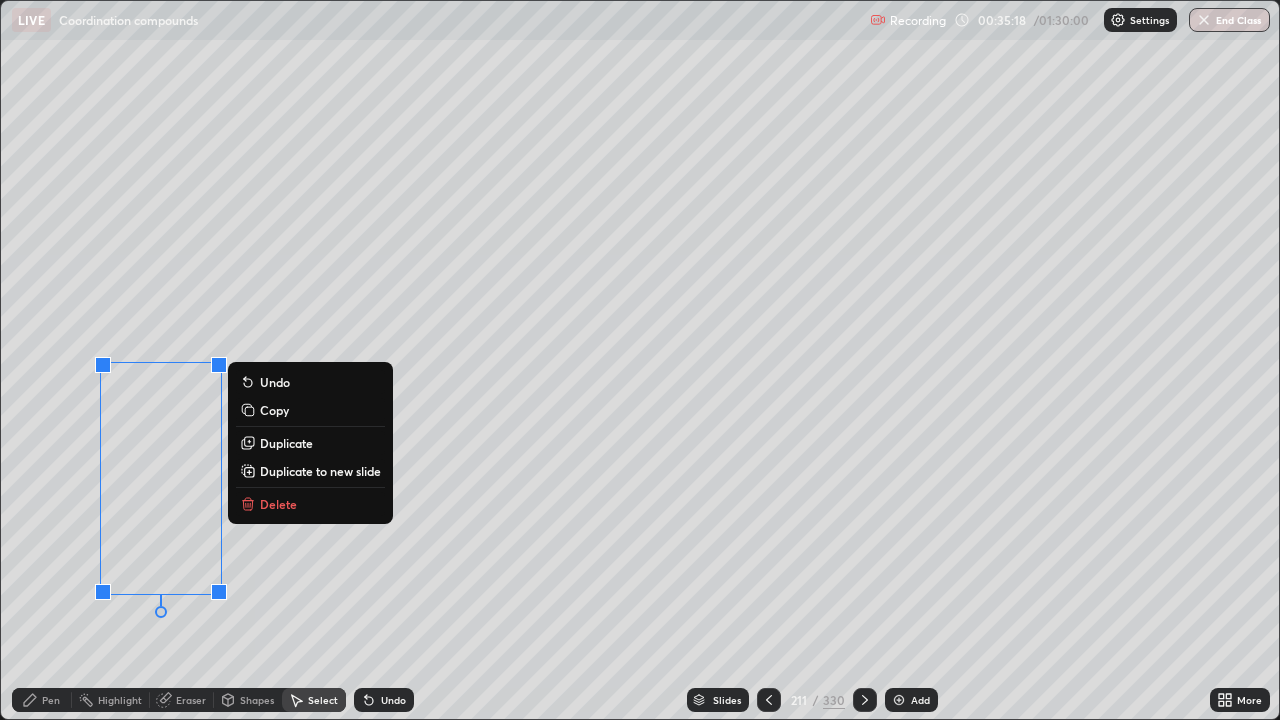 click 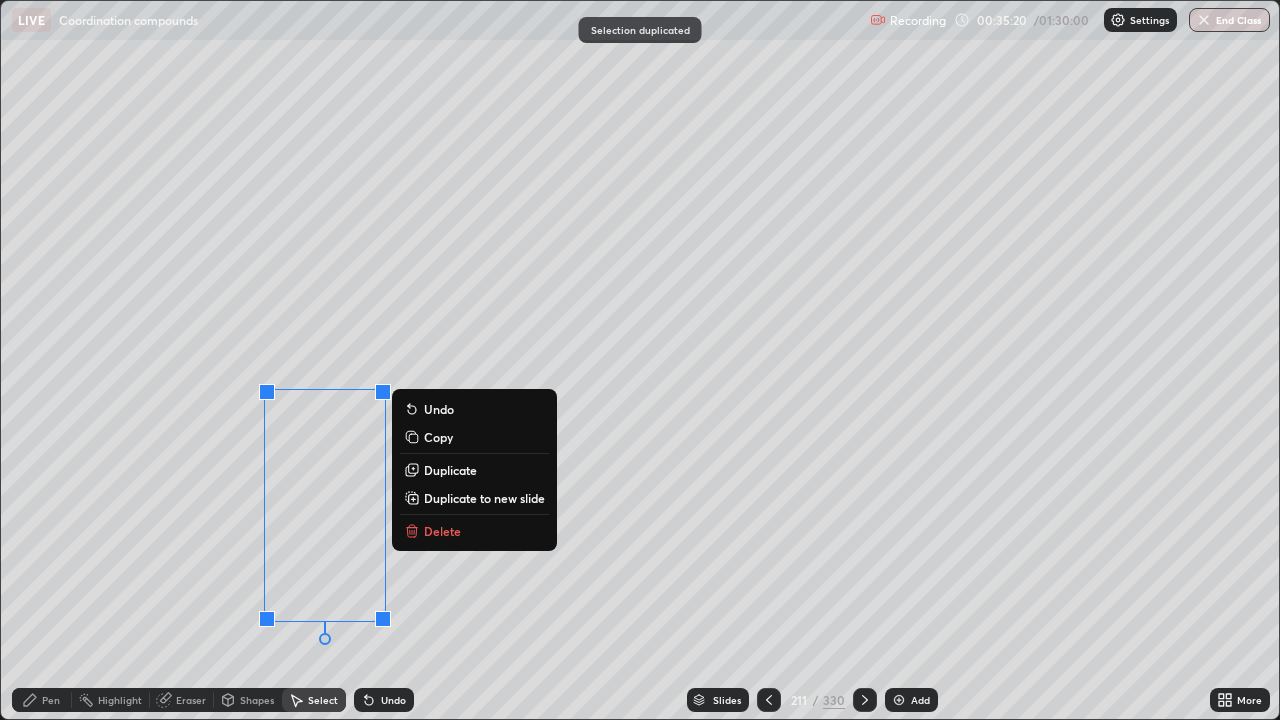 click on "Duplicate" at bounding box center (474, 470) 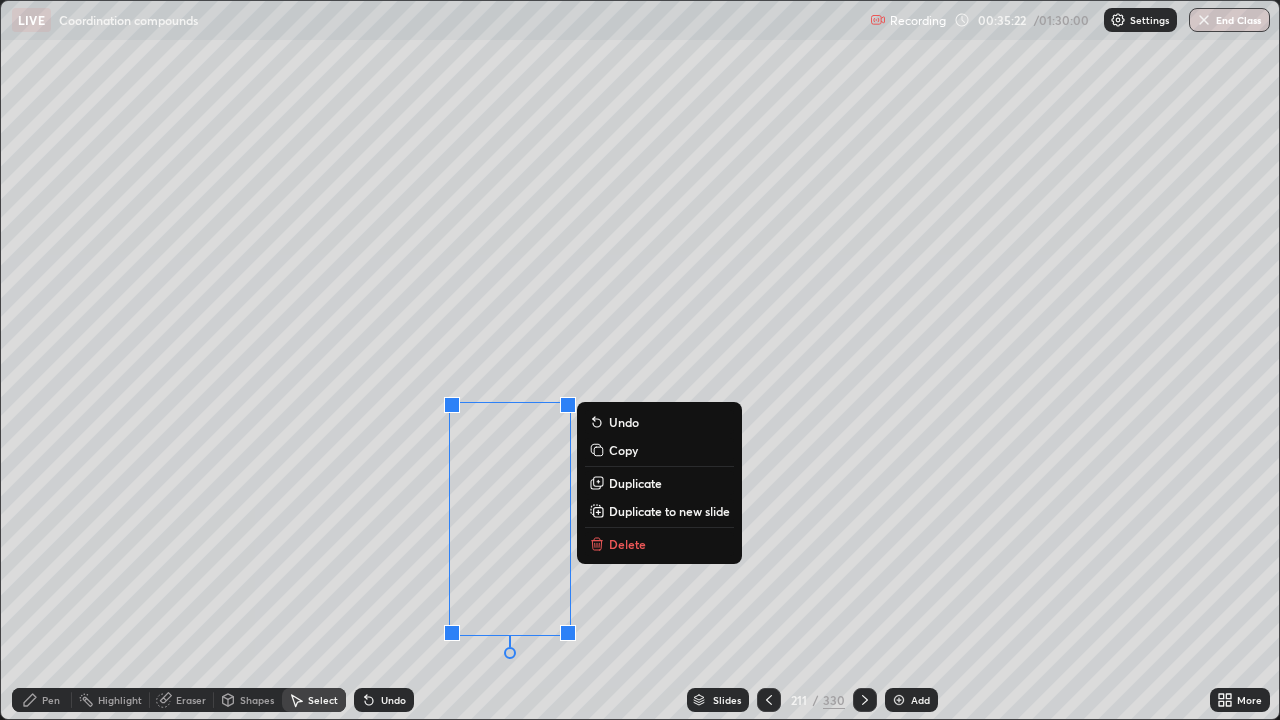 click 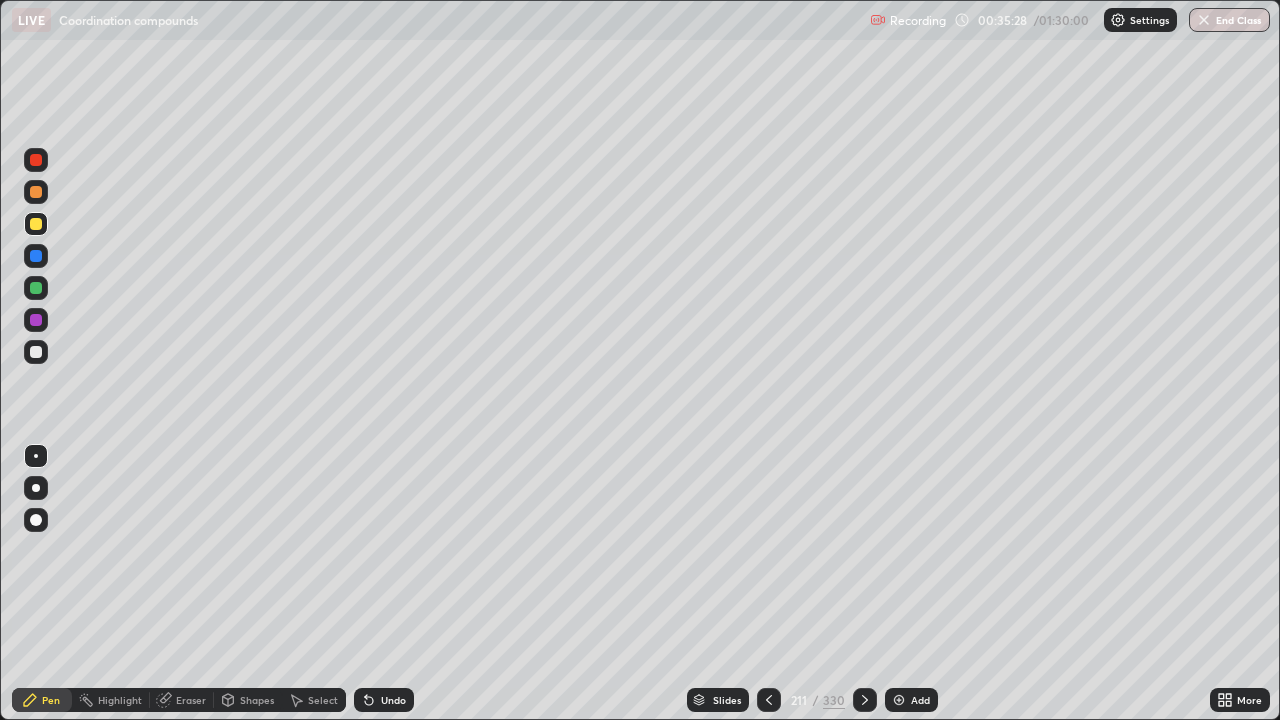 click at bounding box center [36, 256] 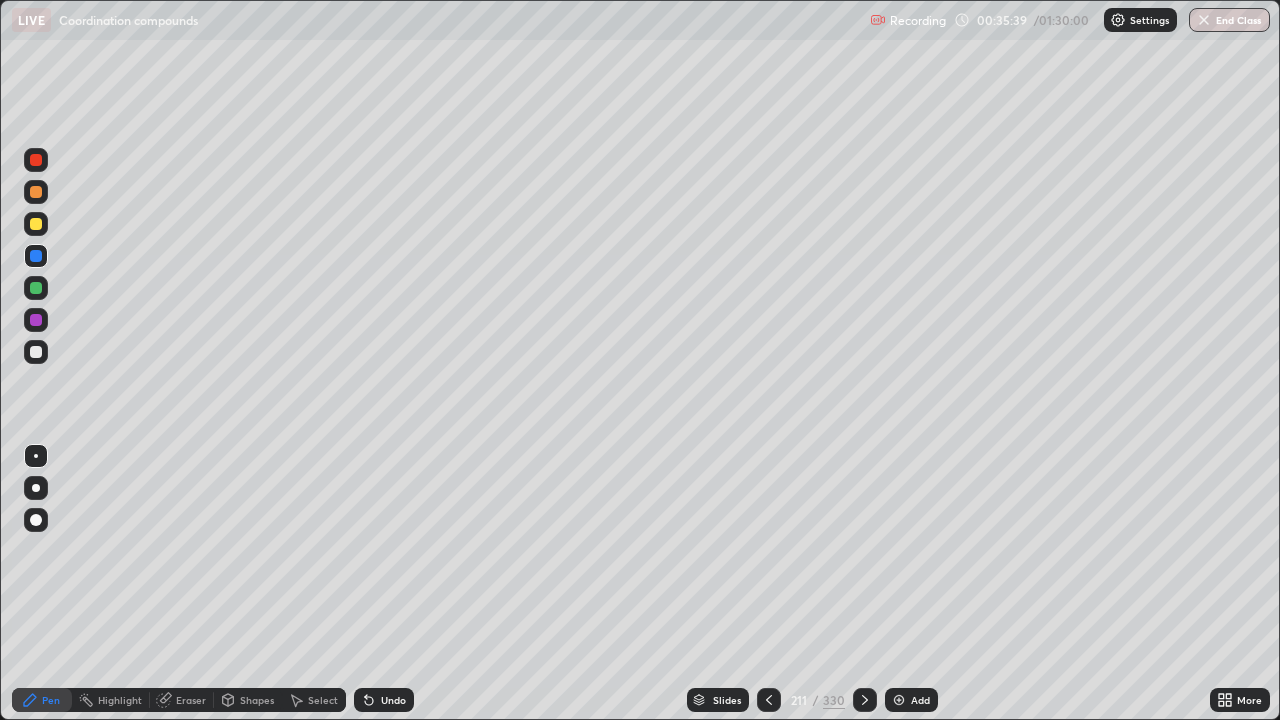 click at bounding box center (36, 224) 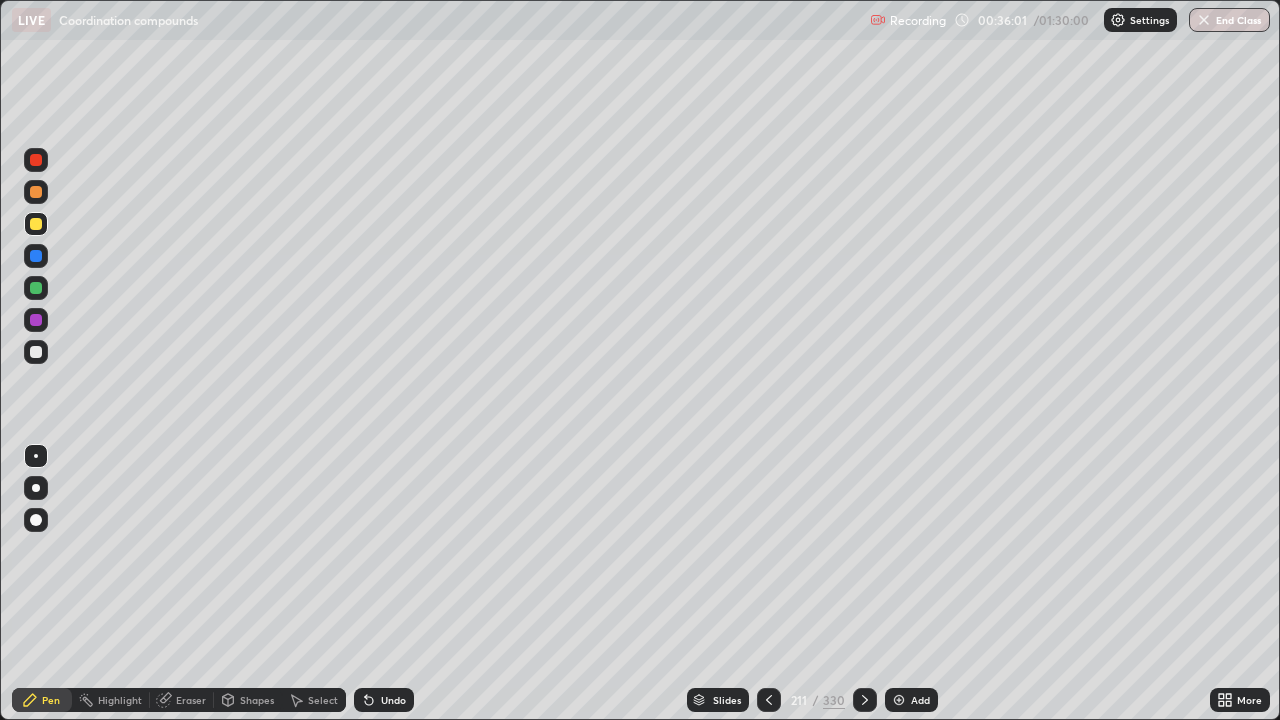 click at bounding box center [36, 320] 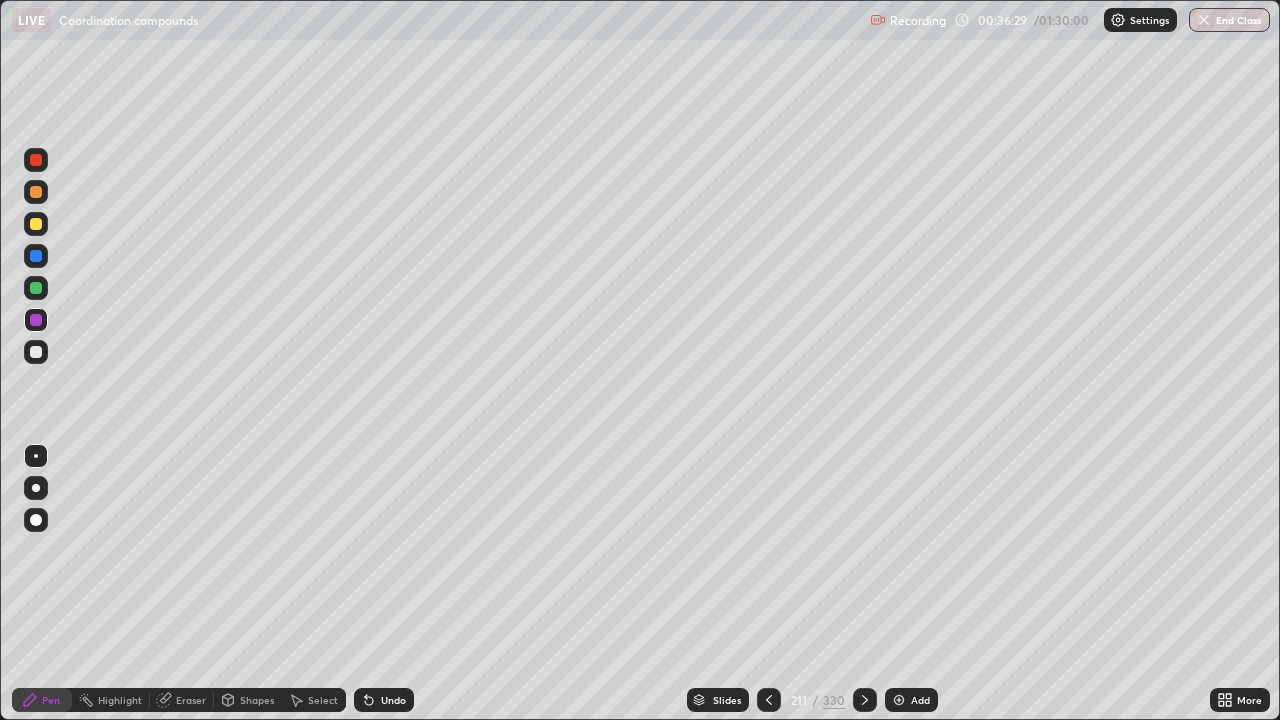 click 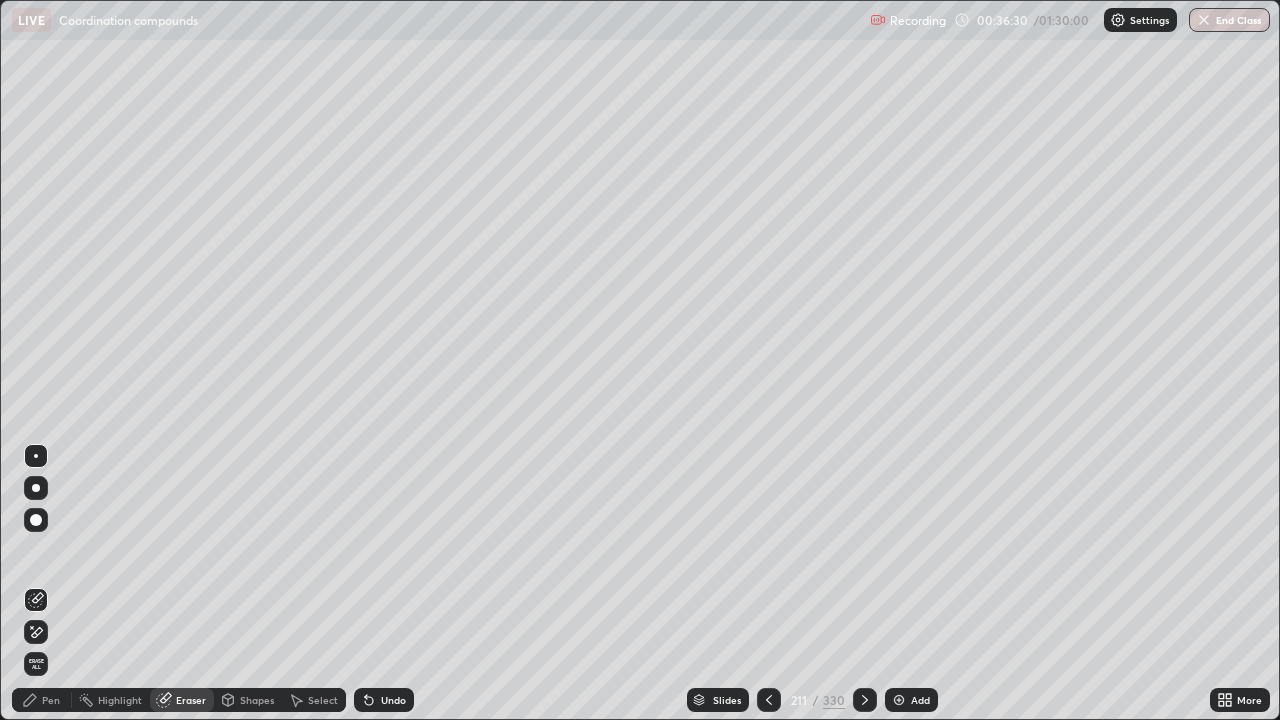 click 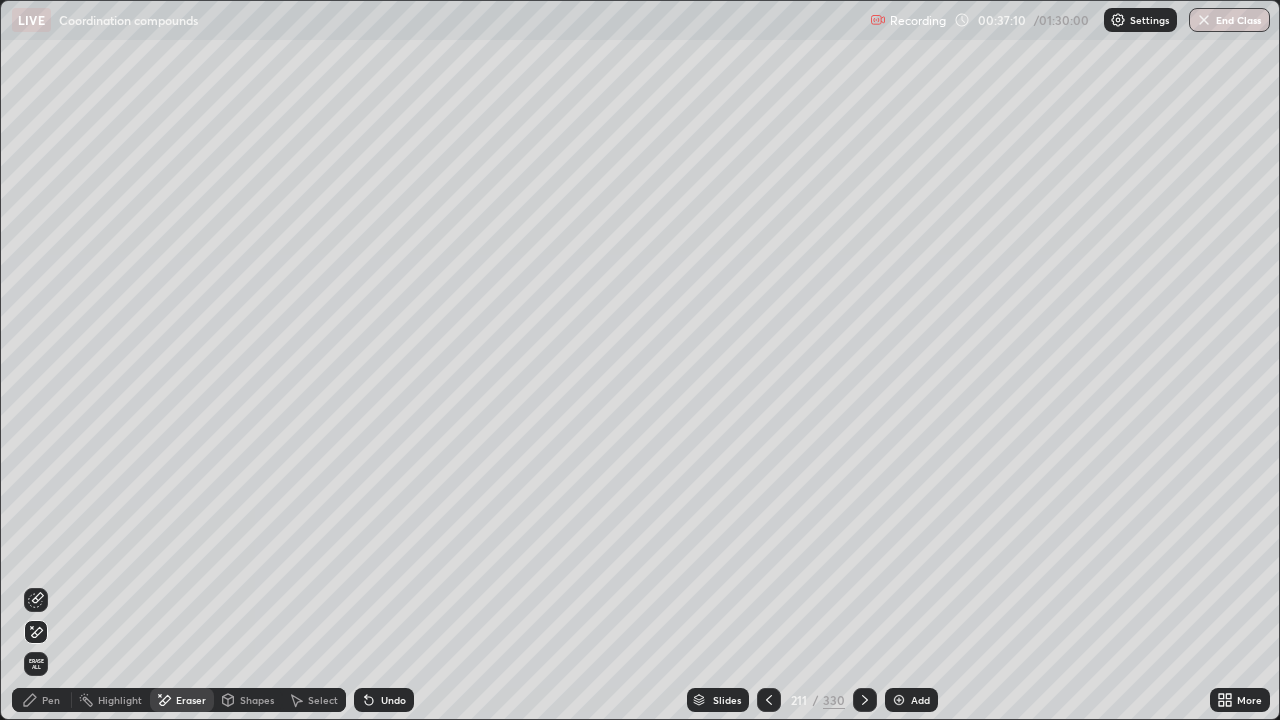 click on "Pen" at bounding box center (51, 700) 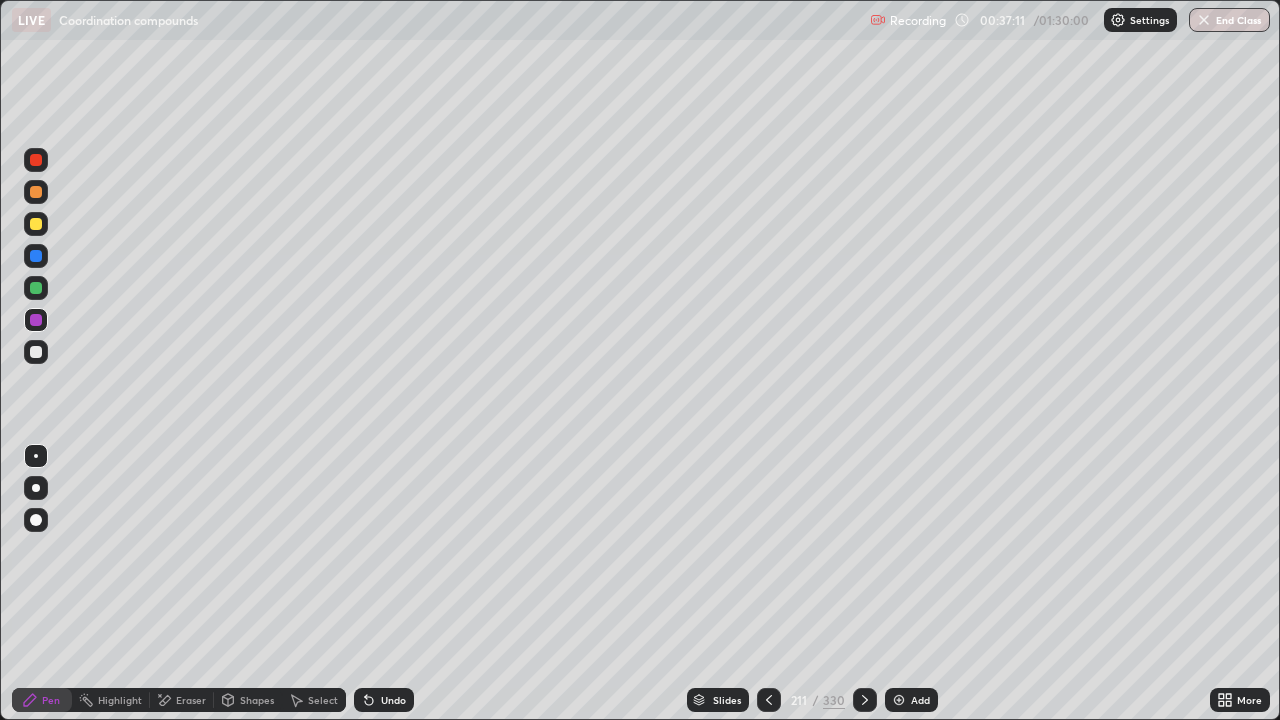 click at bounding box center [36, 192] 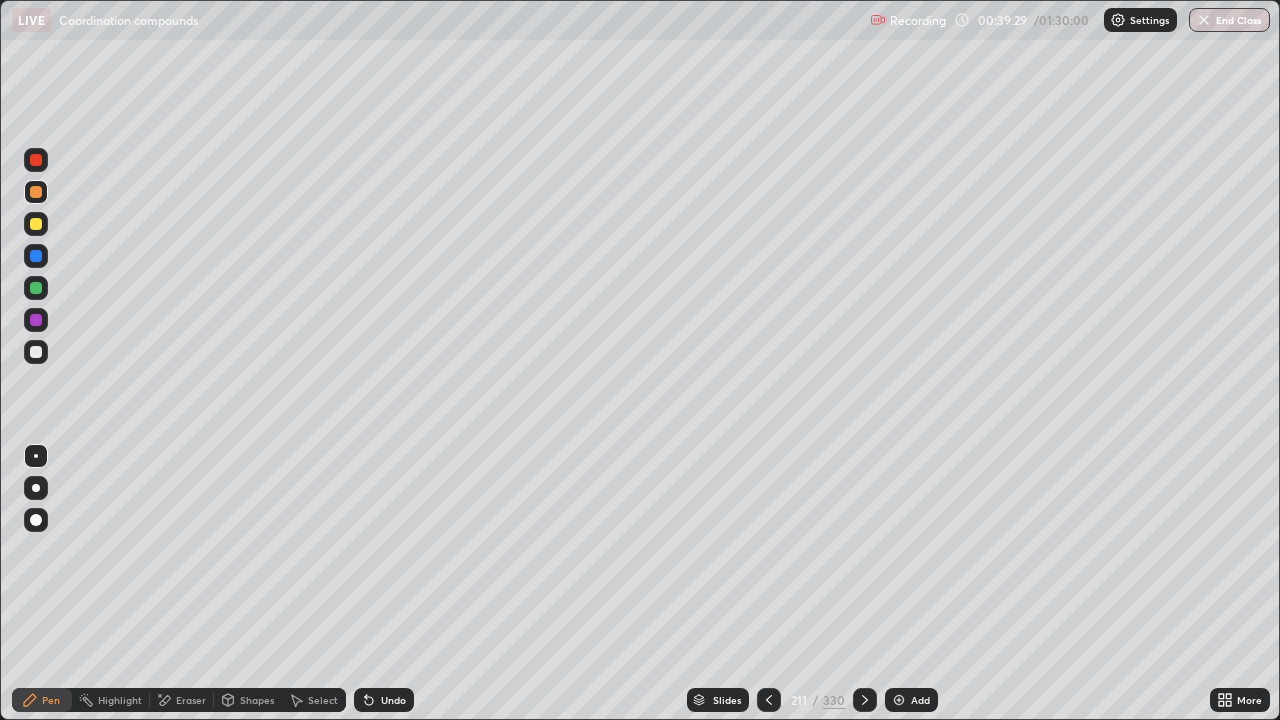 click 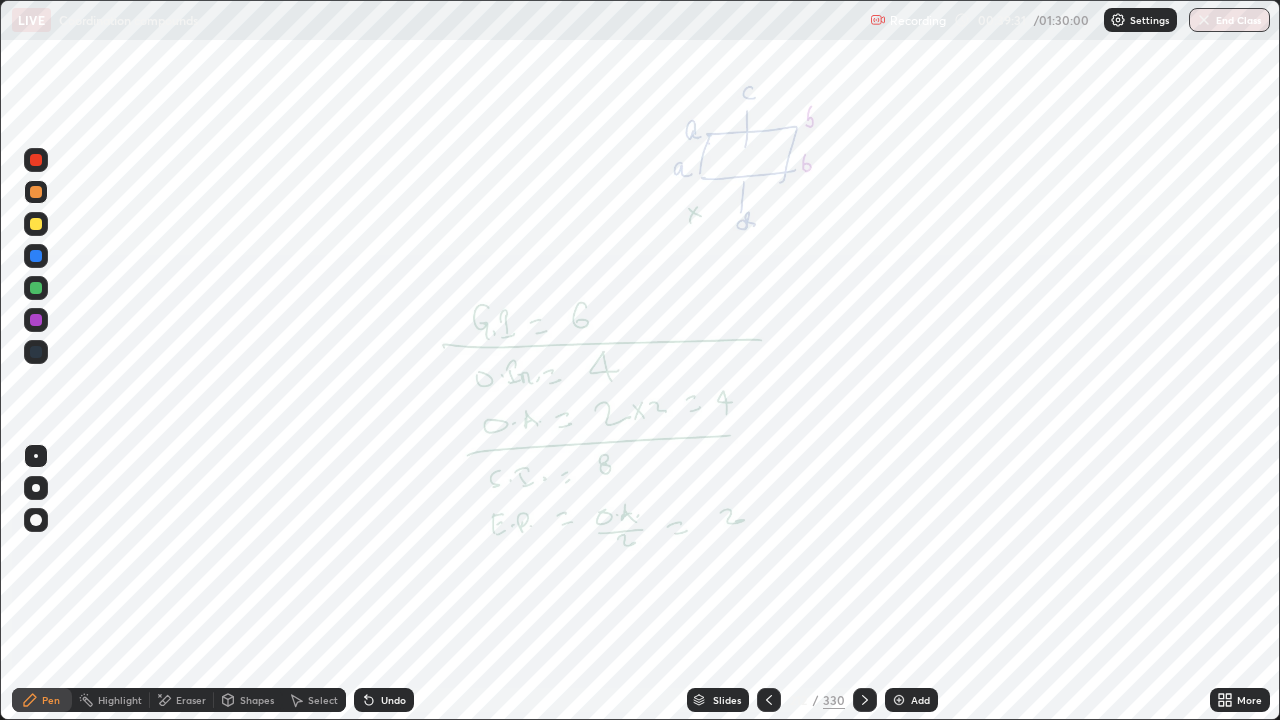 click 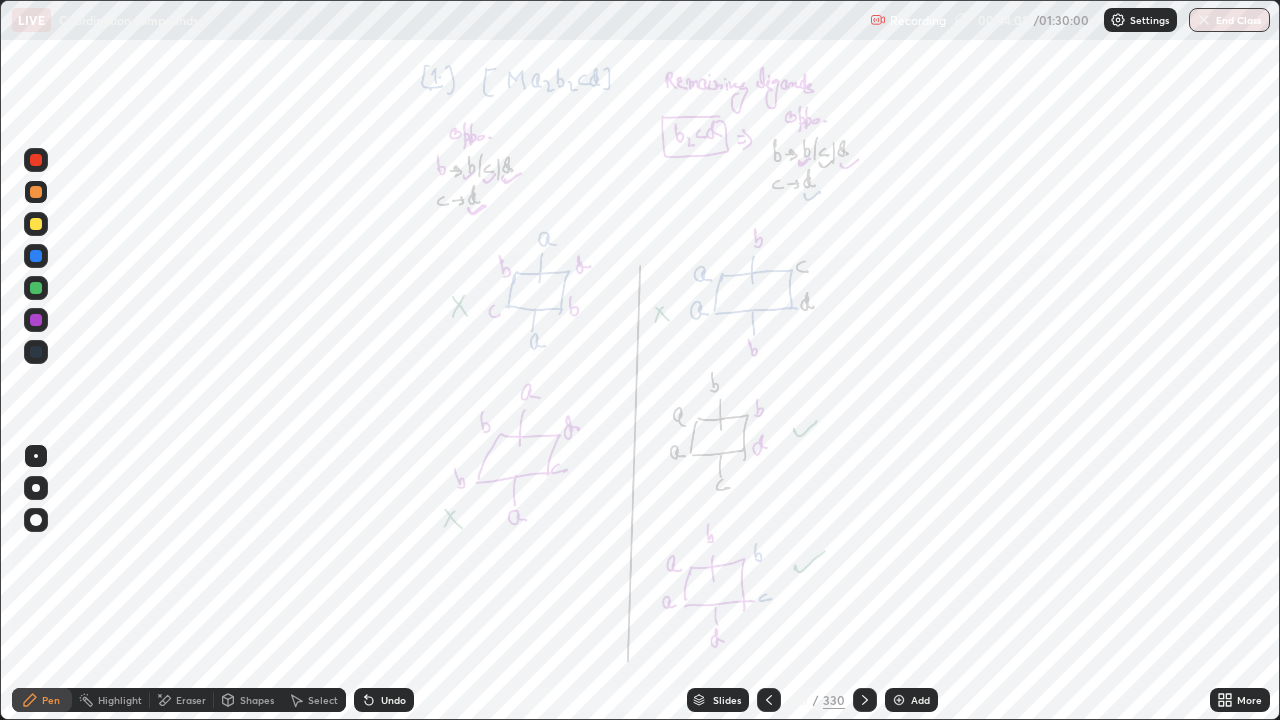 click 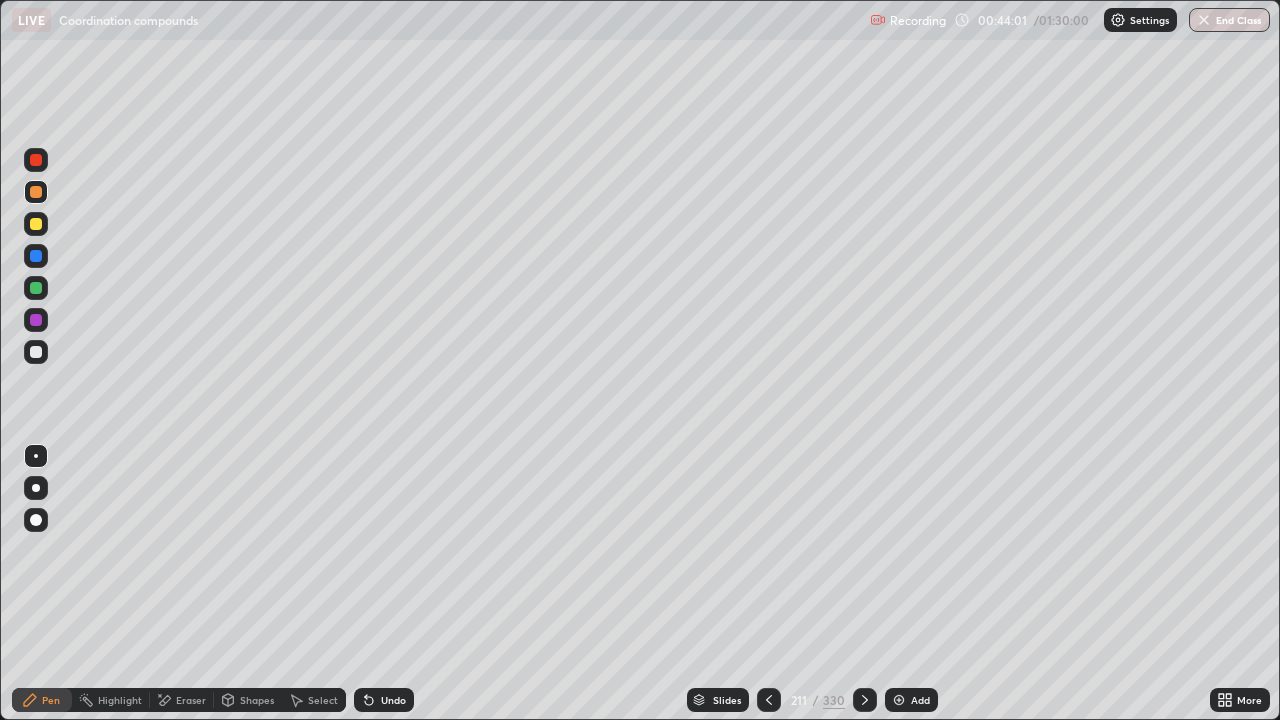 click 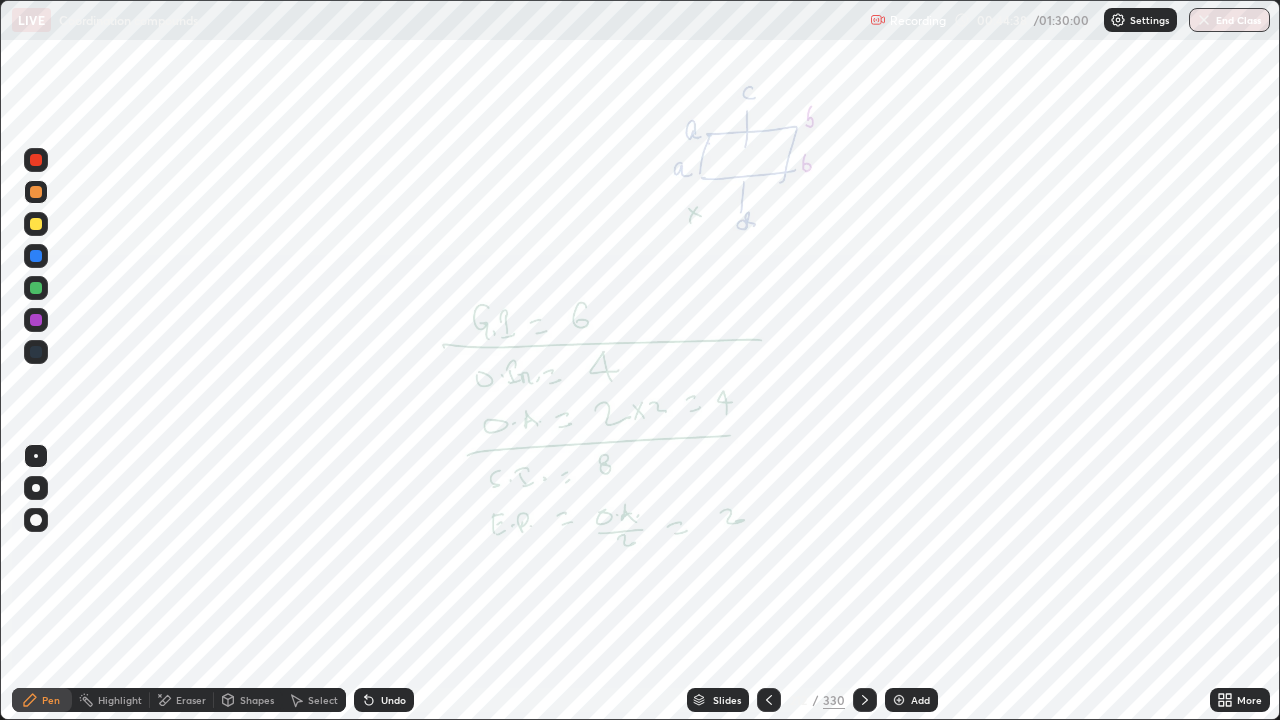 click at bounding box center (36, 160) 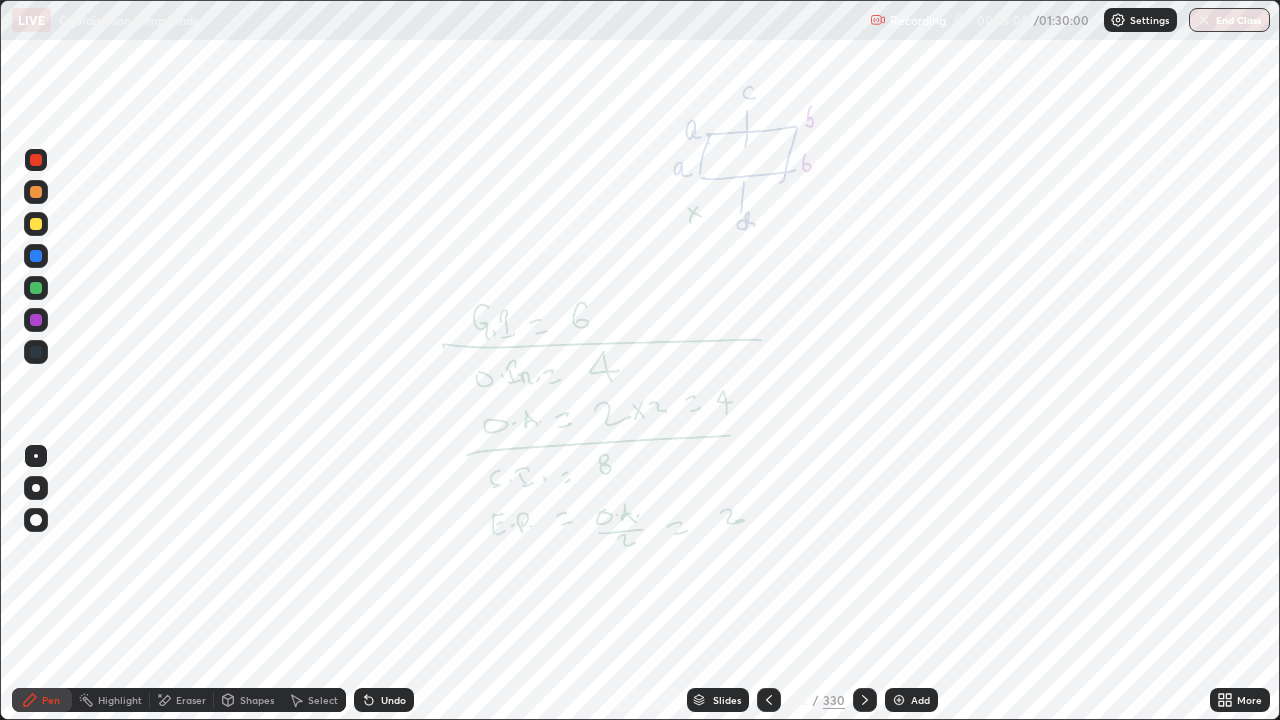 click at bounding box center (769, 700) 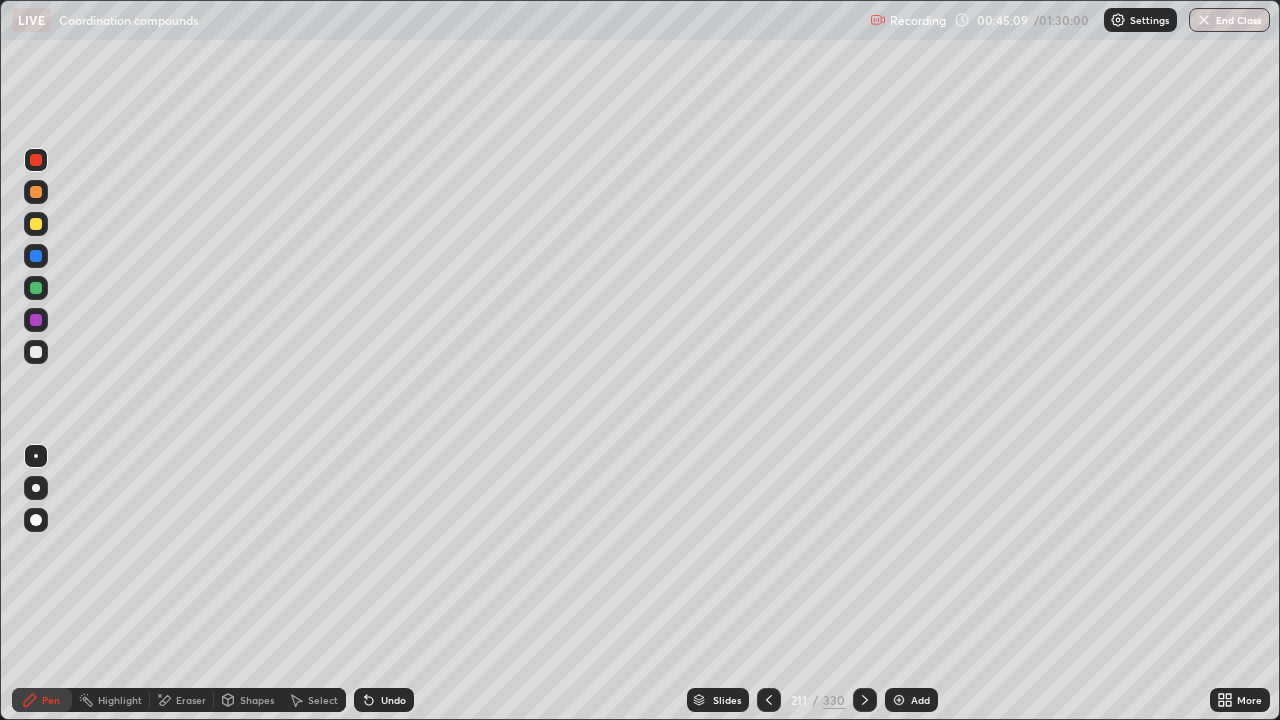 click 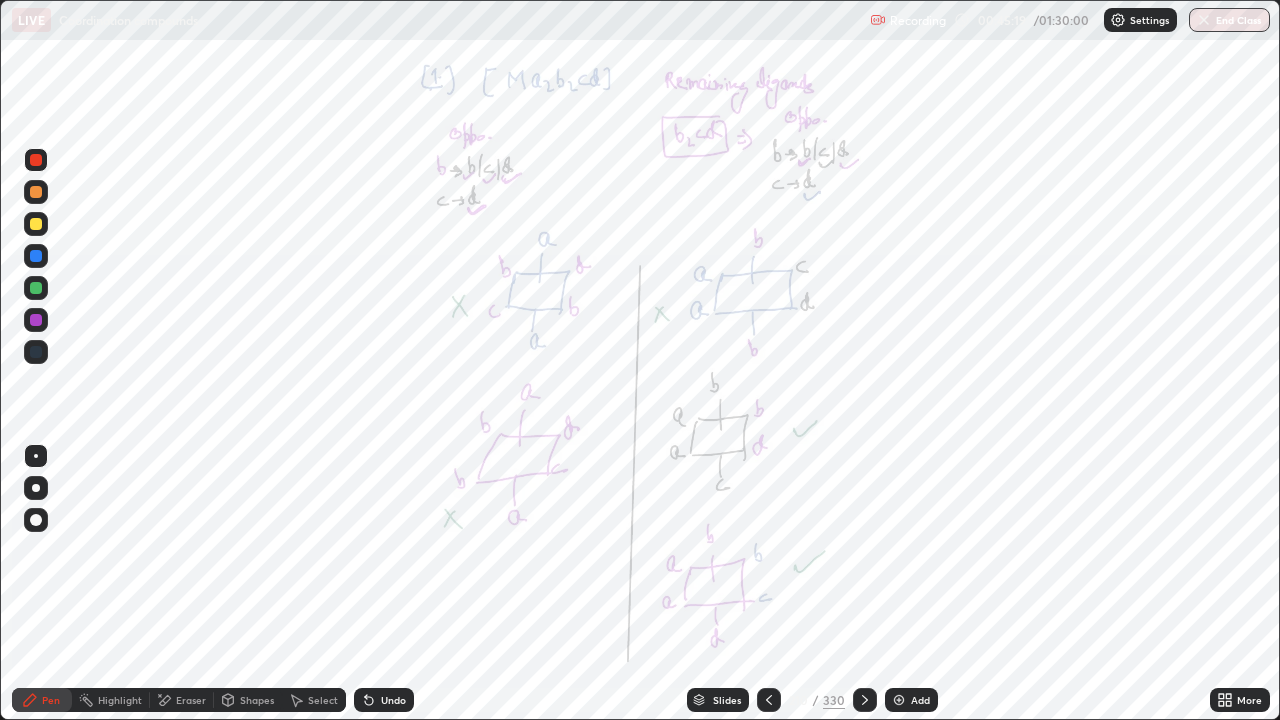 click 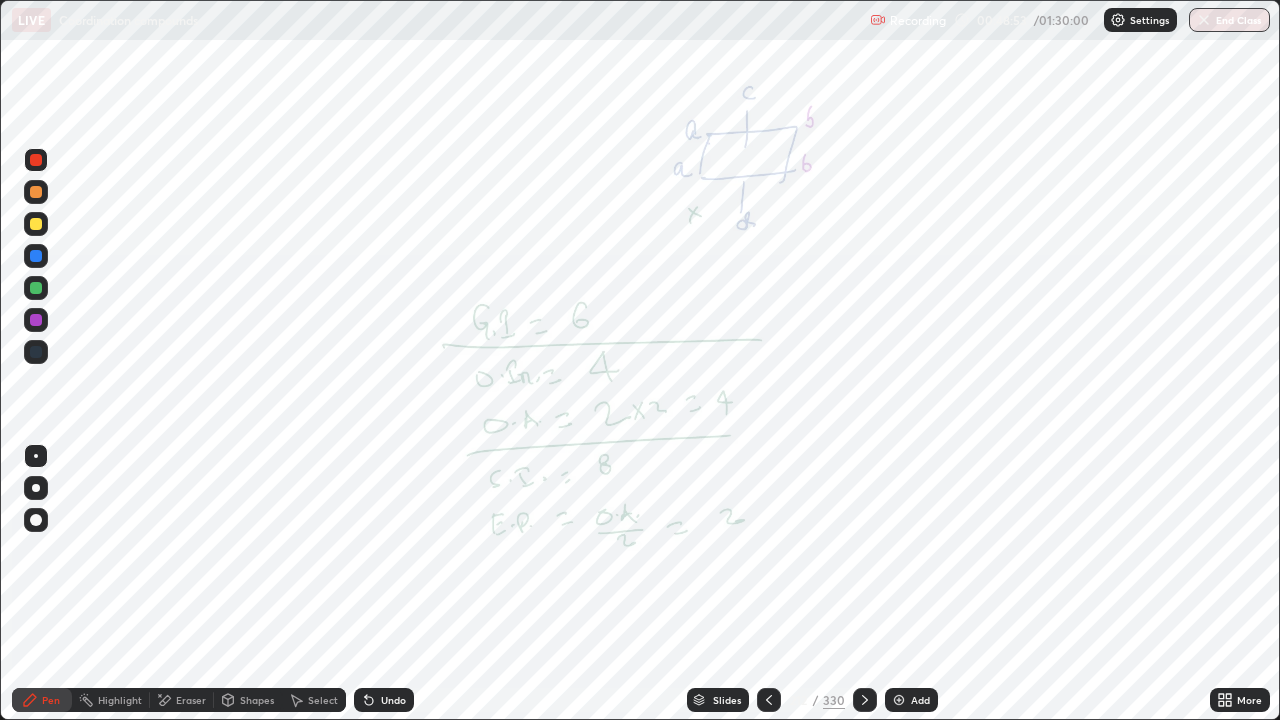 click 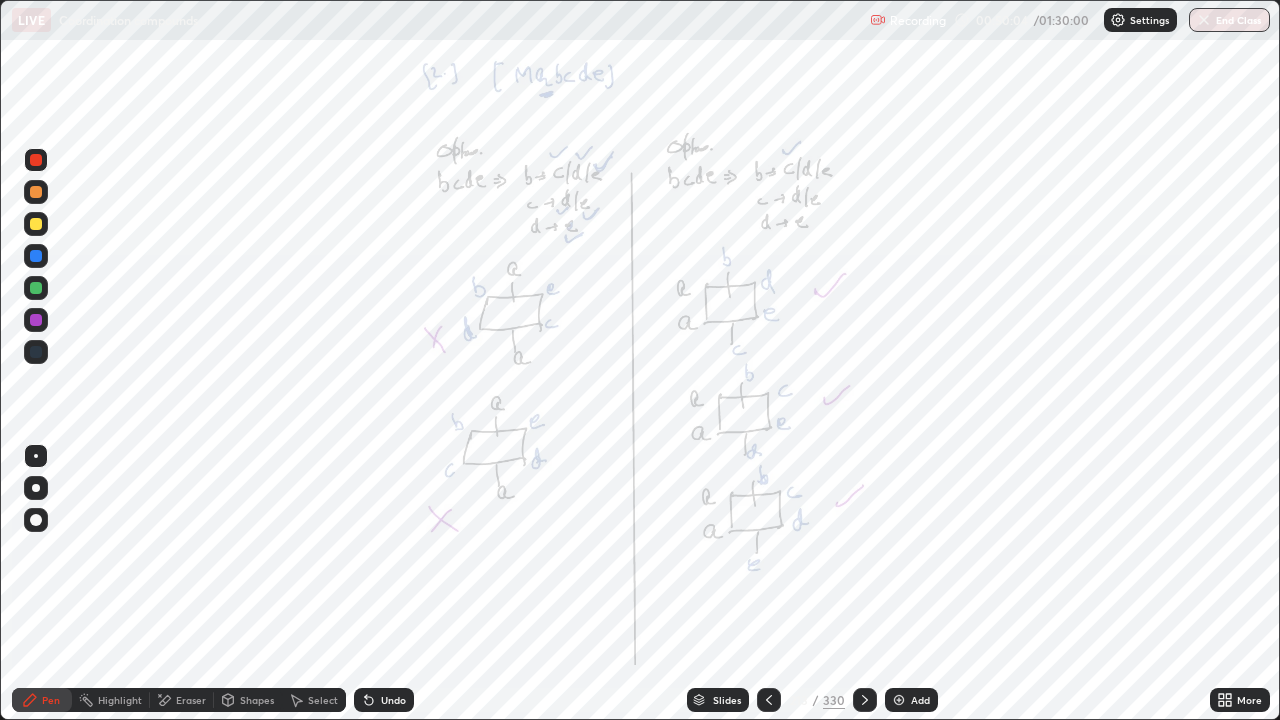 click 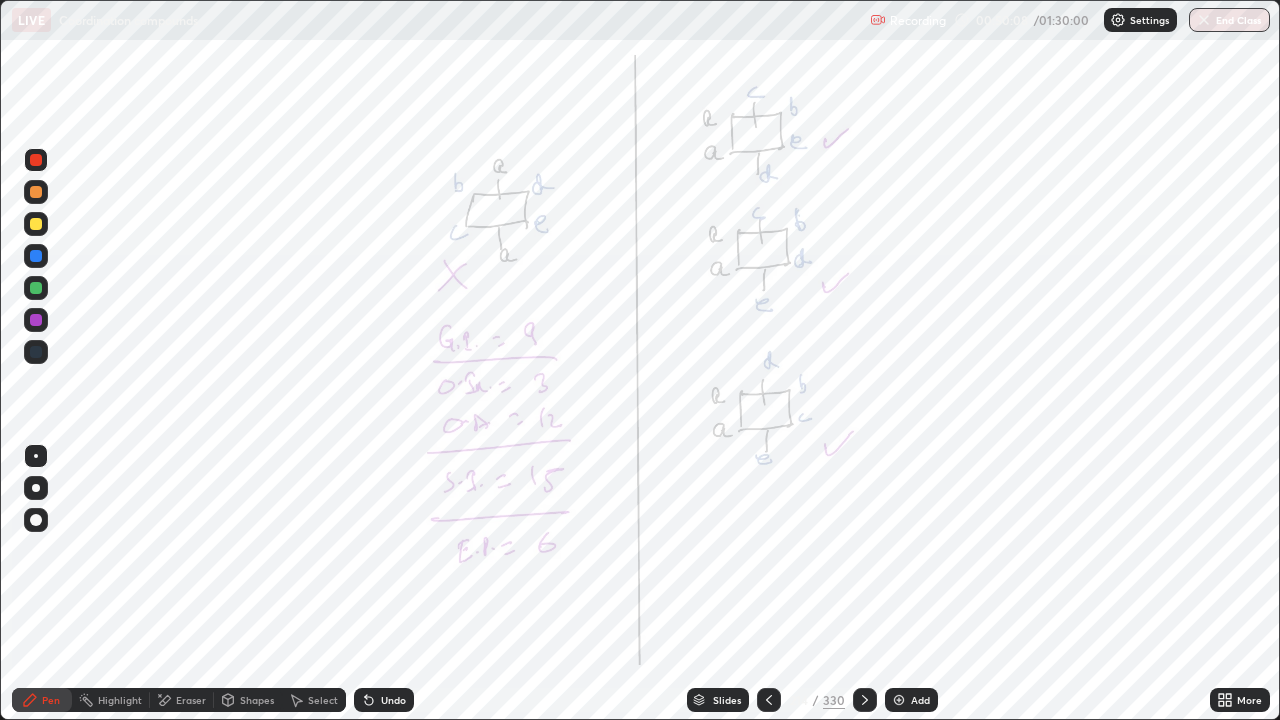 click 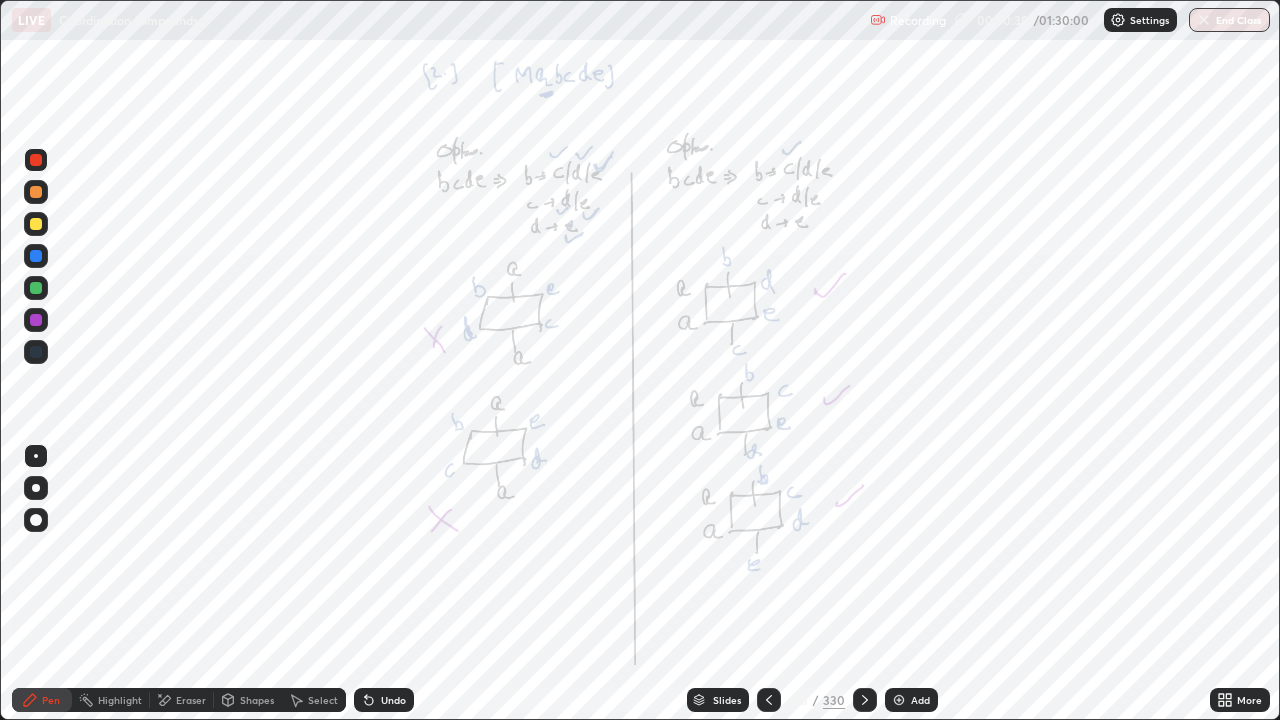 click 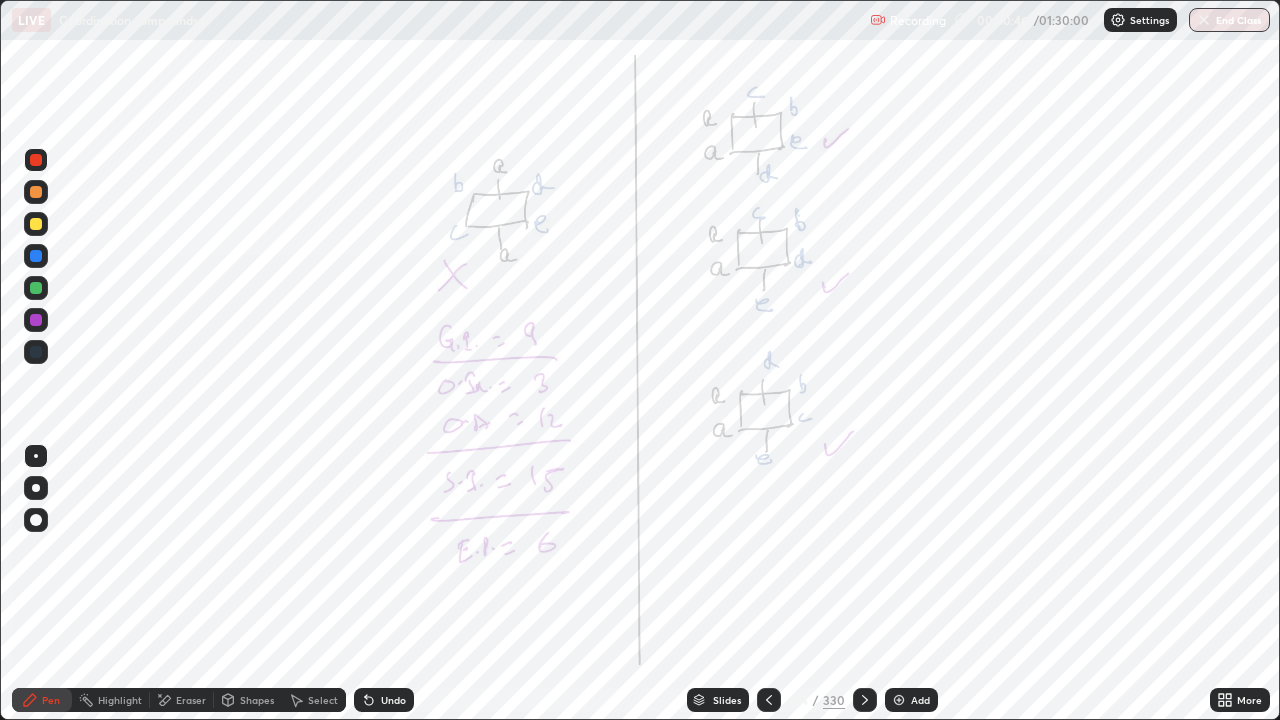 click 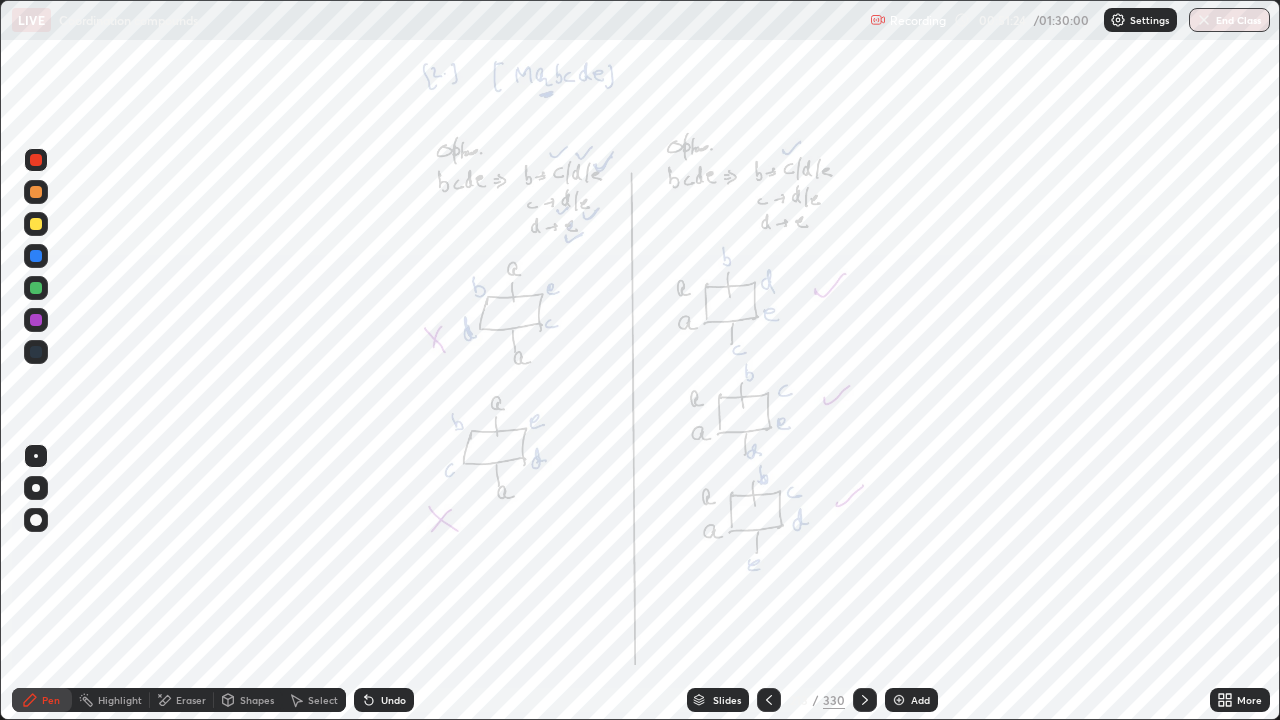 click 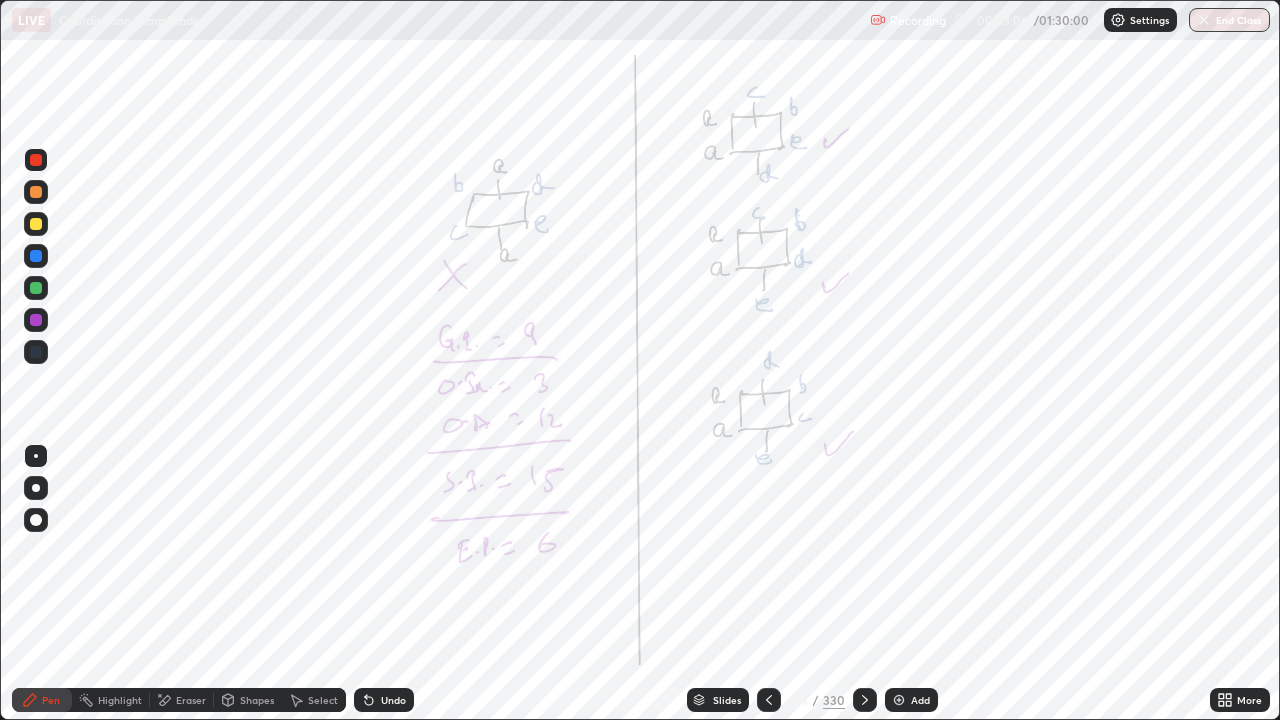click at bounding box center (865, 700) 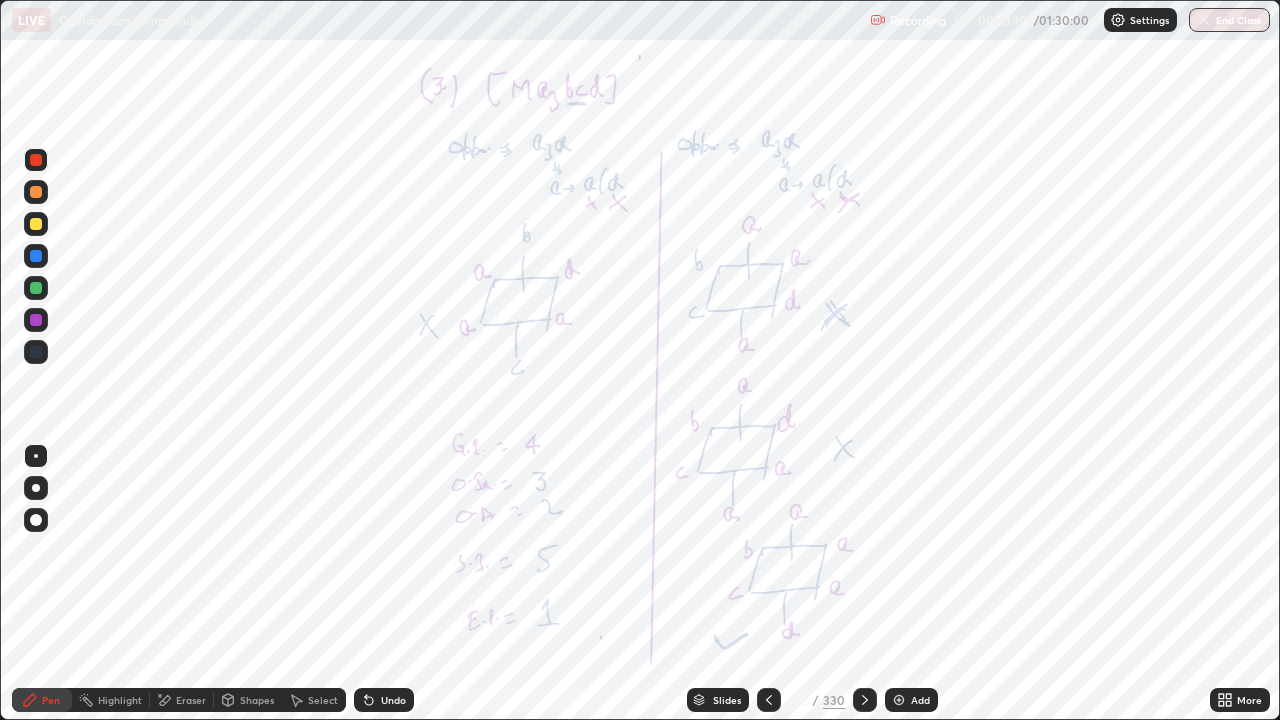 click 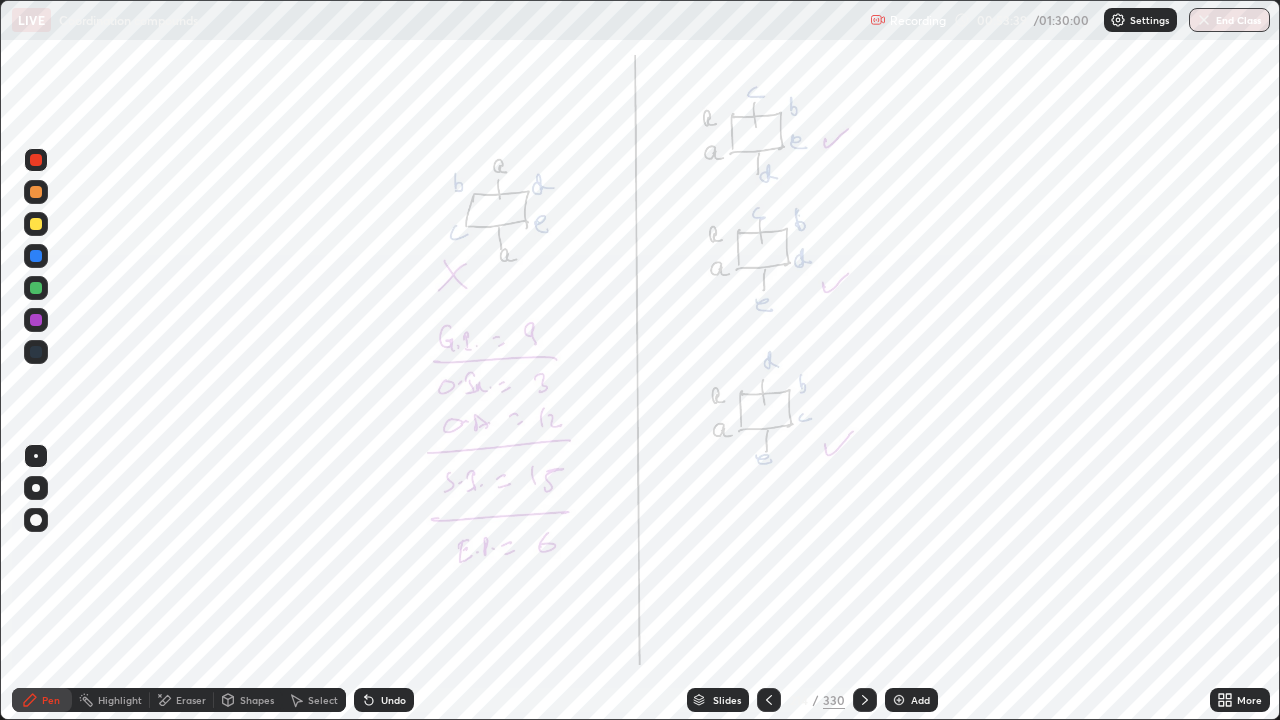 click at bounding box center (36, 224) 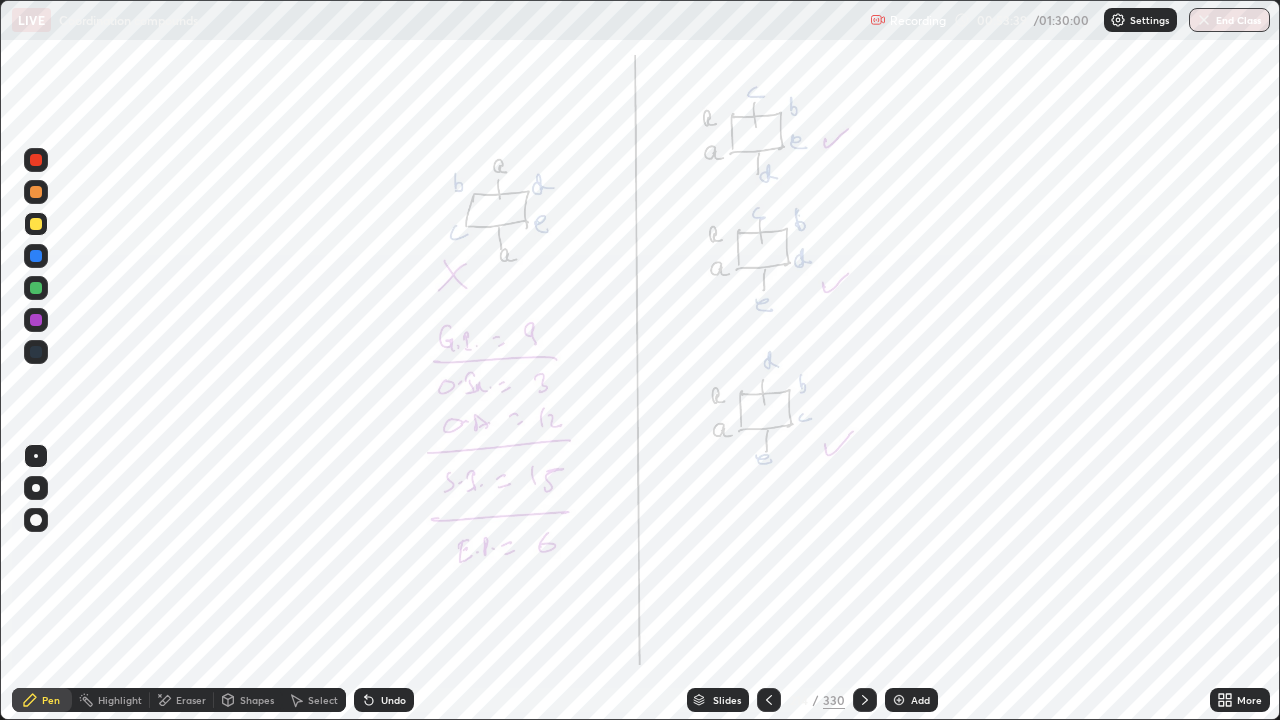 click at bounding box center [36, 256] 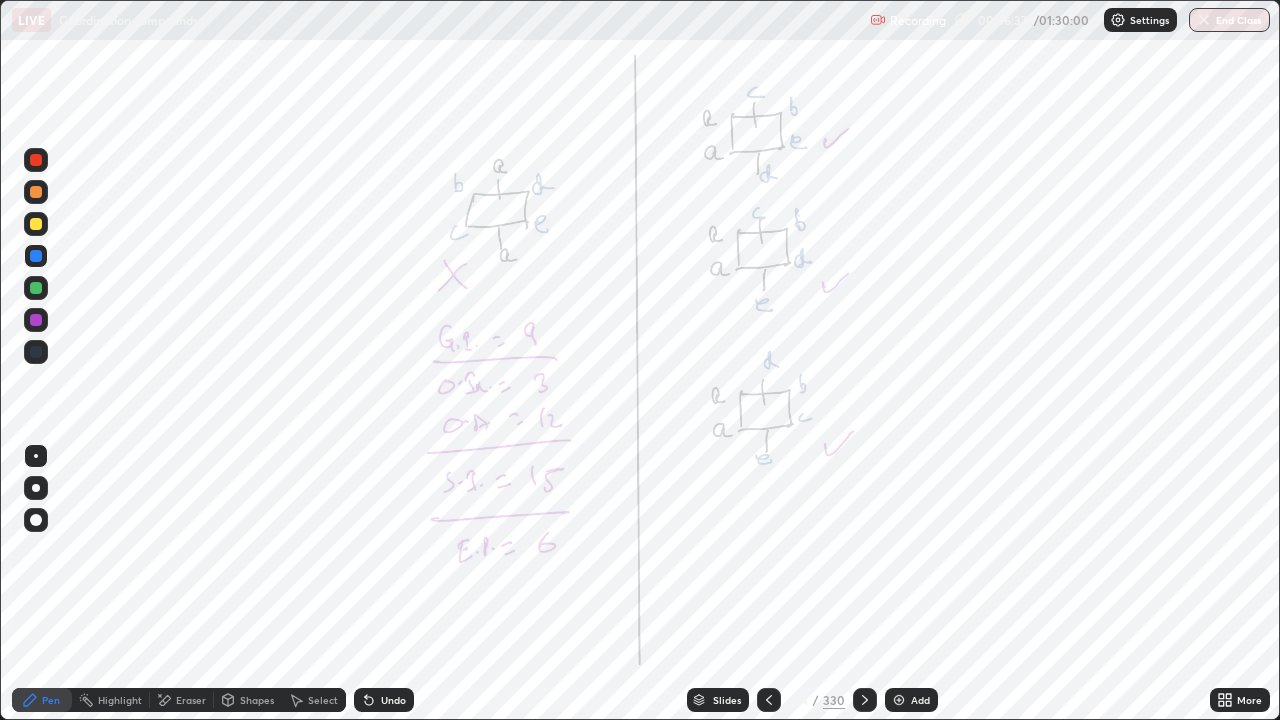 click 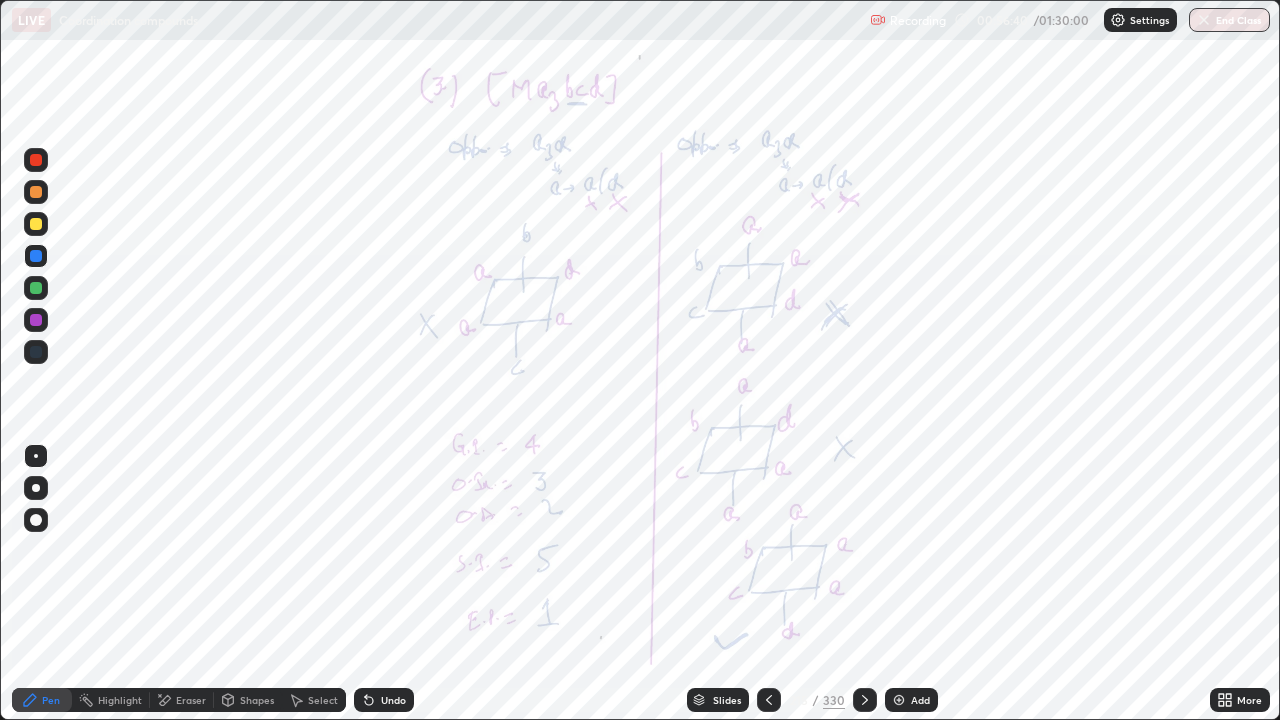 click 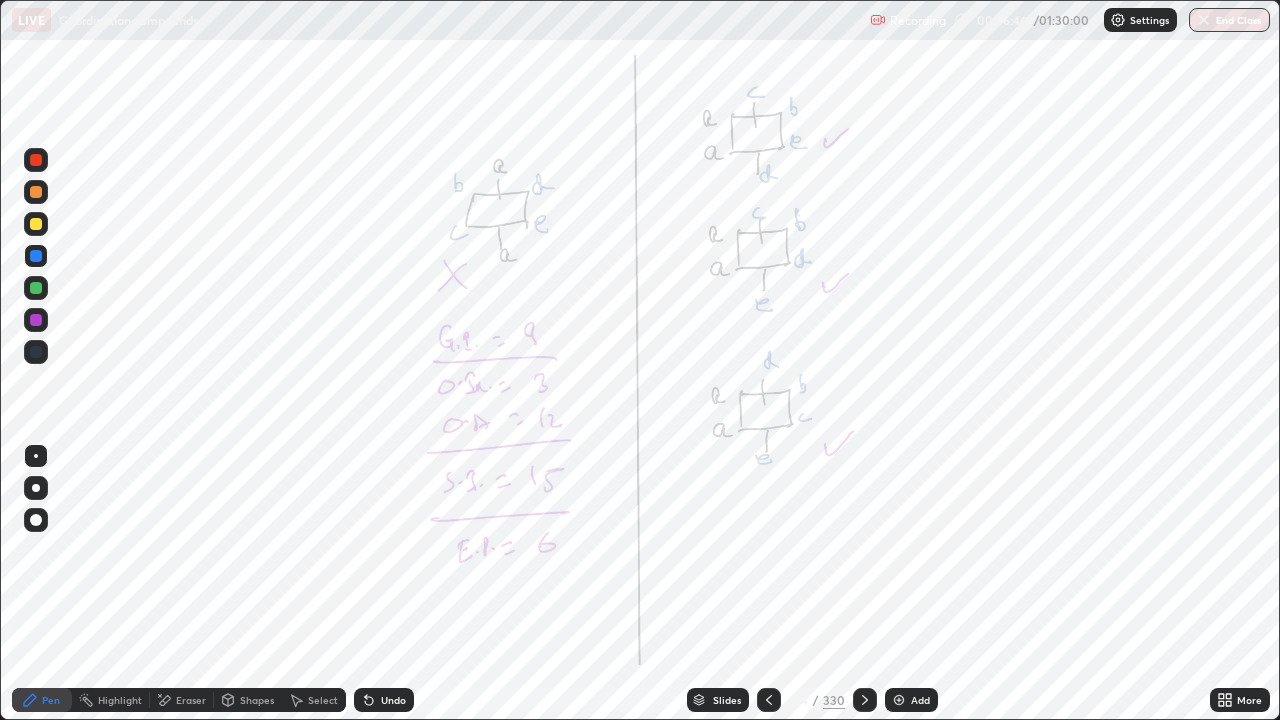 click at bounding box center [36, 288] 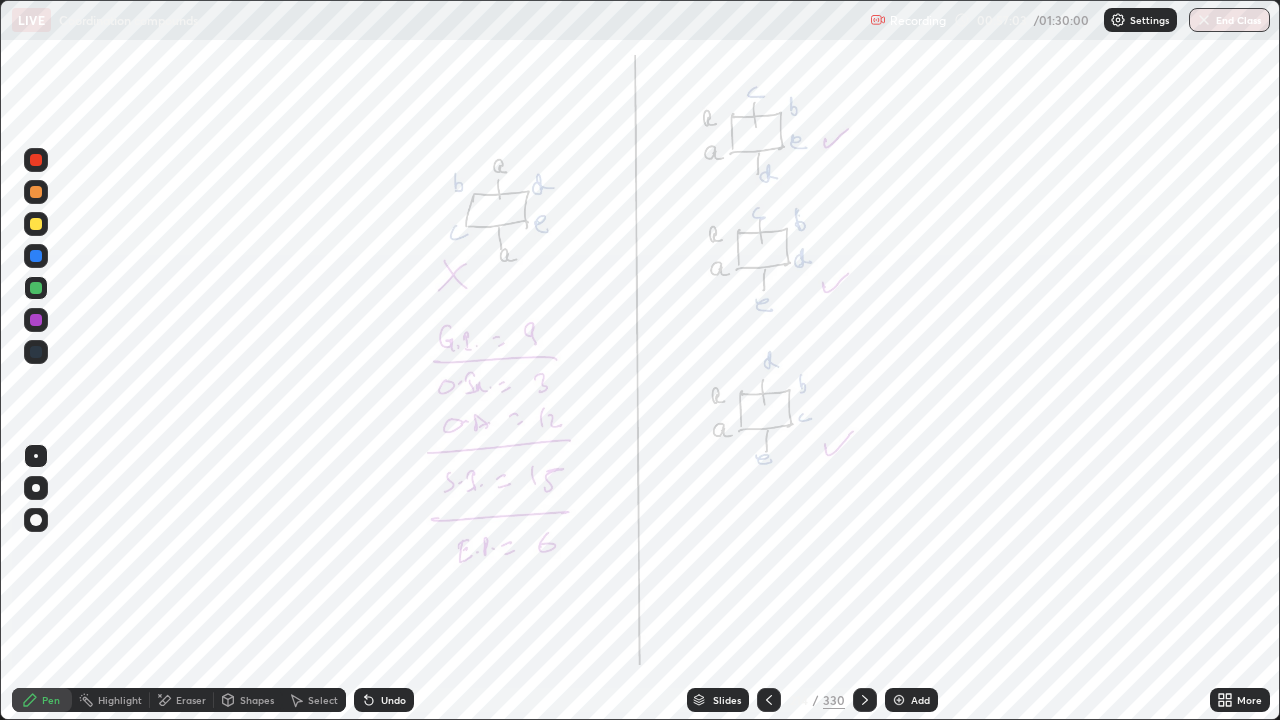 click at bounding box center (865, 700) 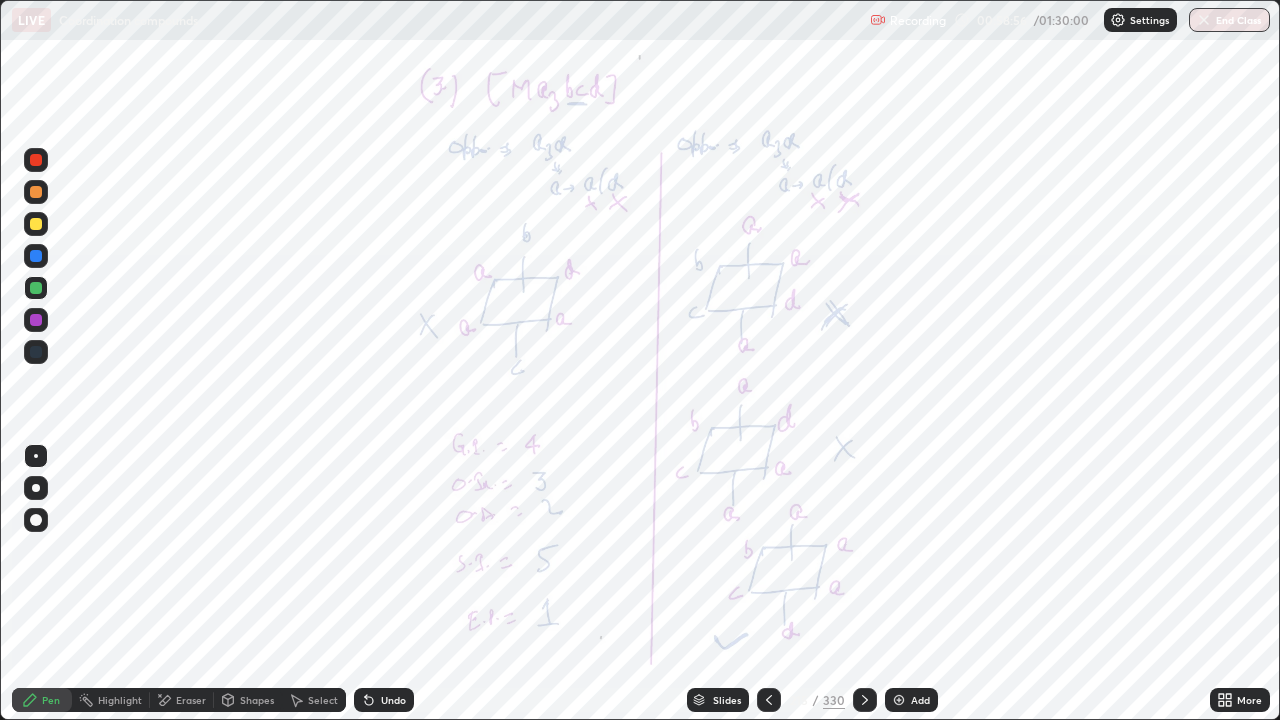 click on "Add" at bounding box center [911, 700] 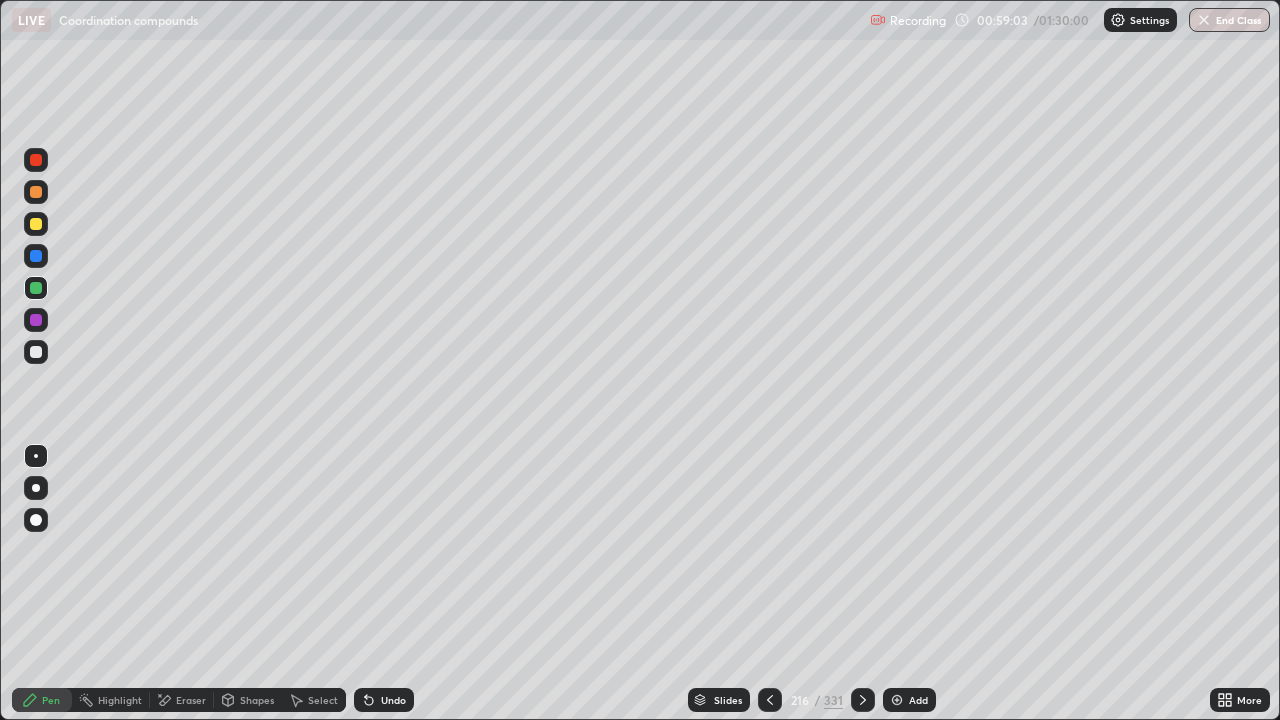 click at bounding box center (36, 224) 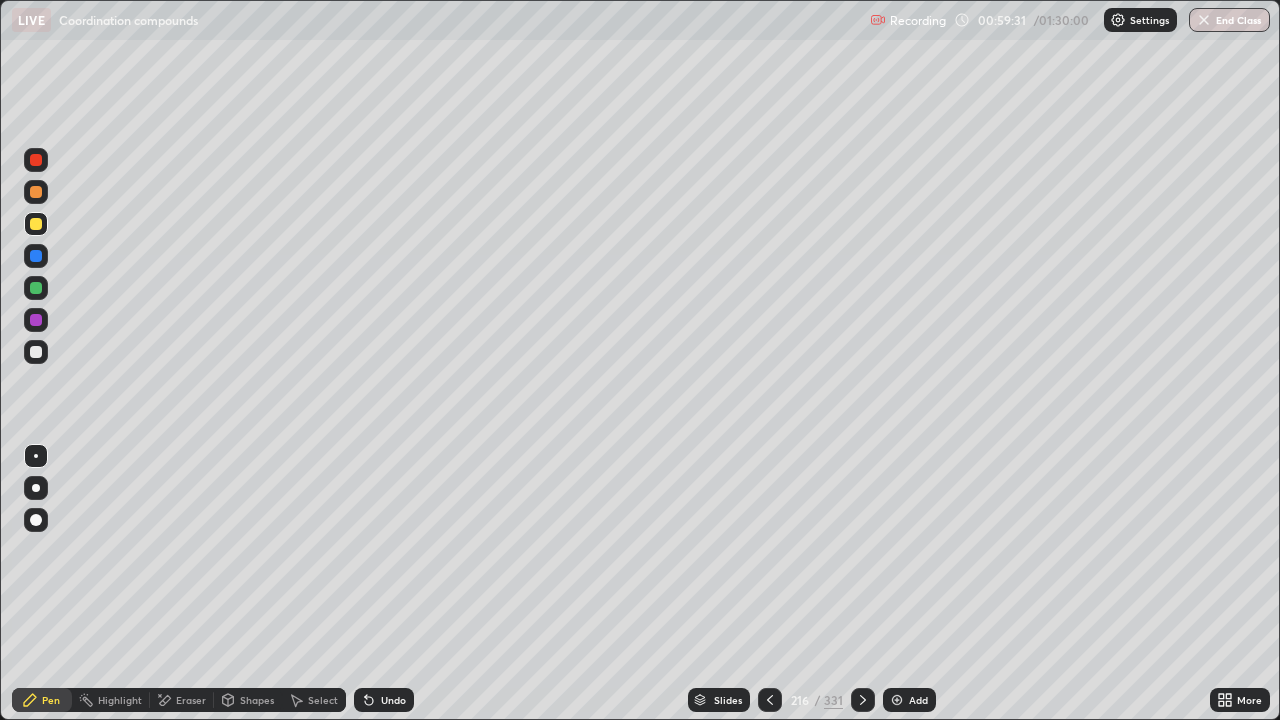 click 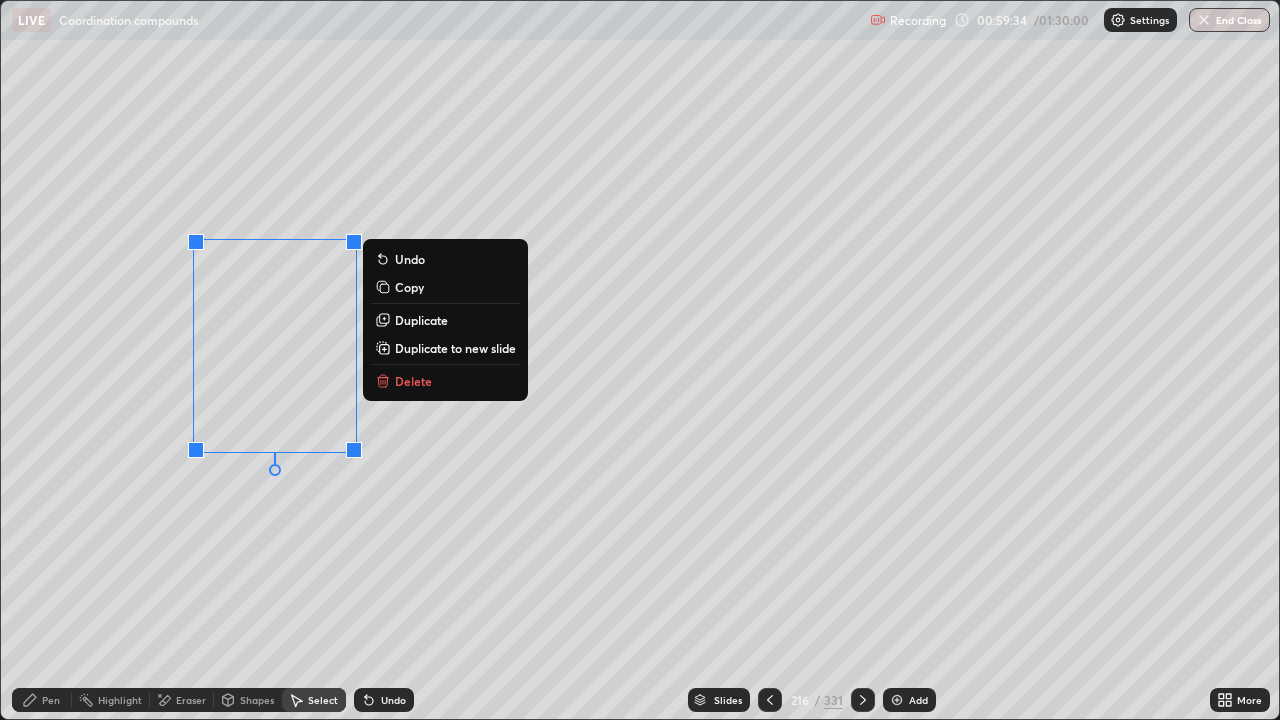 click 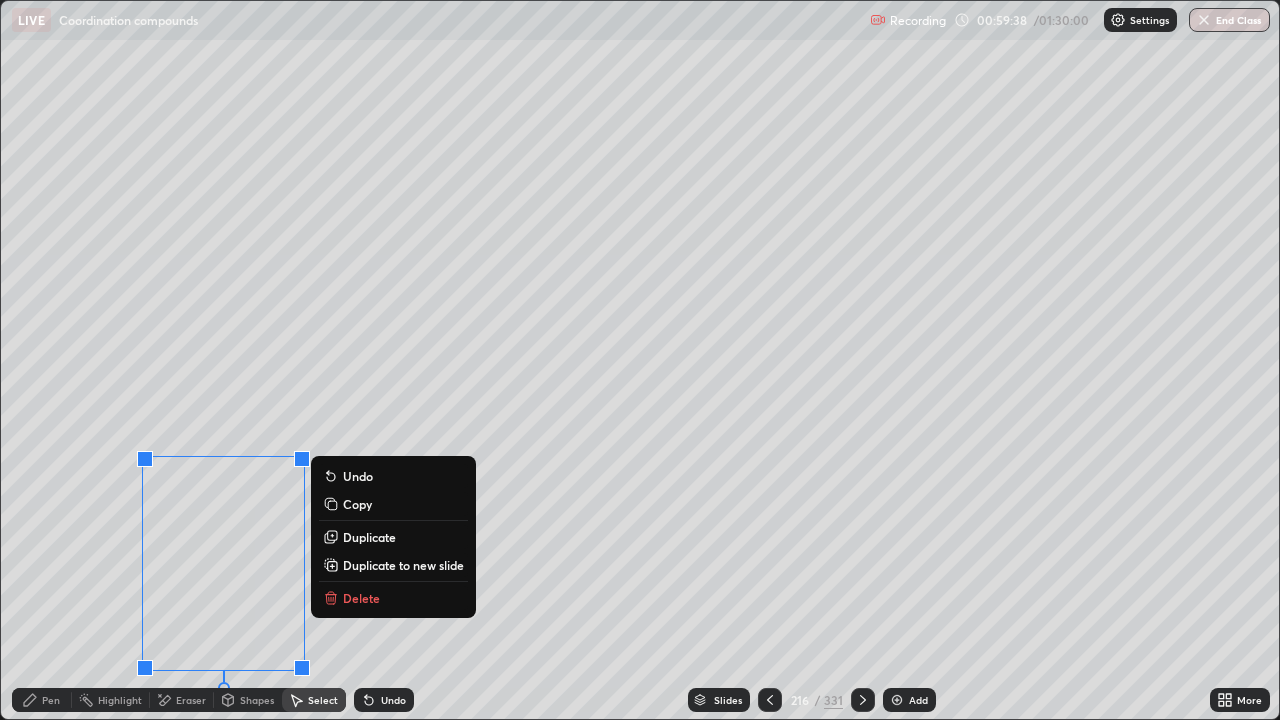 click on "0 ° Undo Copy Duplicate Duplicate to new slide Delete" at bounding box center (640, 360) 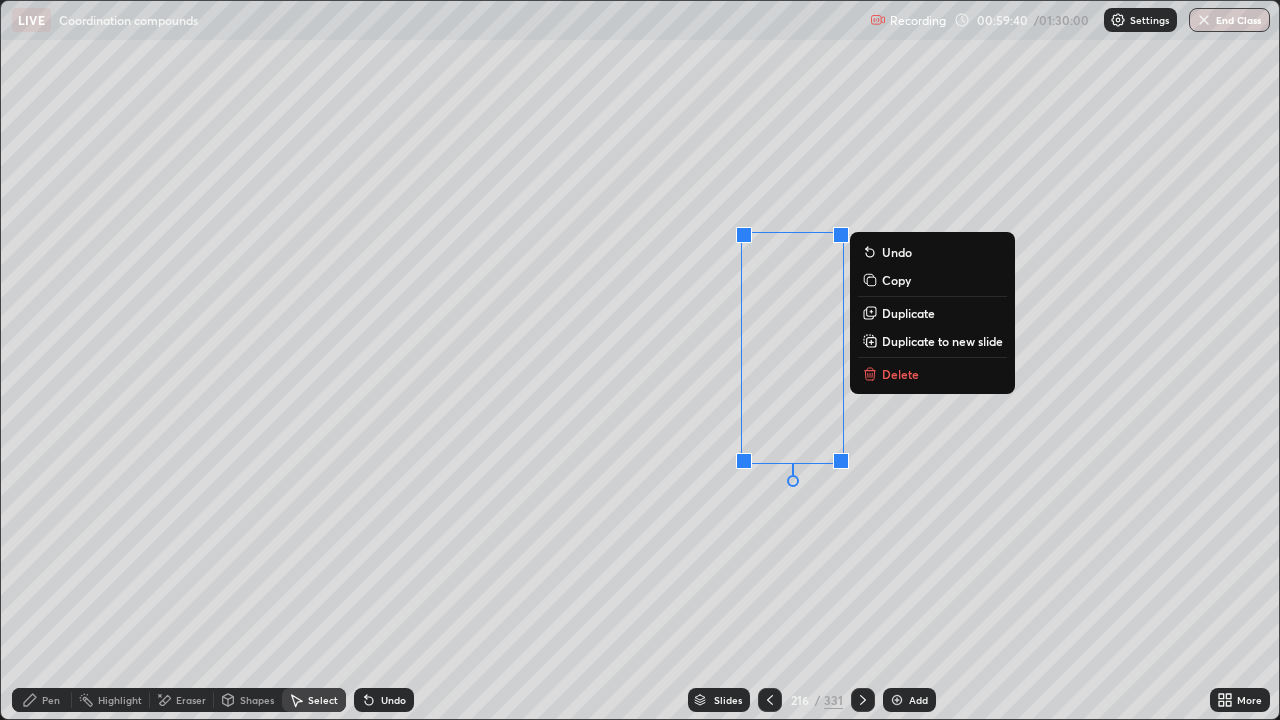 click 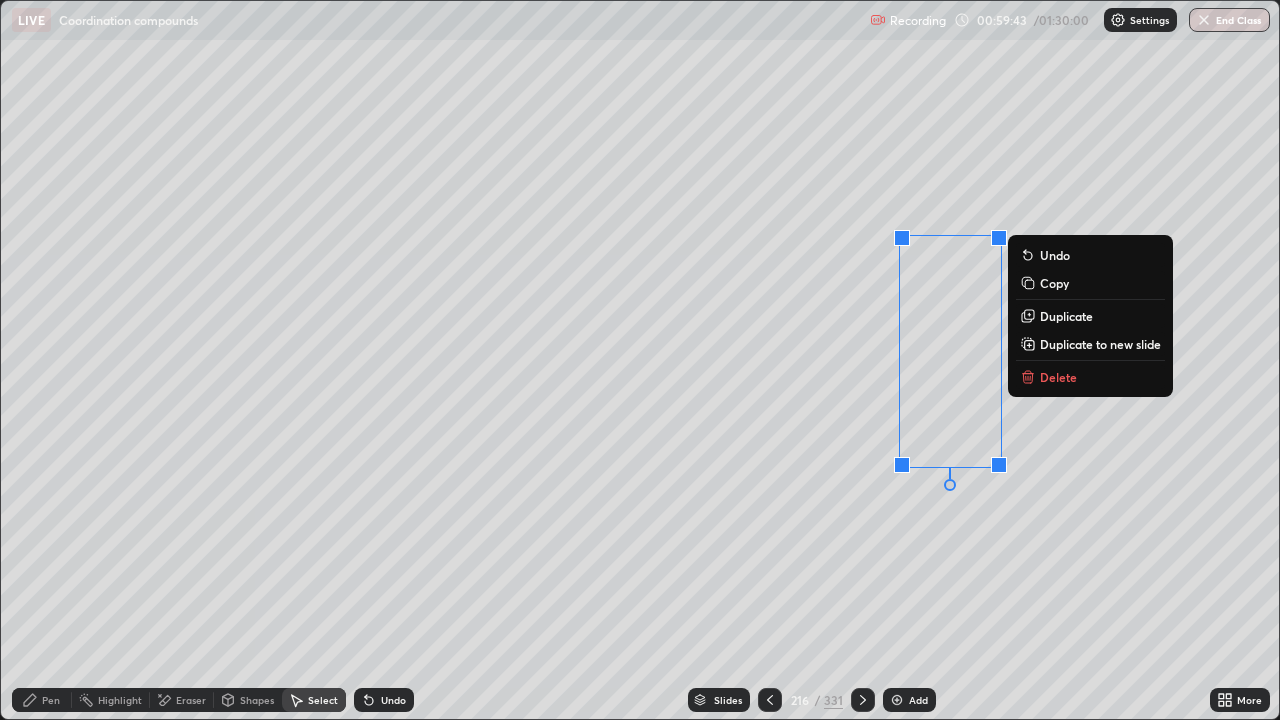 click 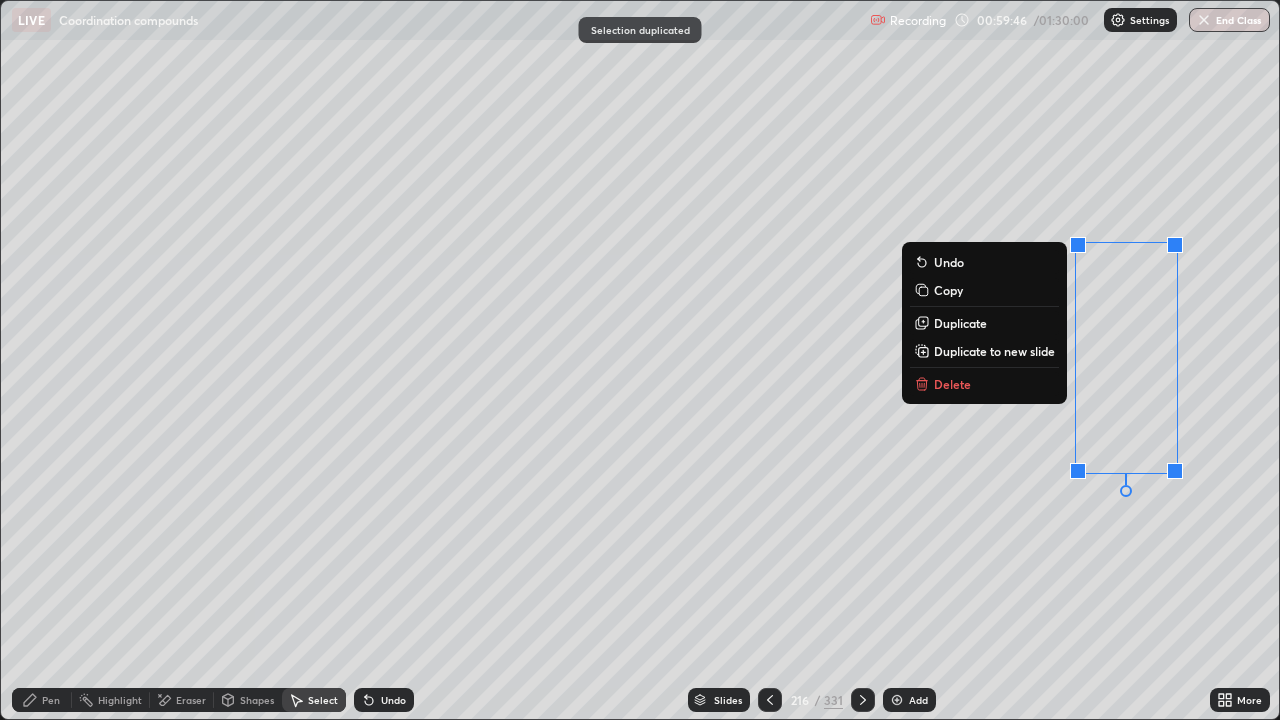 click on "0 ° Undo Copy Duplicate Duplicate to new slide Delete" at bounding box center [640, 360] 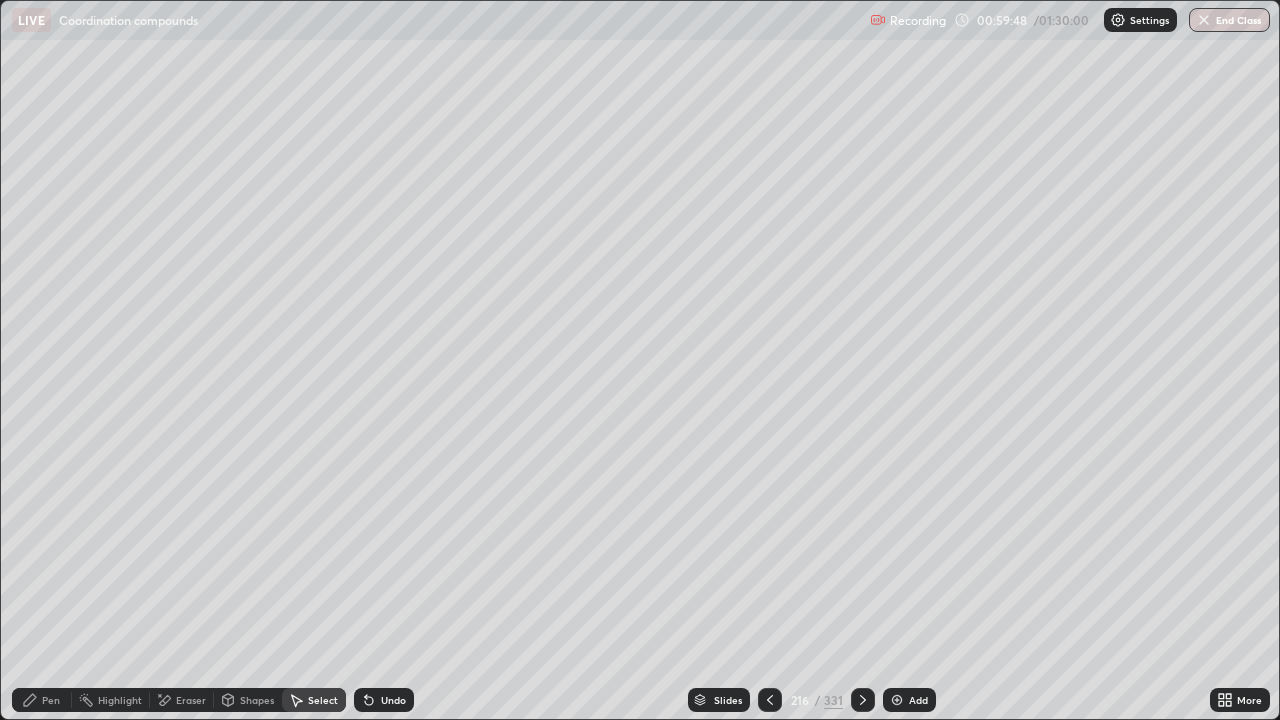 click 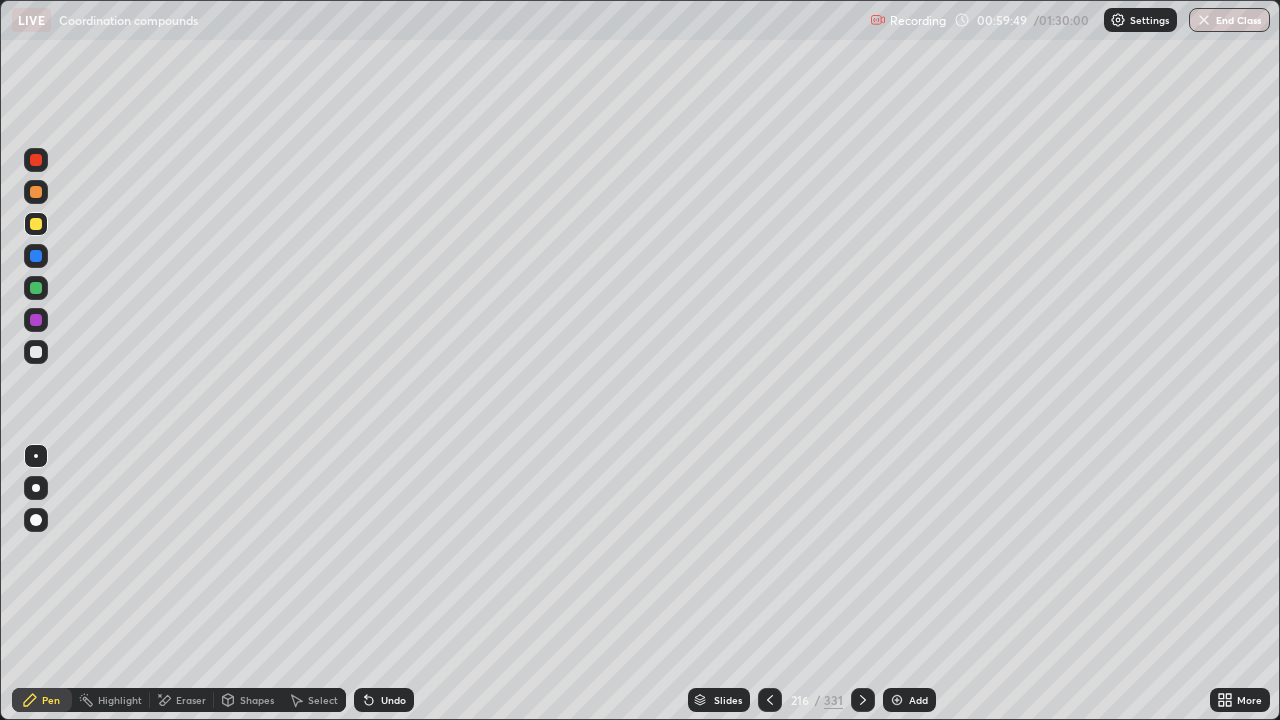 click at bounding box center (36, 320) 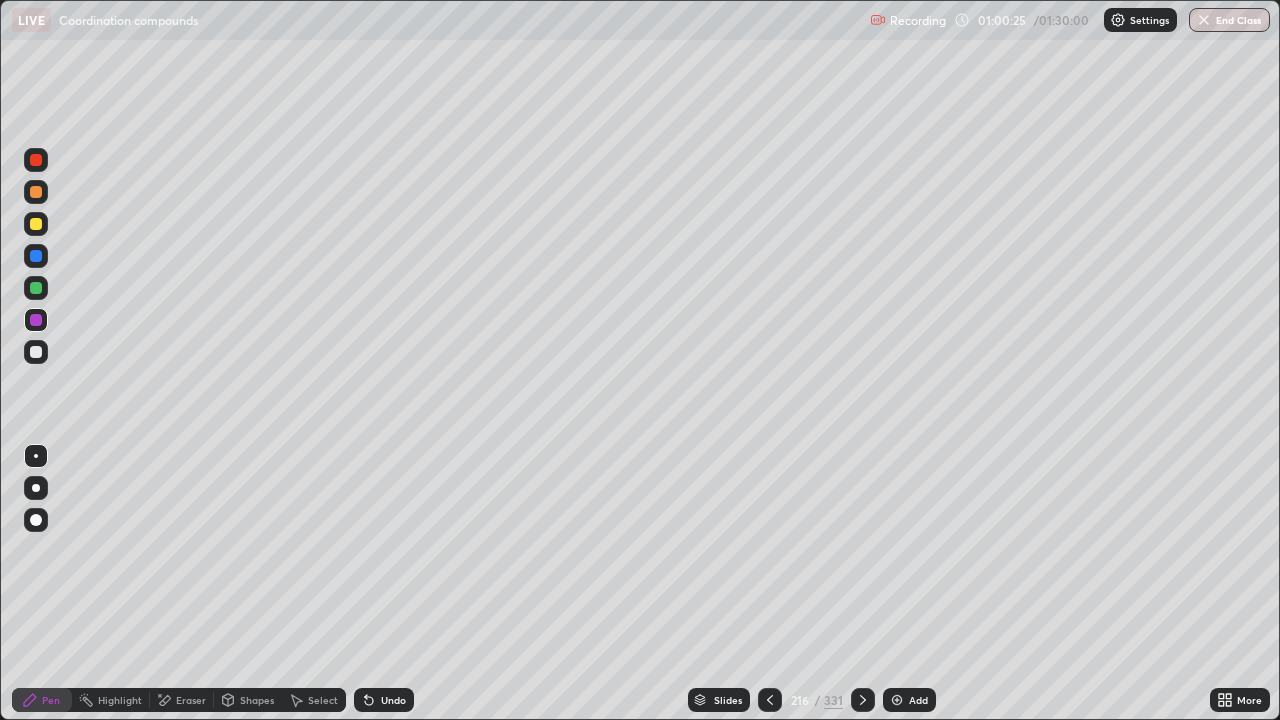 click 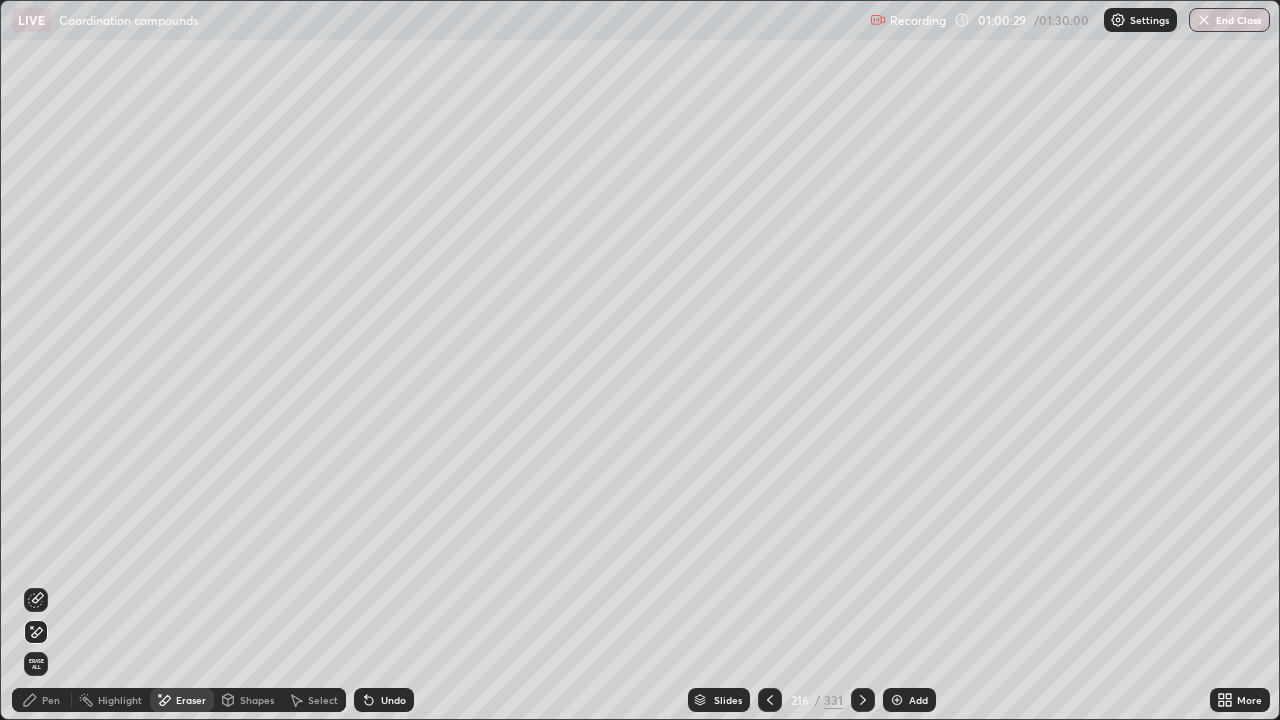 click 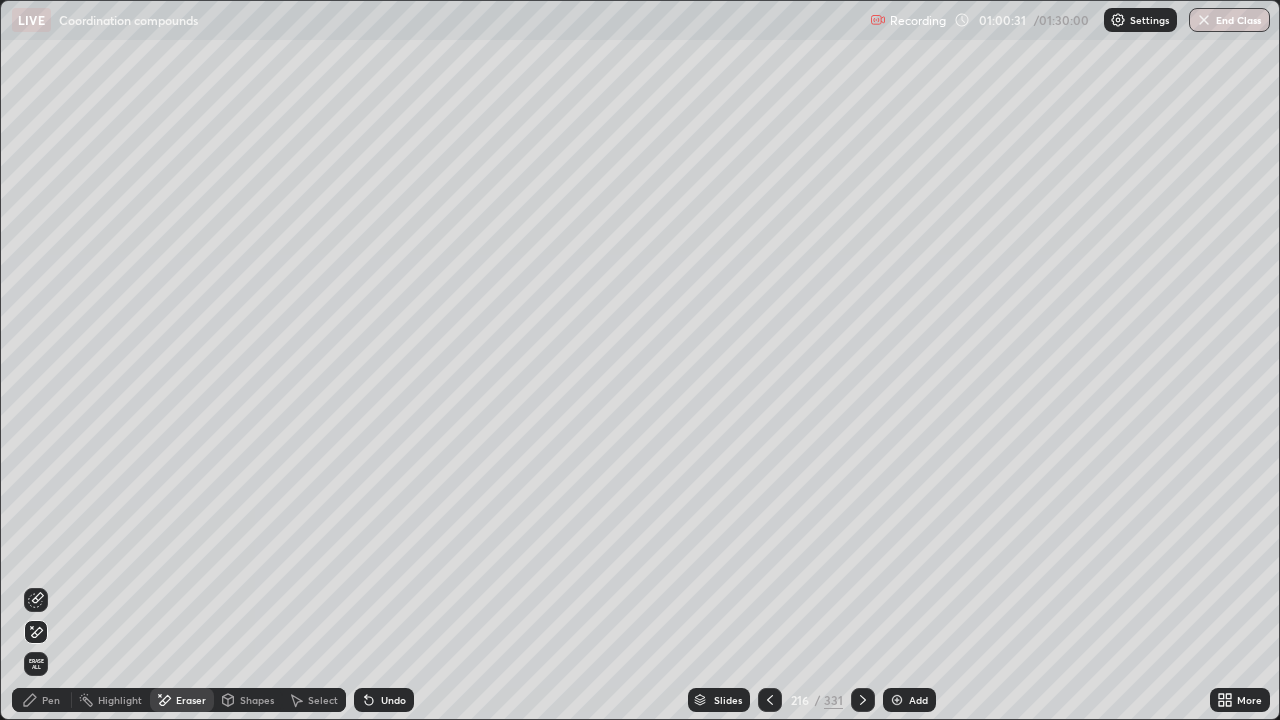 click on "Pen" at bounding box center [42, 700] 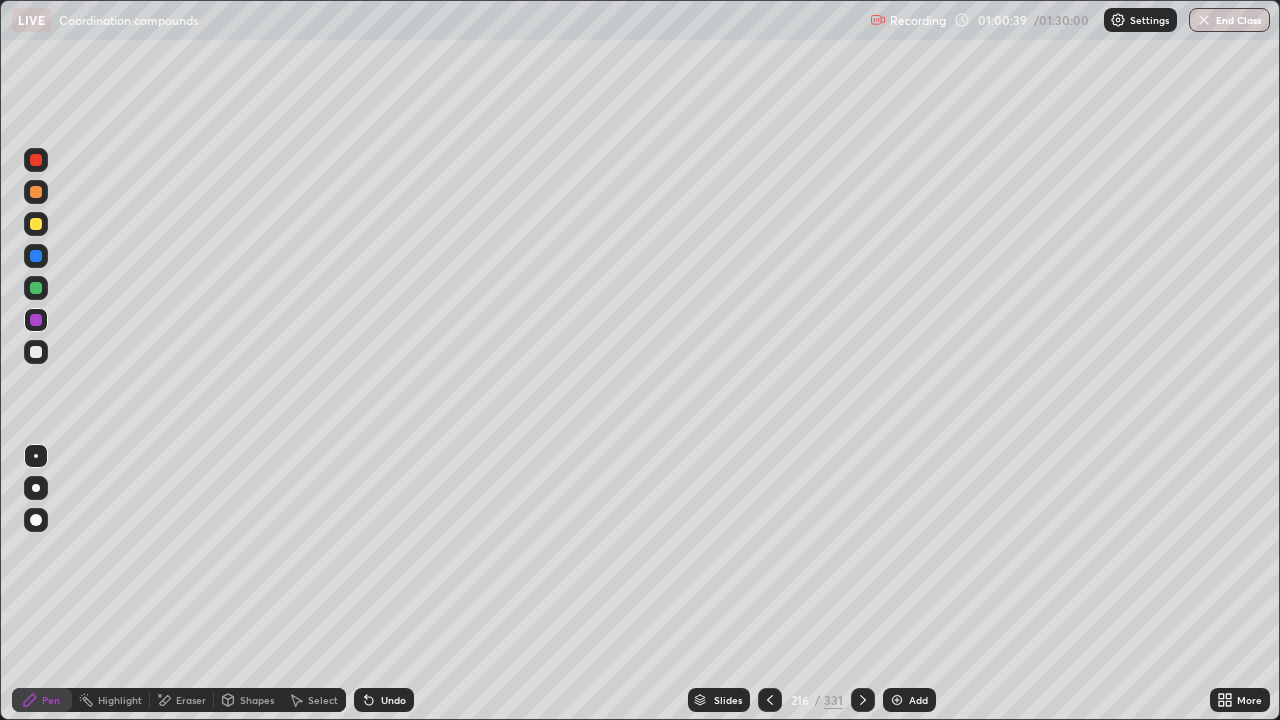 click on "Undo" at bounding box center [384, 700] 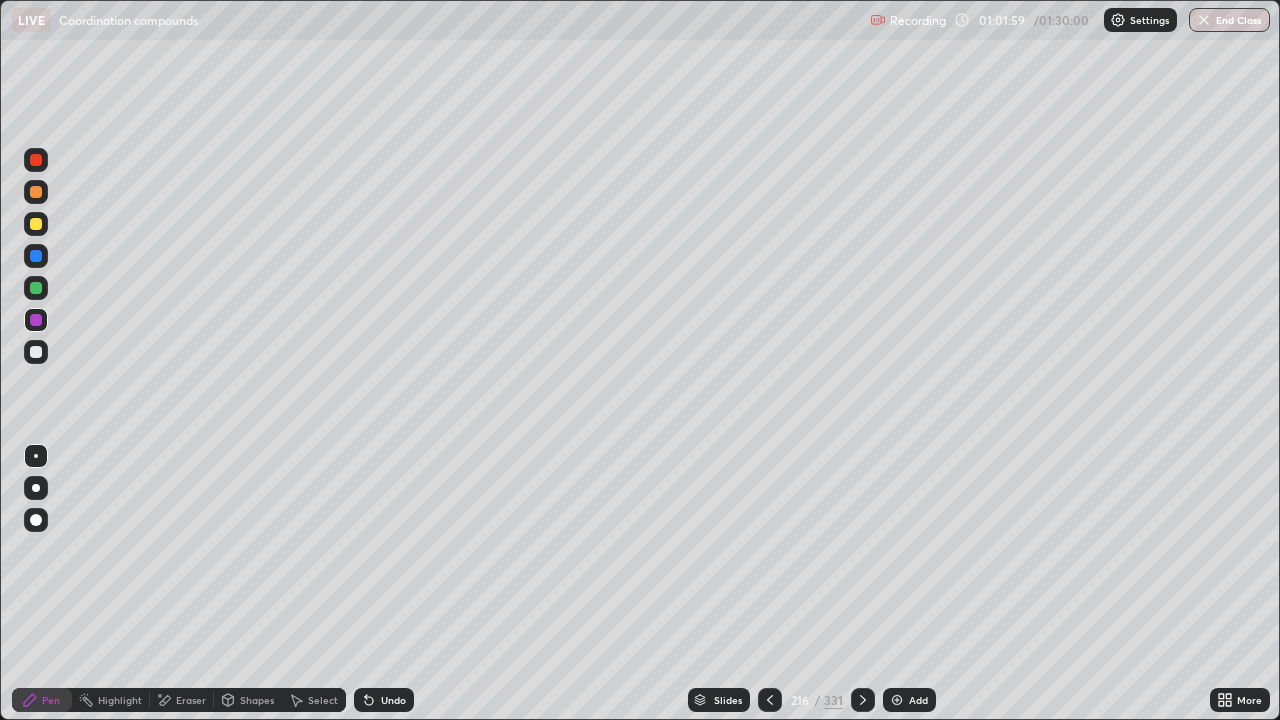 click at bounding box center [897, 700] 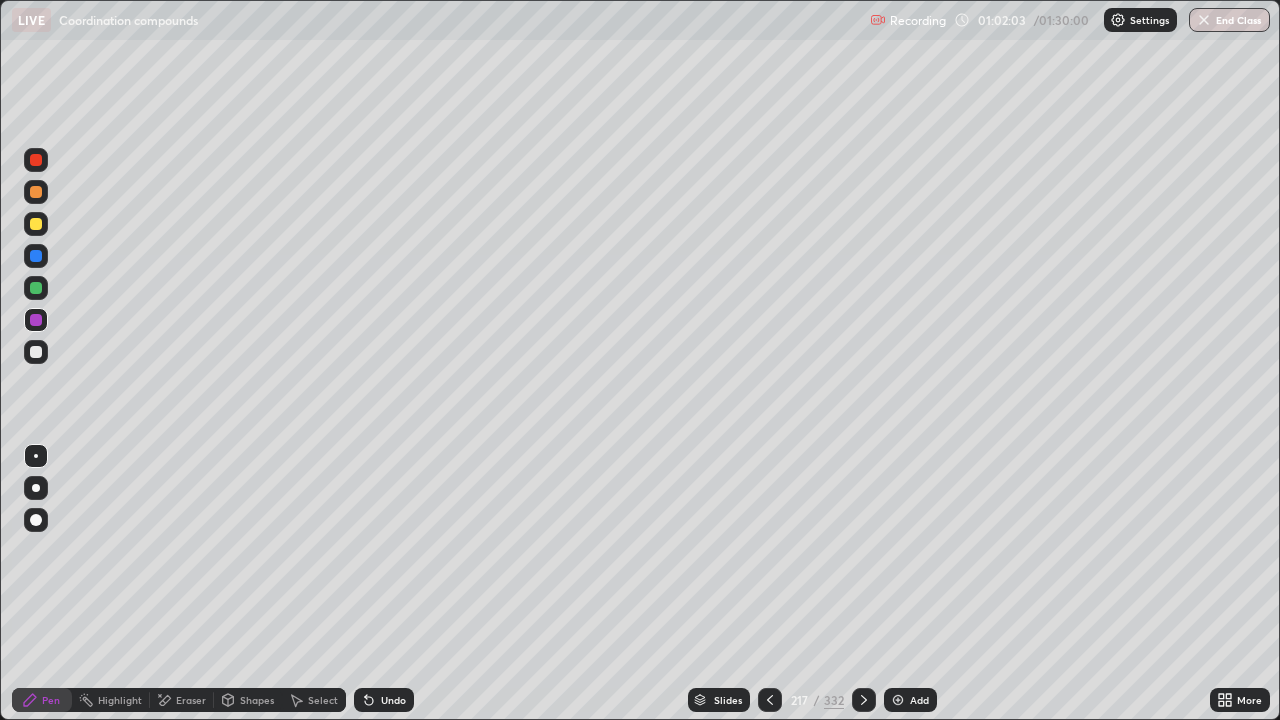 click 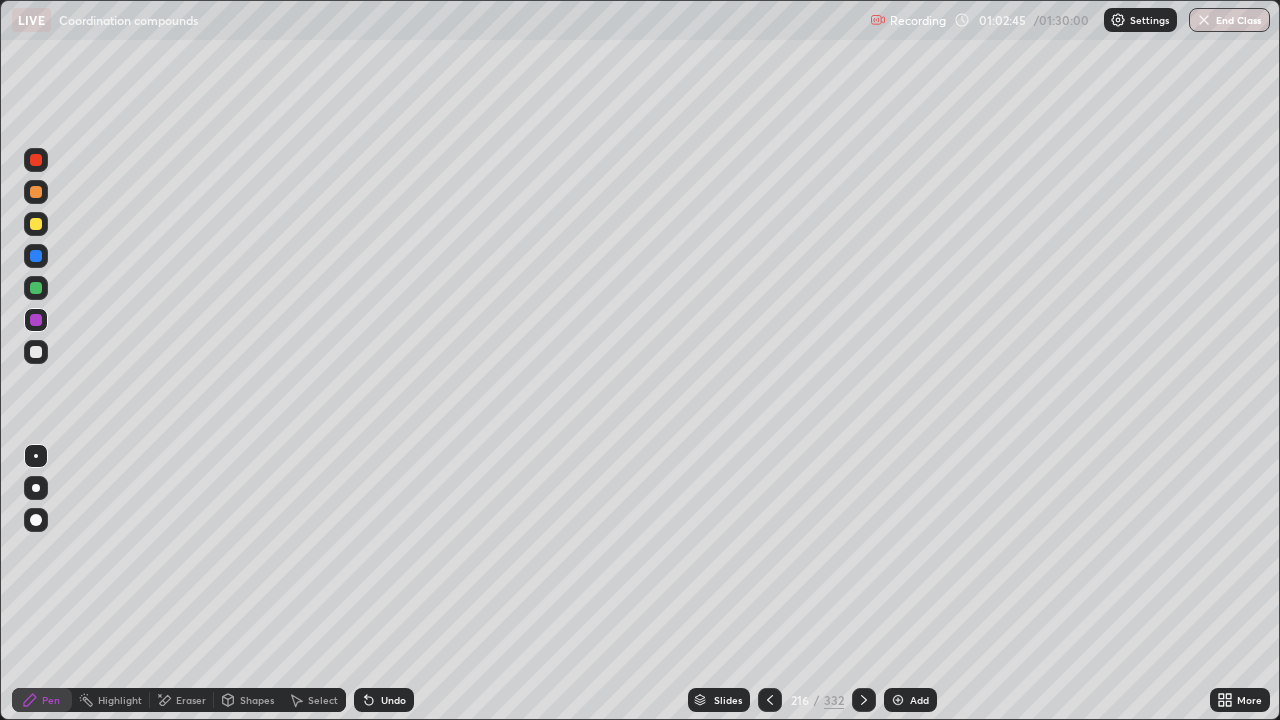 click 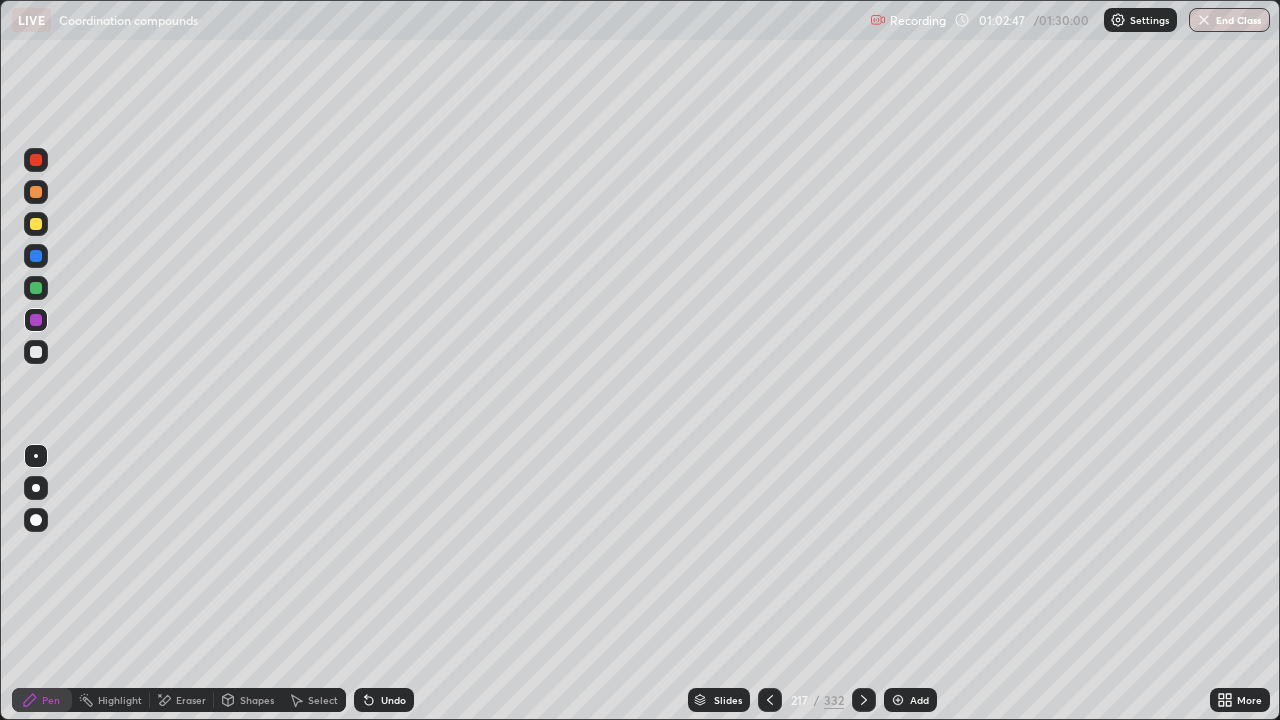 click at bounding box center [36, 224] 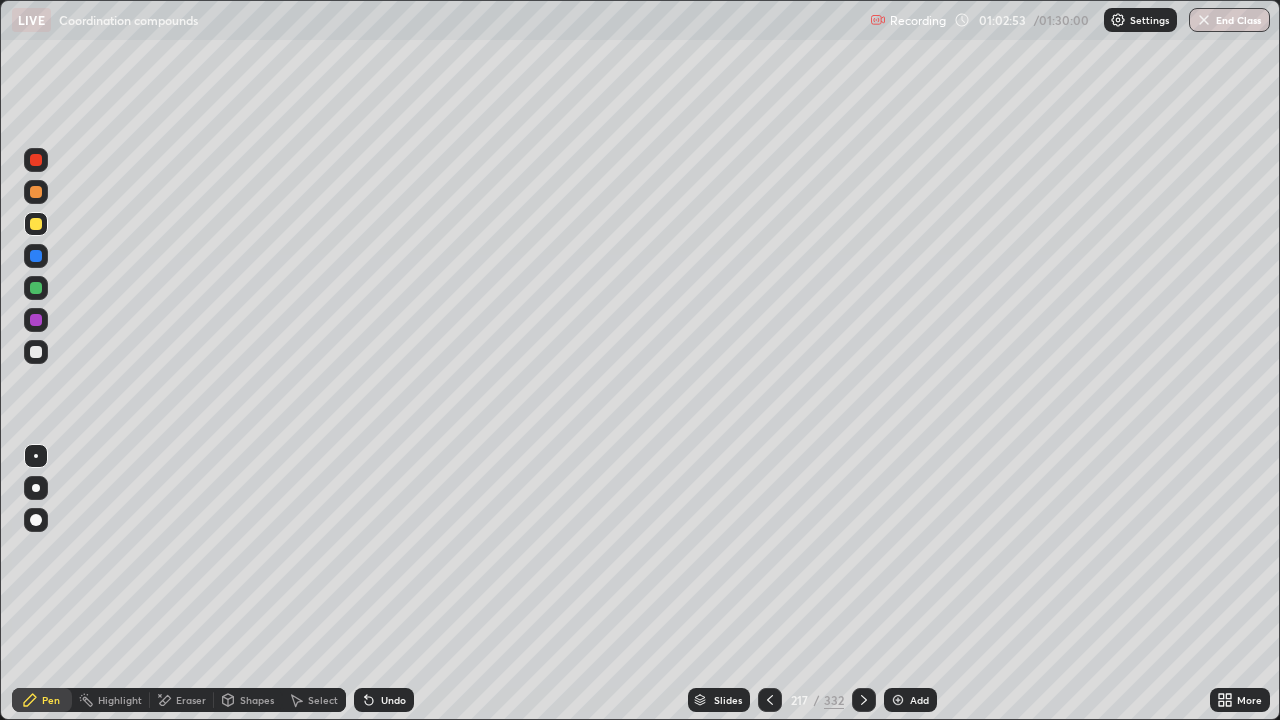 click at bounding box center (36, 192) 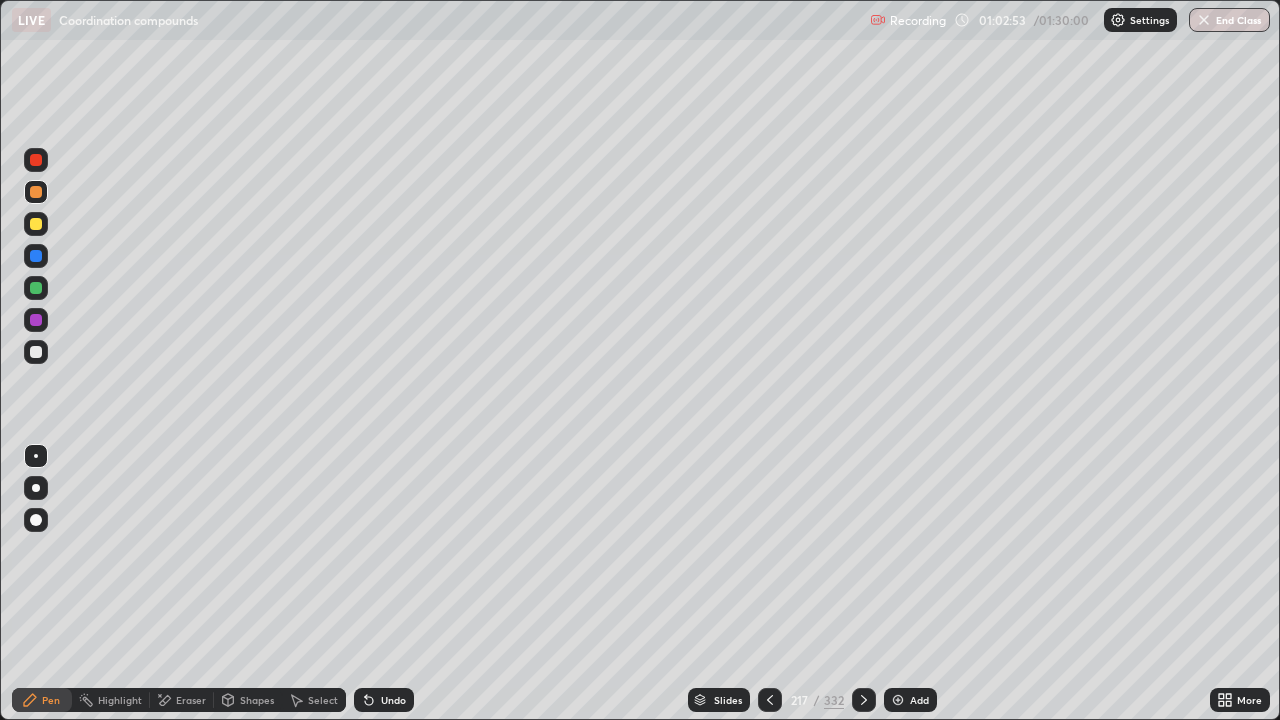 click at bounding box center [36, 160] 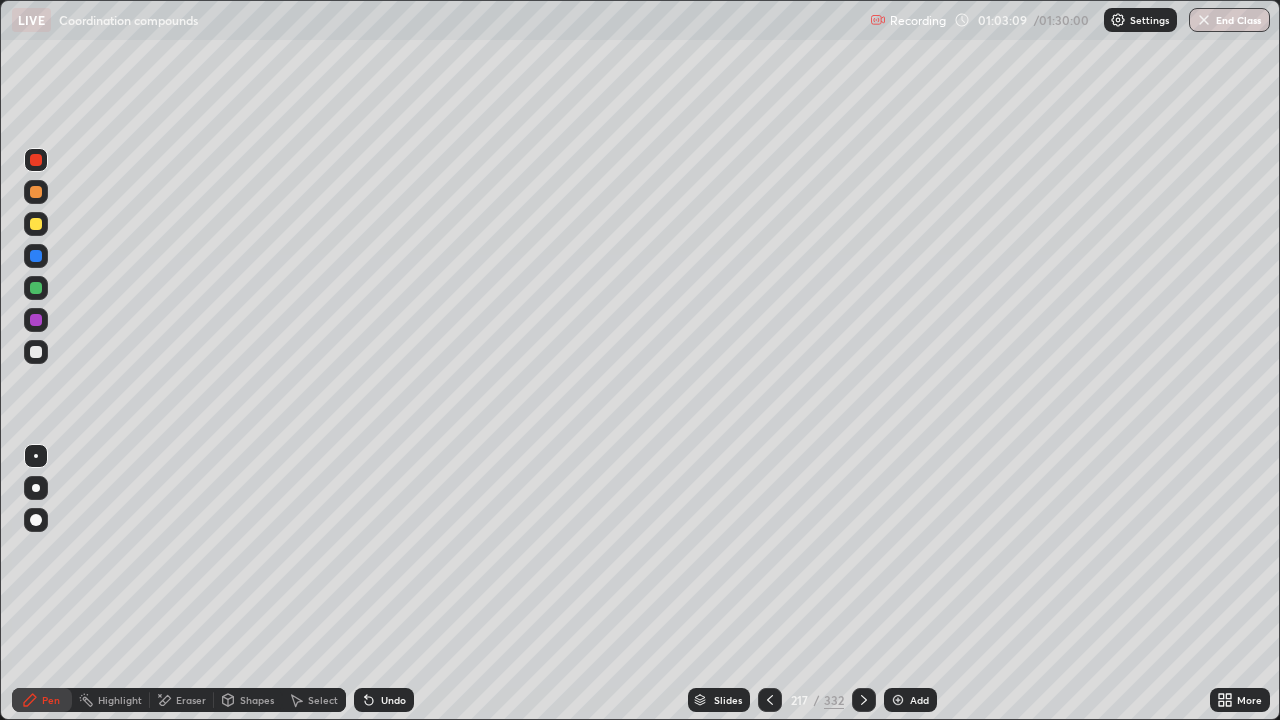 click at bounding box center (770, 700) 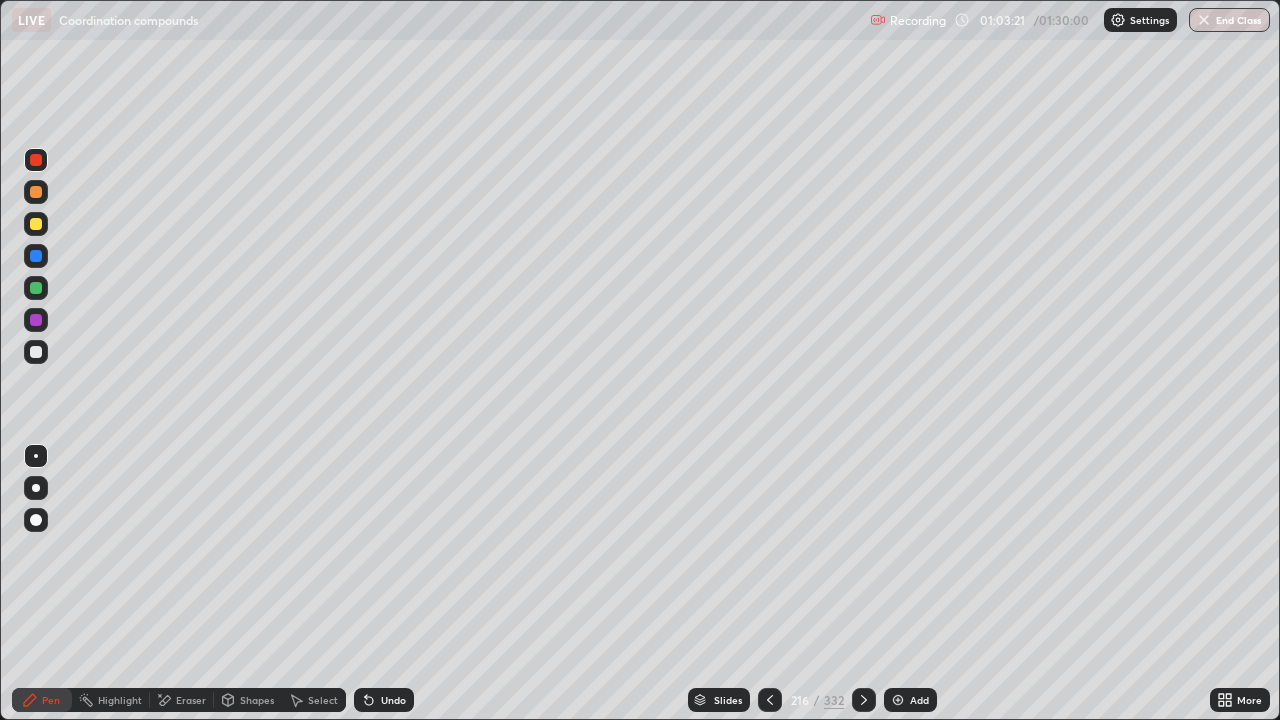 click on "Eraser" at bounding box center [182, 700] 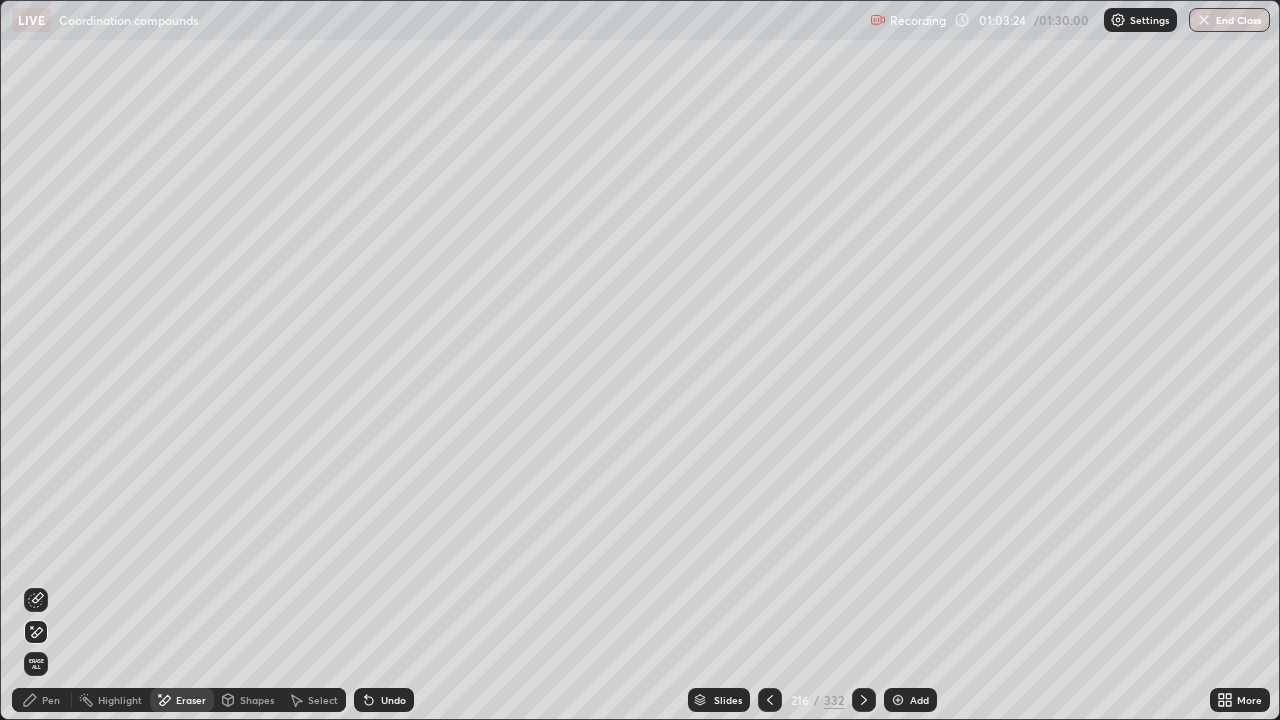 click on "Pen" at bounding box center (51, 700) 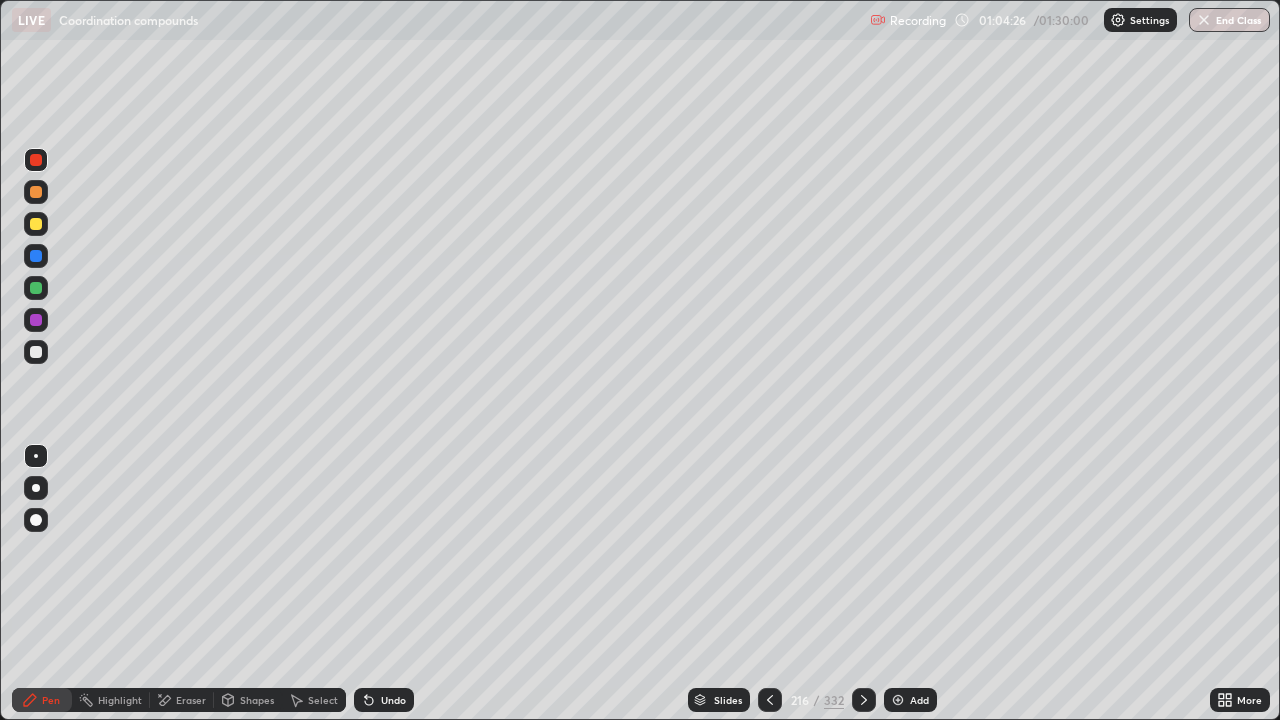 click at bounding box center (898, 700) 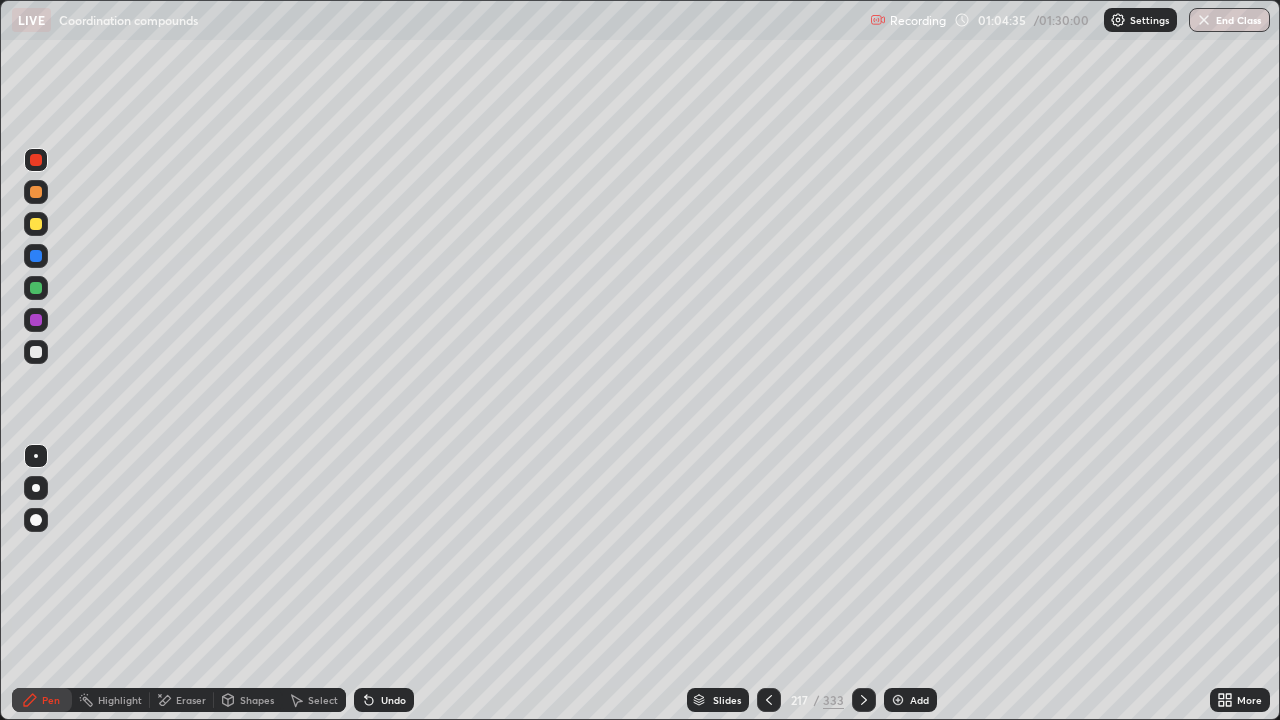 click at bounding box center (36, 256) 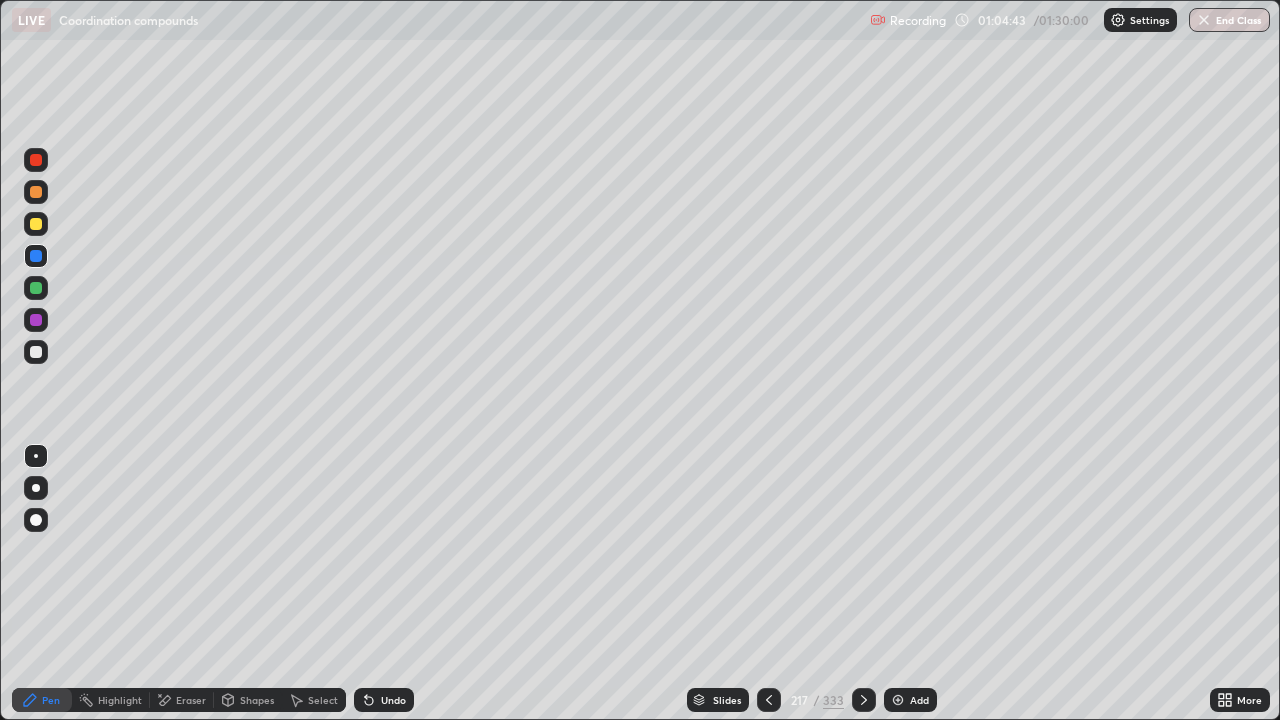 click on "Select" at bounding box center [314, 700] 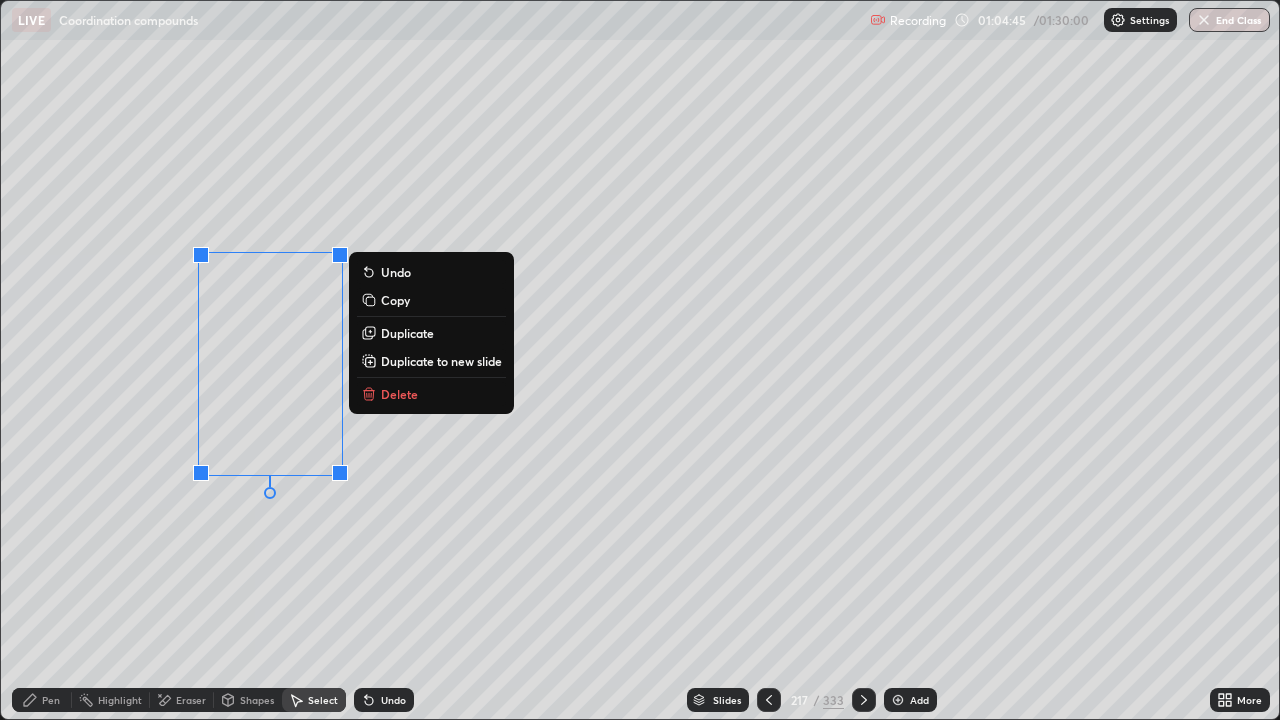 click 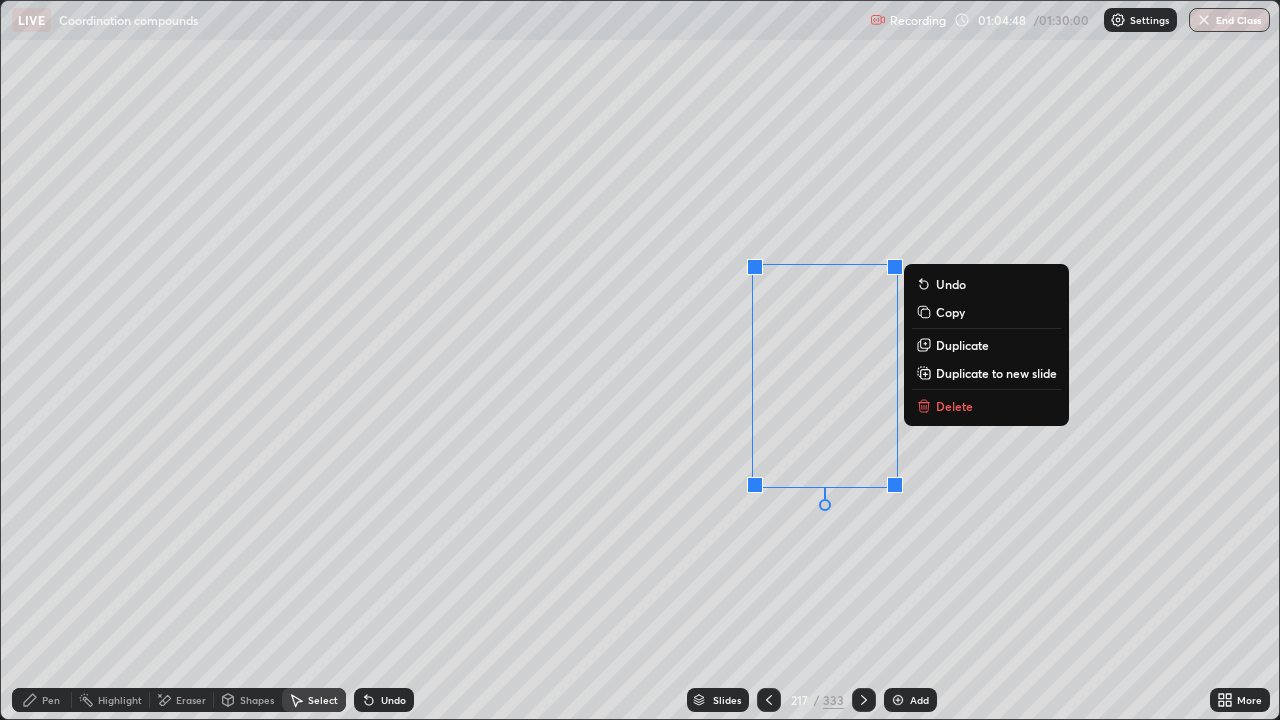 click on "Pen" at bounding box center (42, 700) 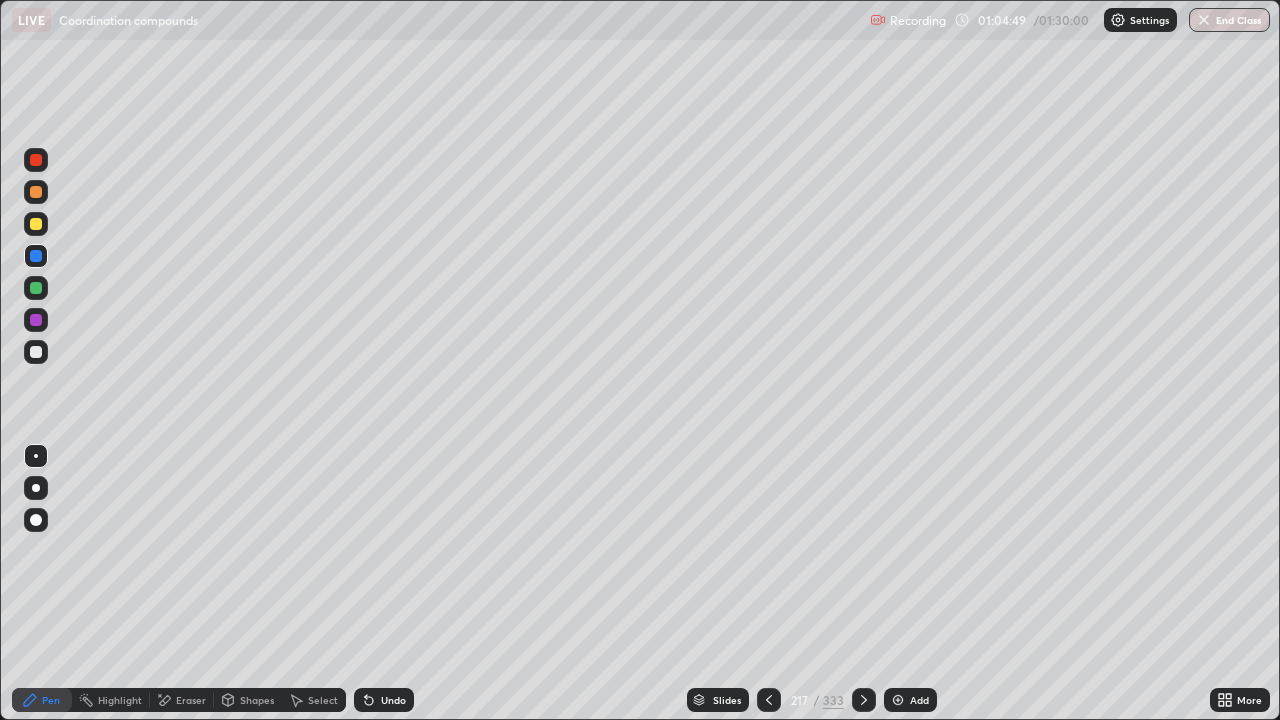click on "Eraser" at bounding box center (191, 700) 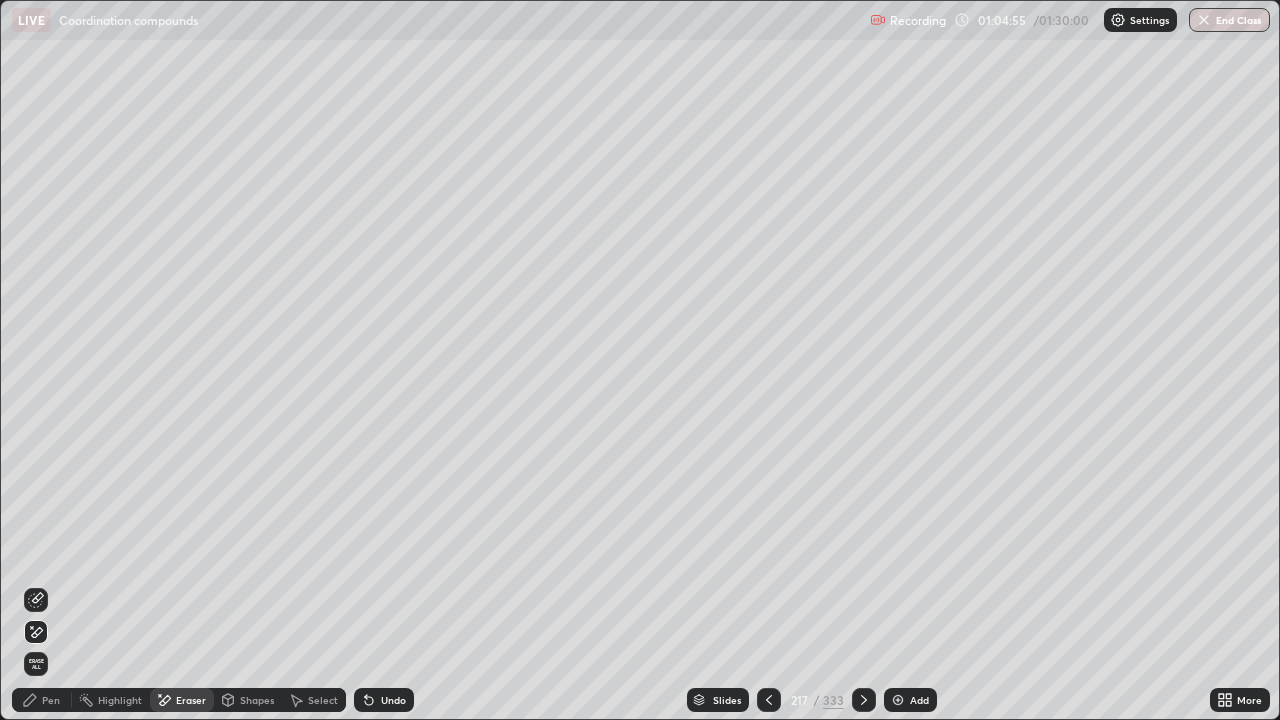 click on "Pen" at bounding box center (51, 700) 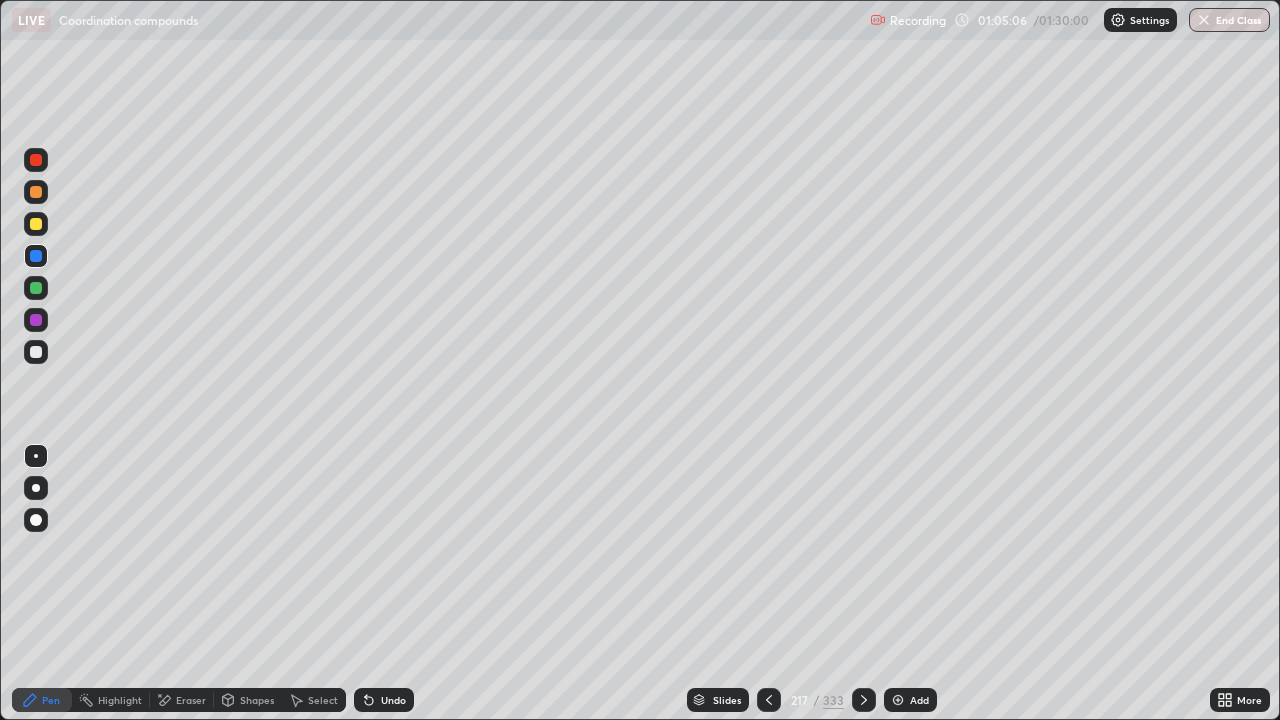click at bounding box center [36, 224] 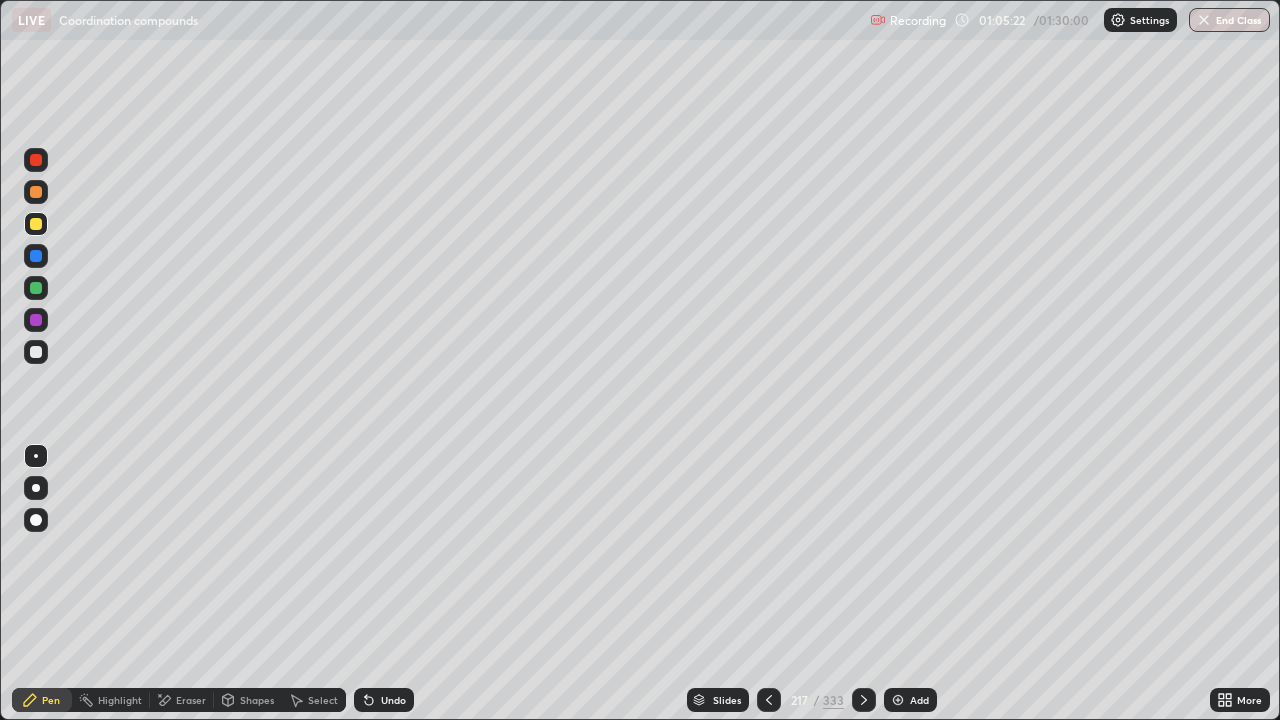 click at bounding box center [36, 288] 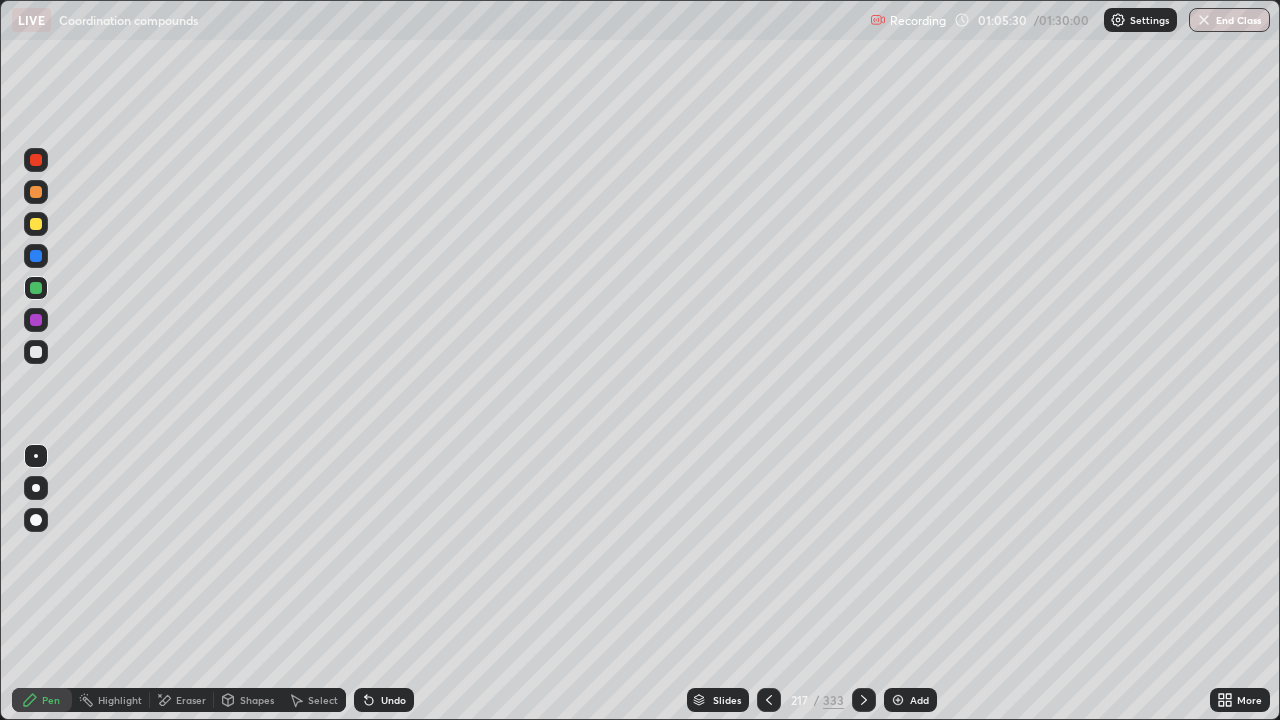 click 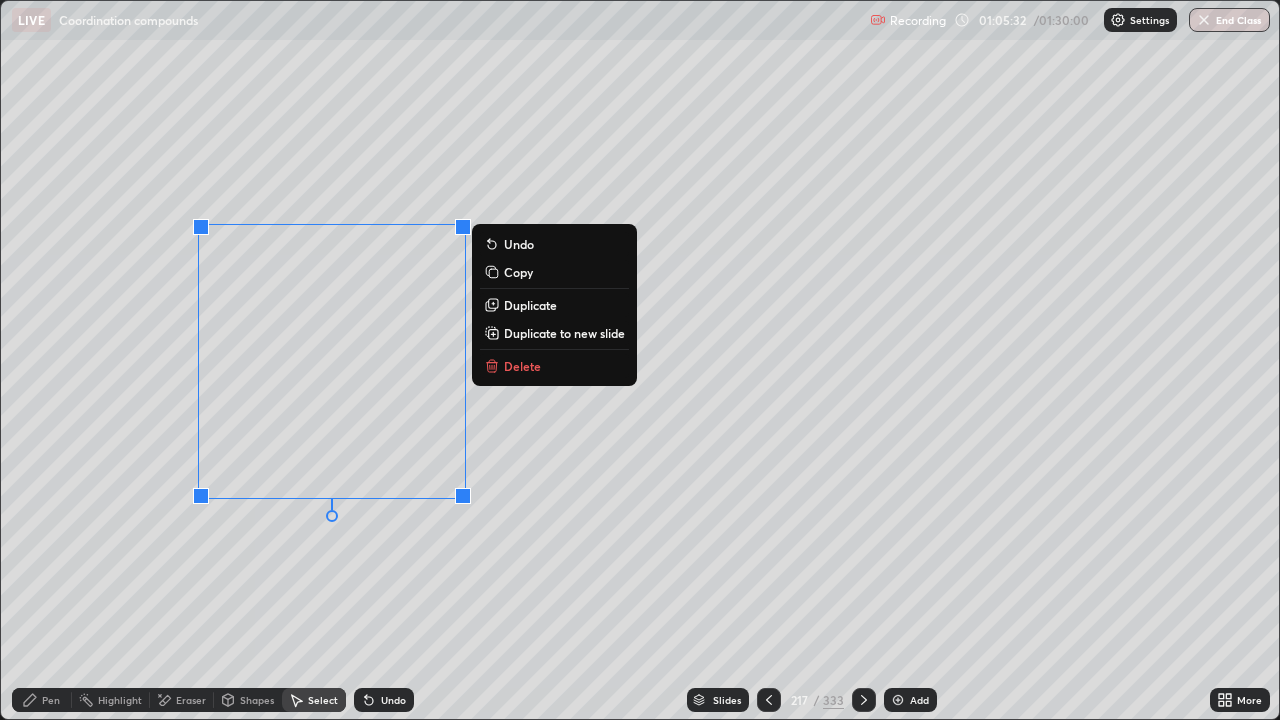 click 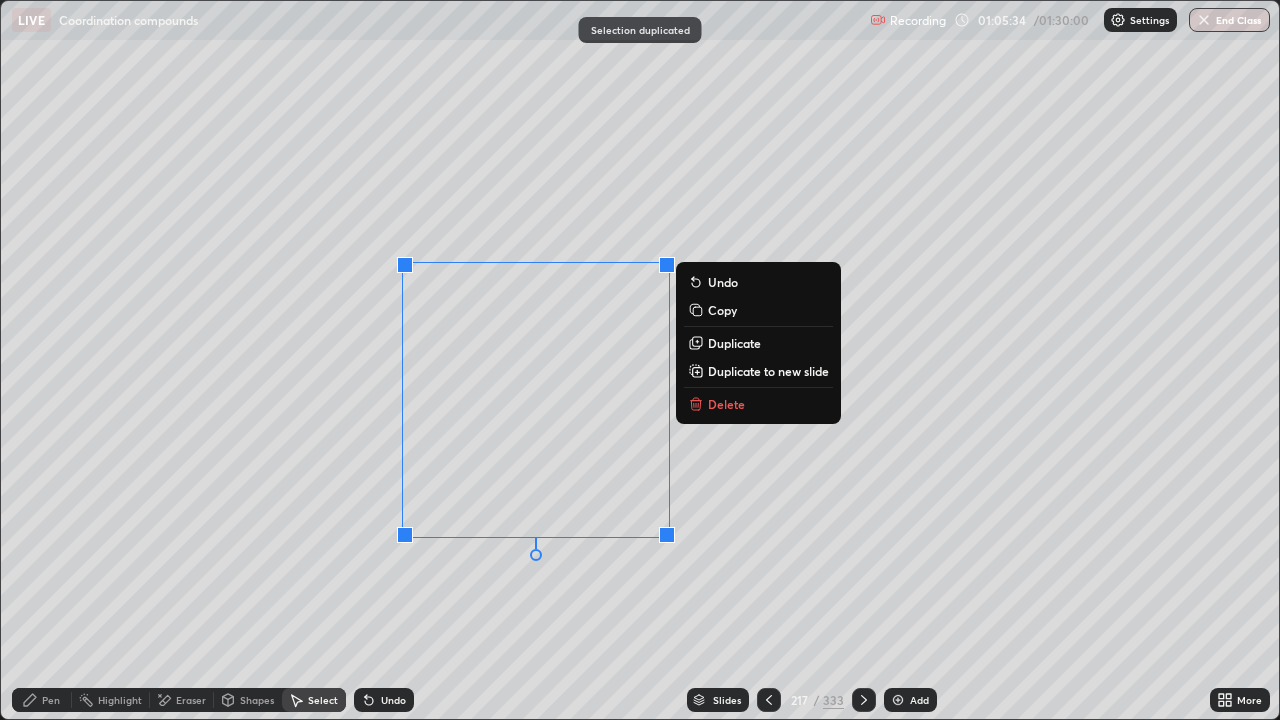 click on "0 ° Undo Copy Duplicate Duplicate to new slide Delete" at bounding box center (640, 360) 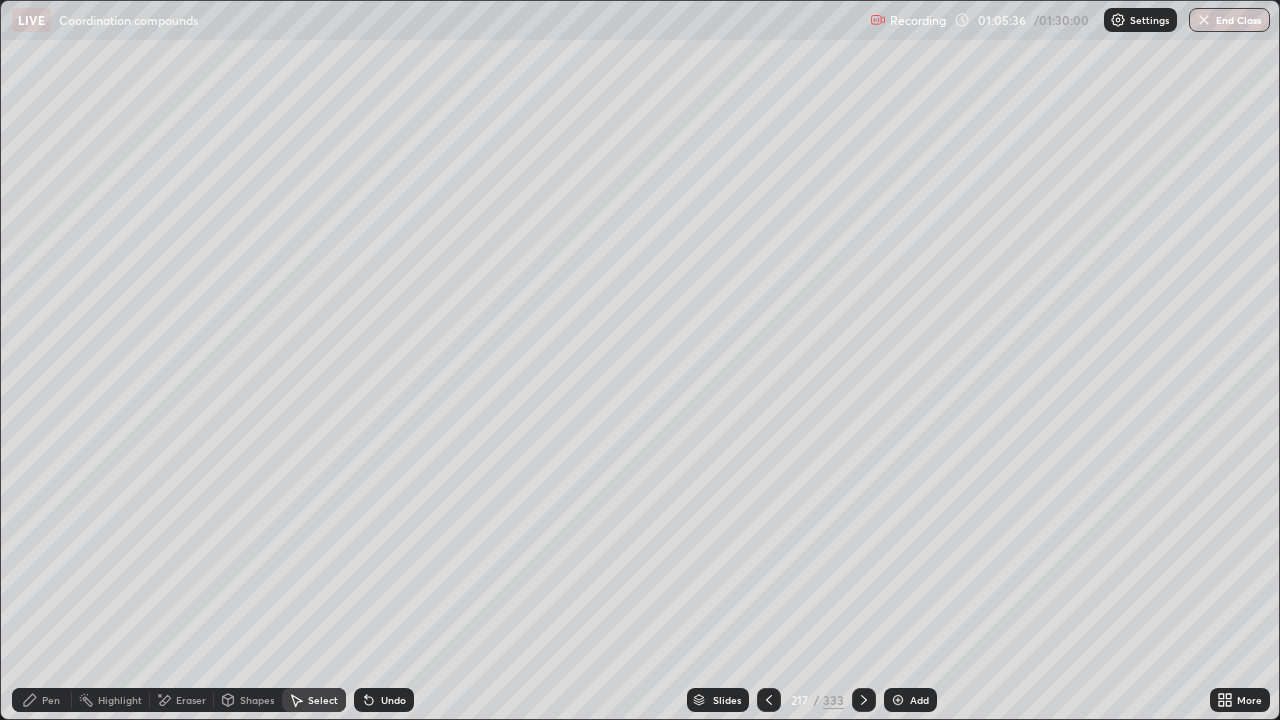 click on "Pen" at bounding box center (51, 700) 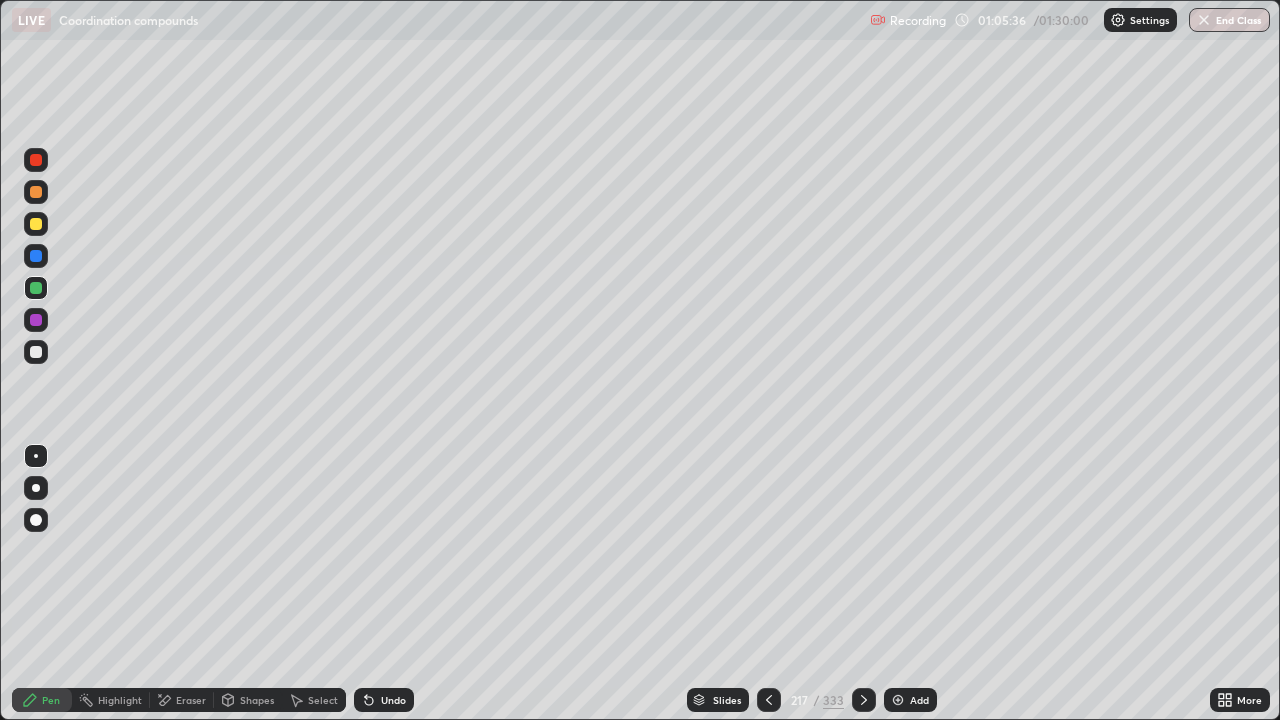 click 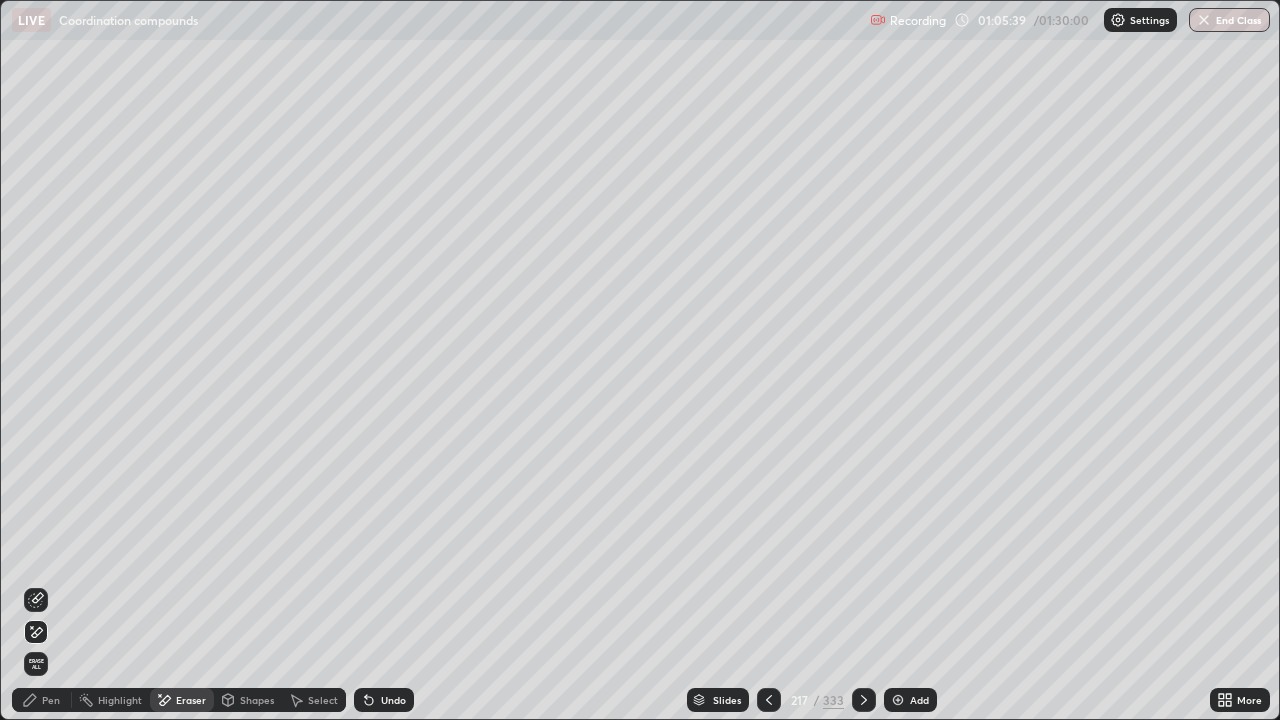 click on "Pen" at bounding box center [51, 700] 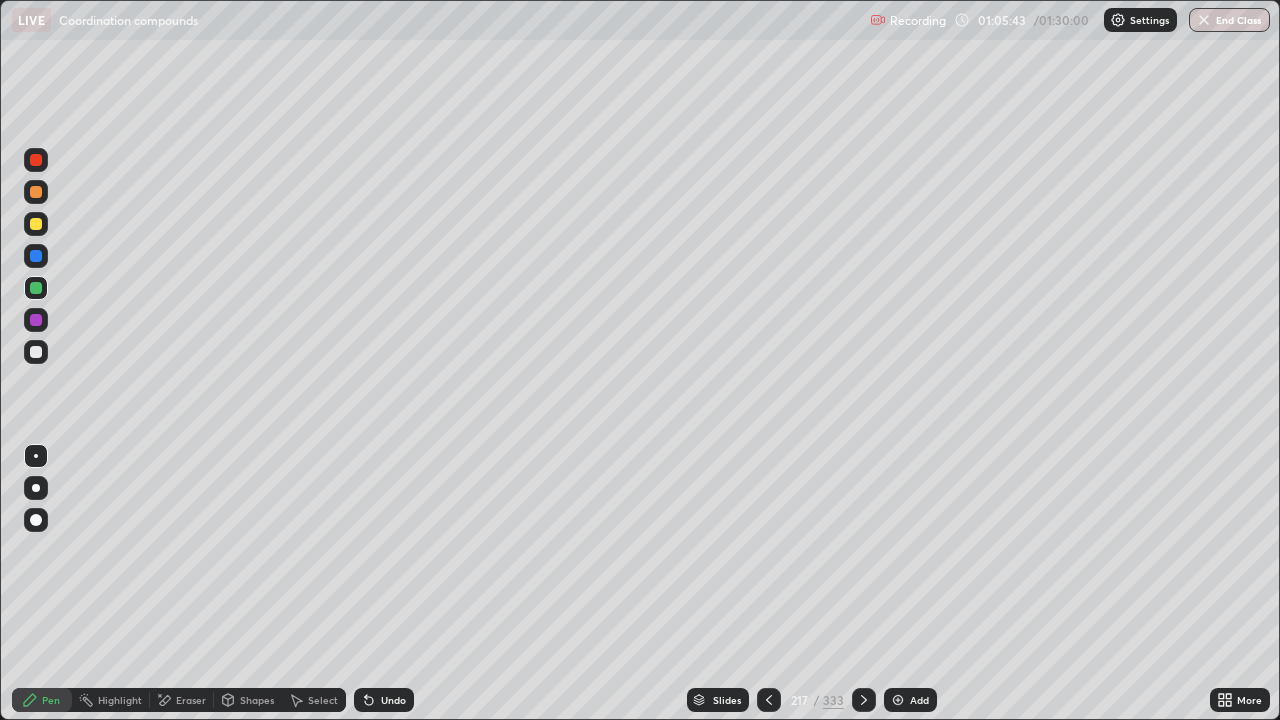click on "Pen" at bounding box center (42, 700) 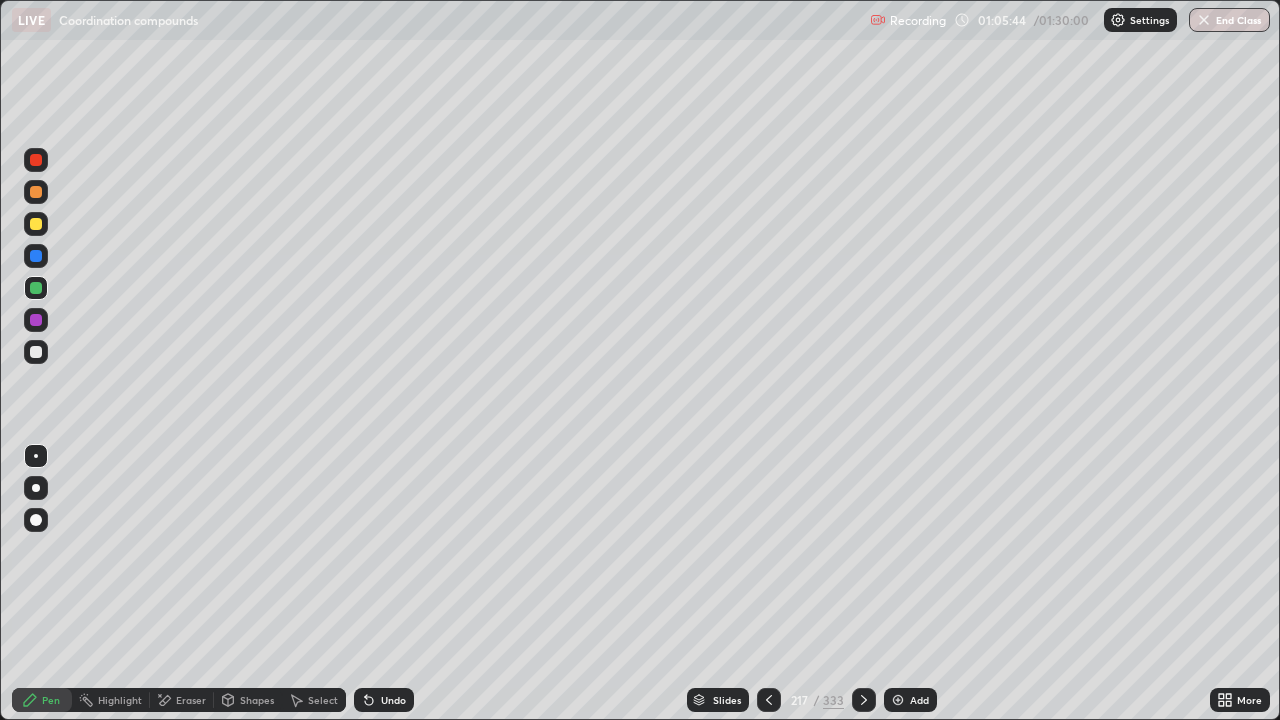 click at bounding box center (36, 352) 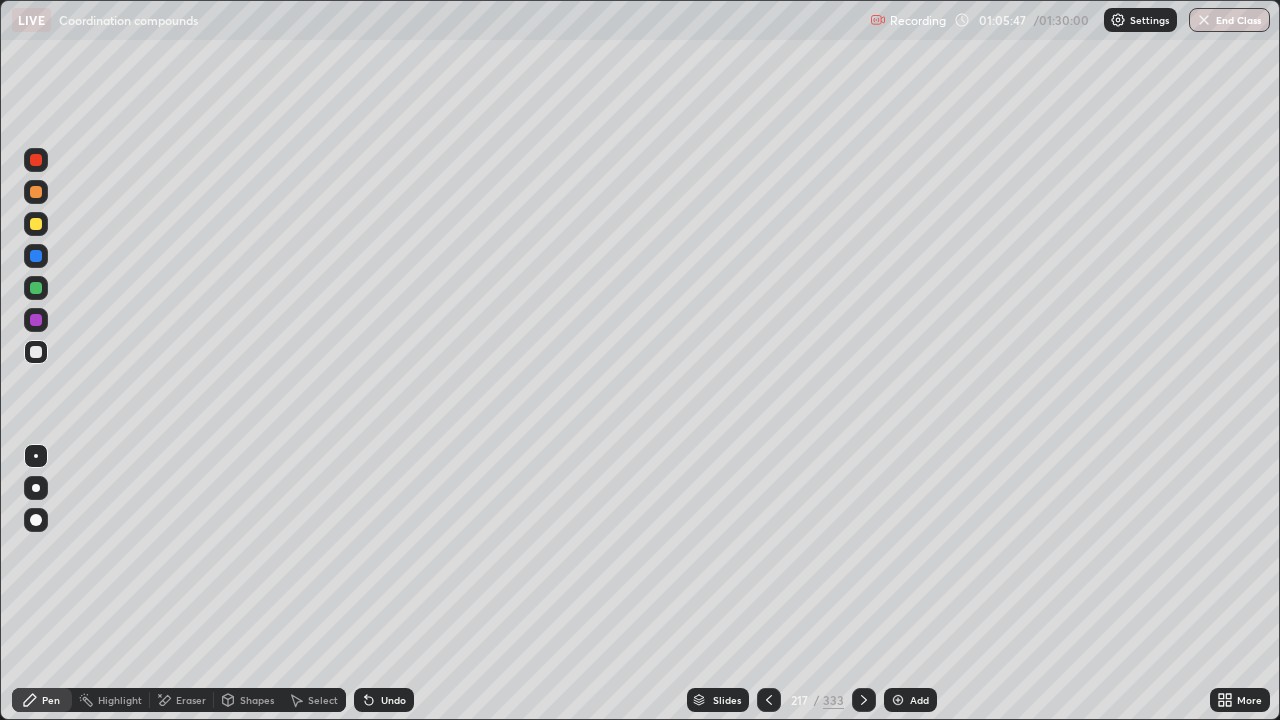 click 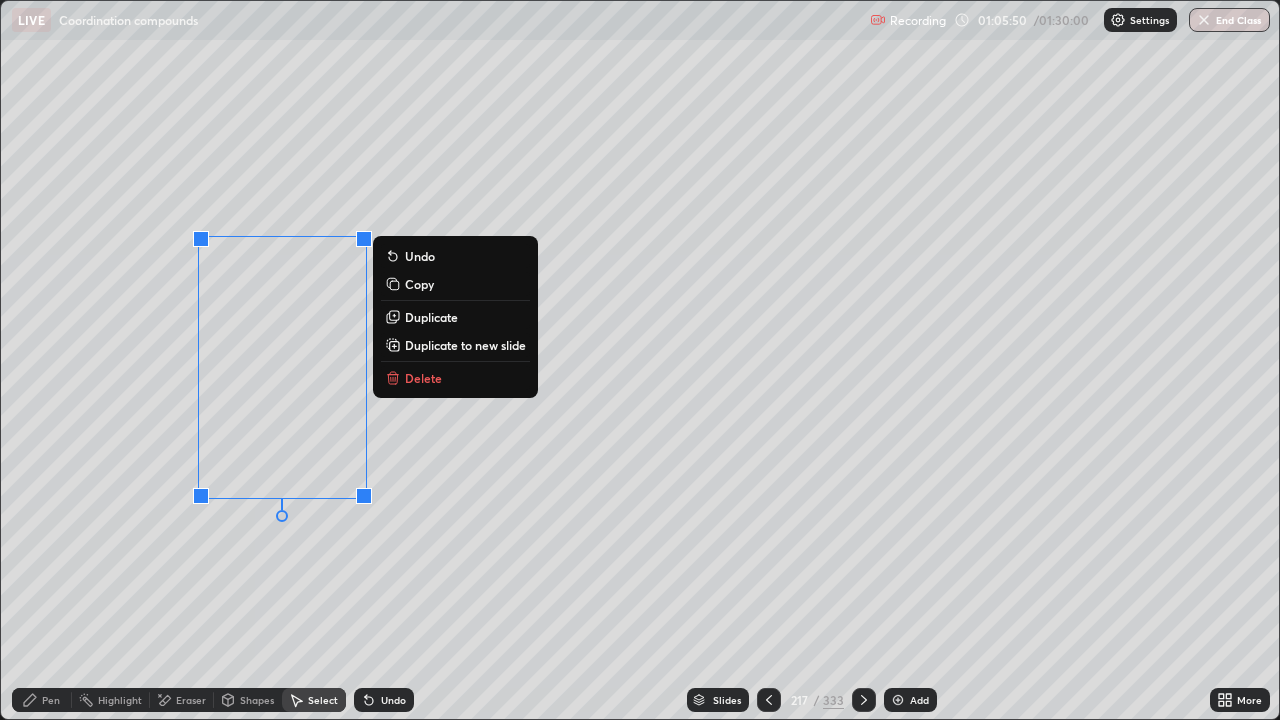 click 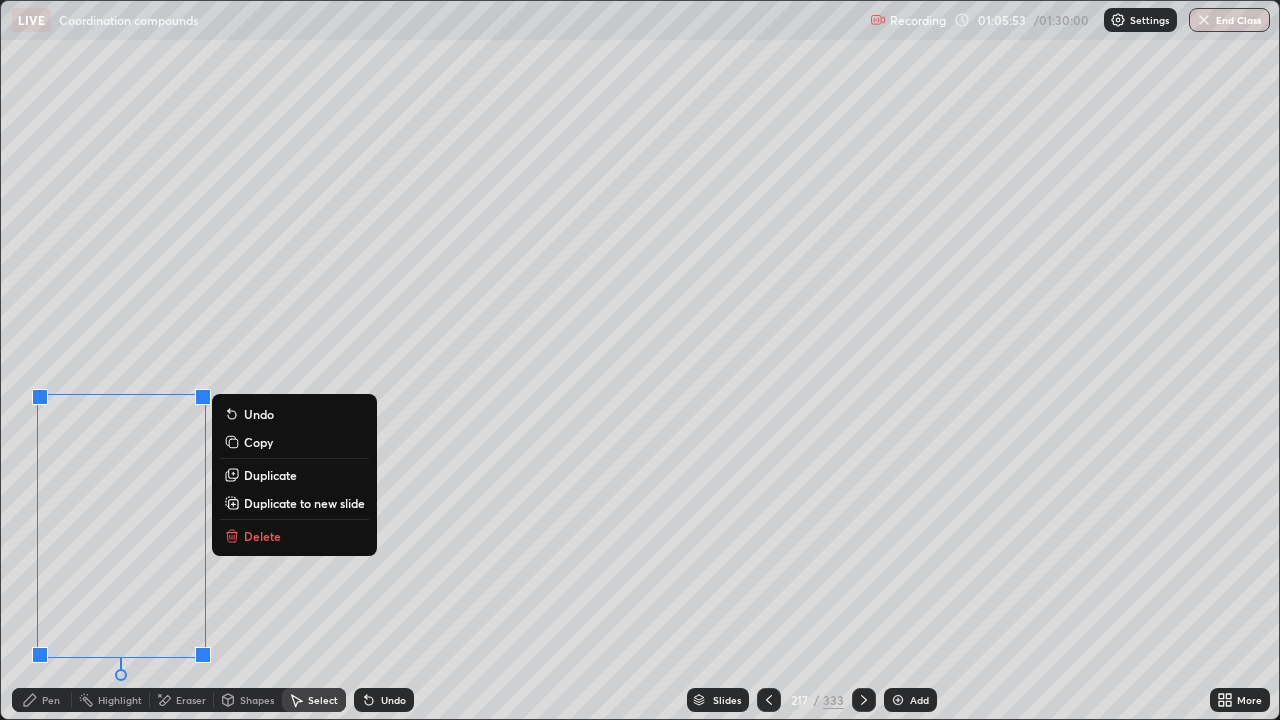 click on "Pen" at bounding box center [42, 700] 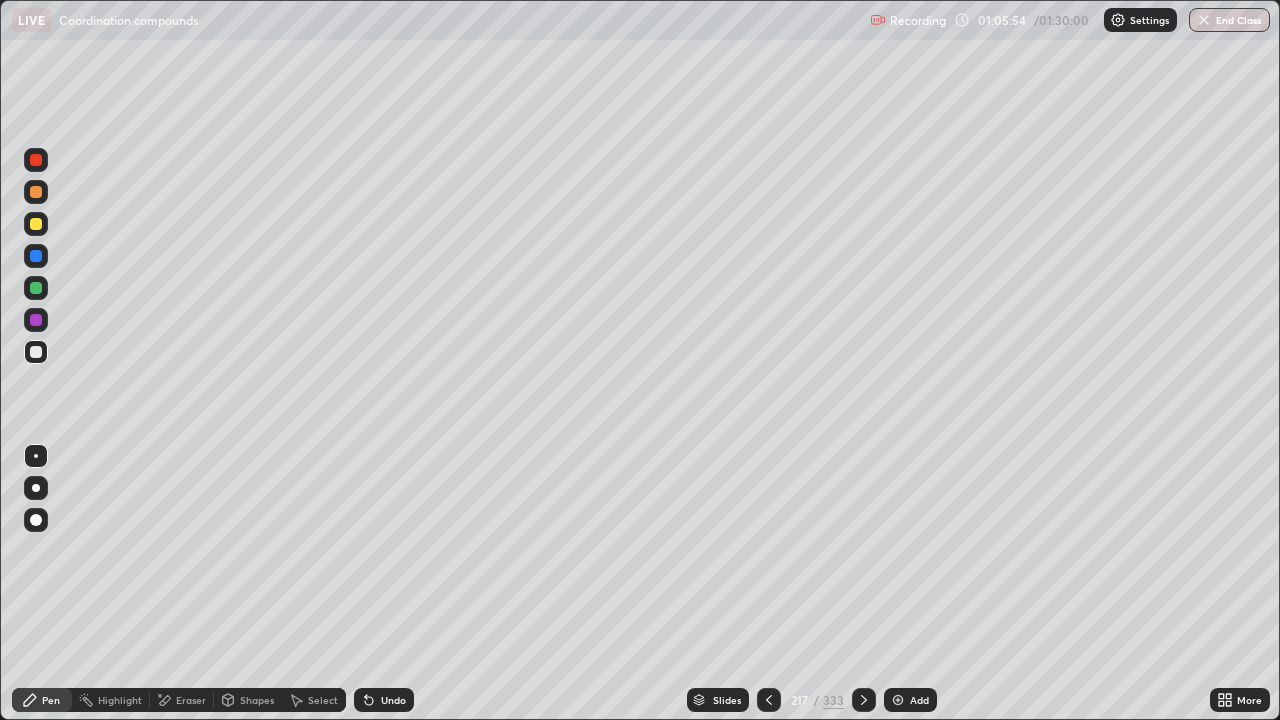click on "Eraser" at bounding box center [191, 700] 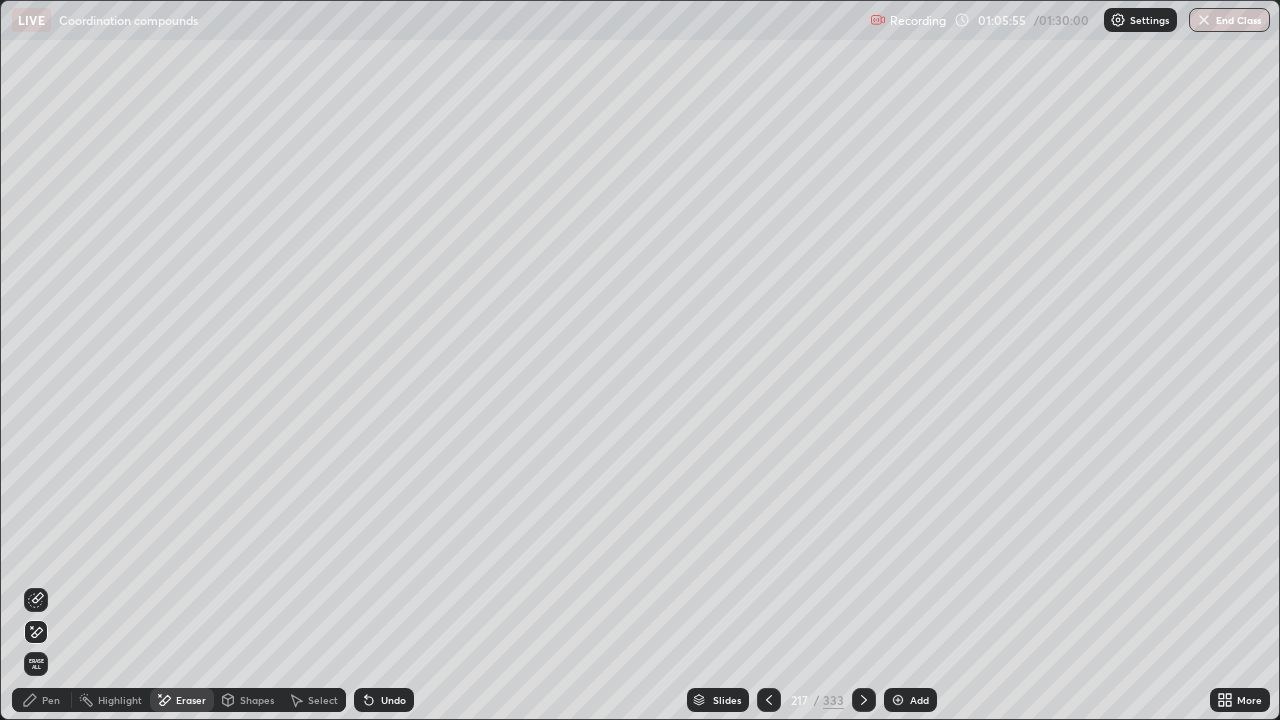 click on "Pen" at bounding box center [42, 700] 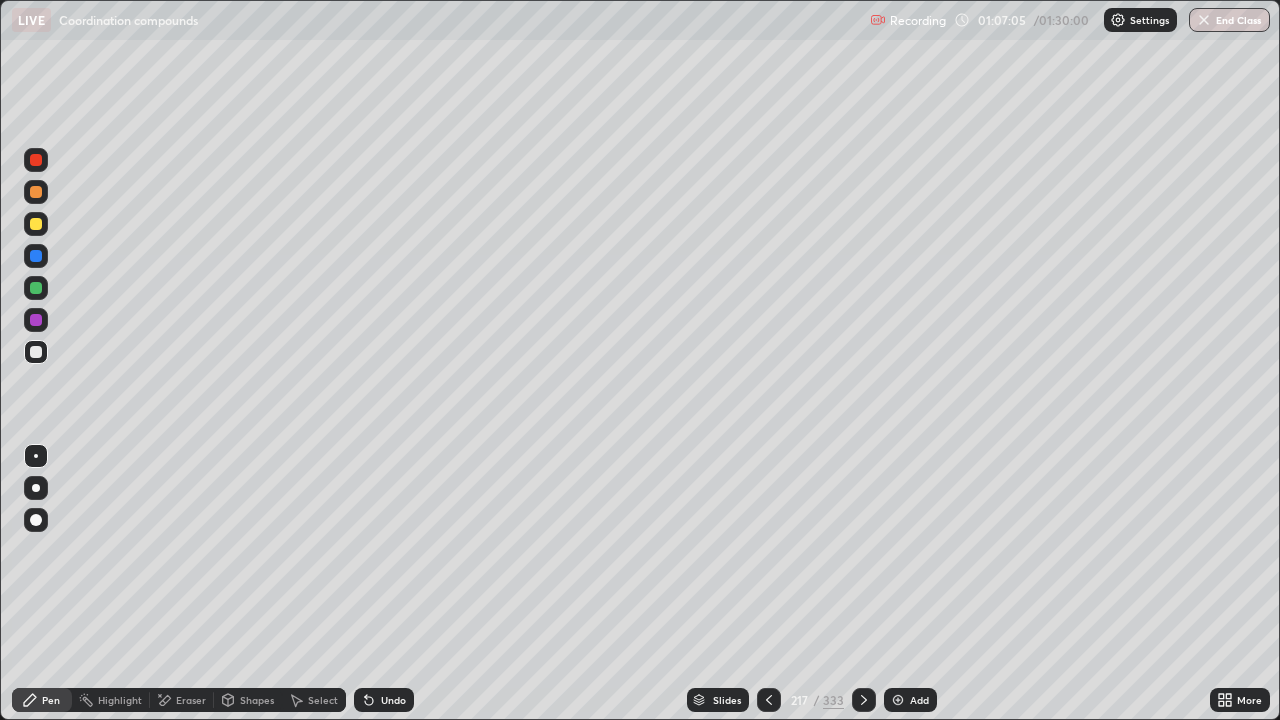 click on "Select" at bounding box center (323, 700) 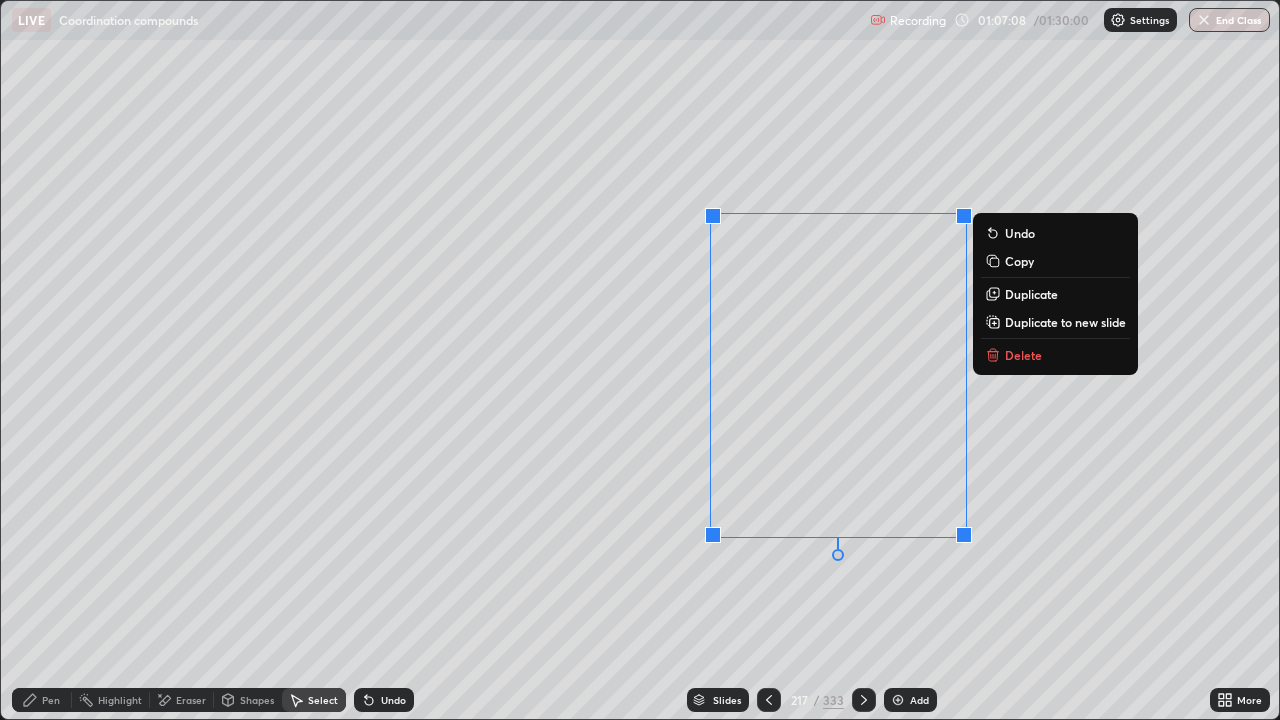 click 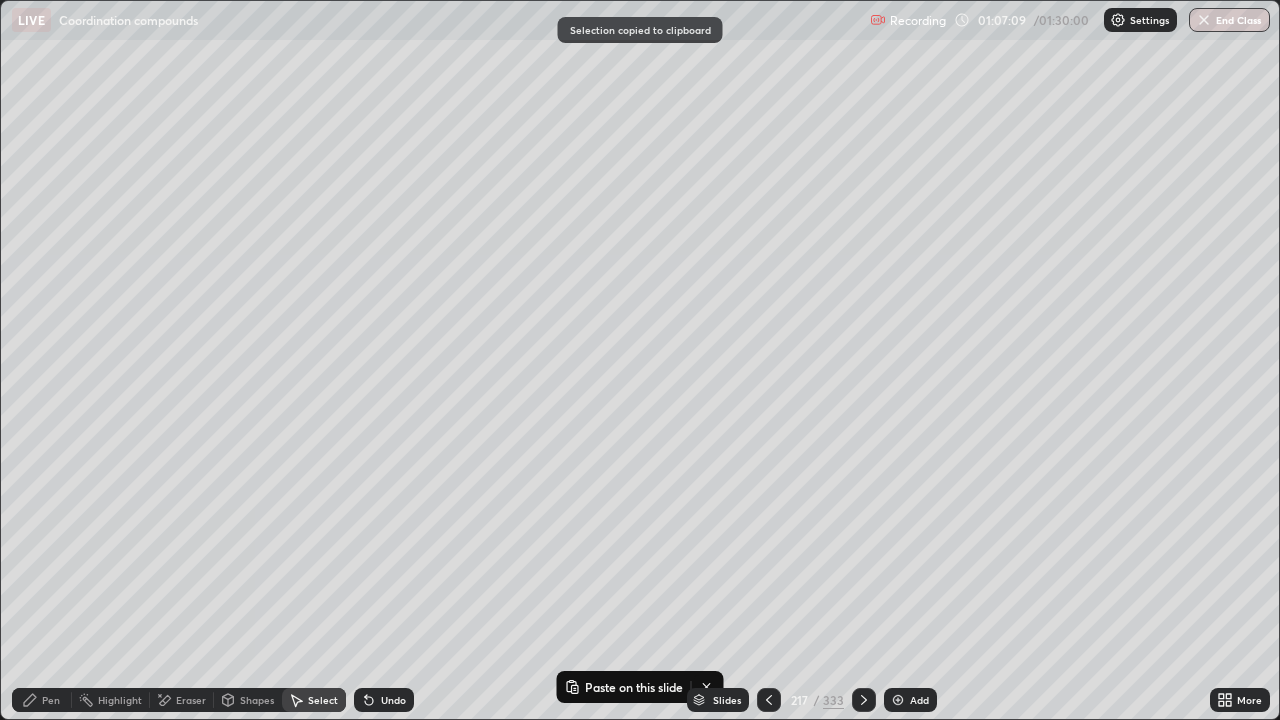 click 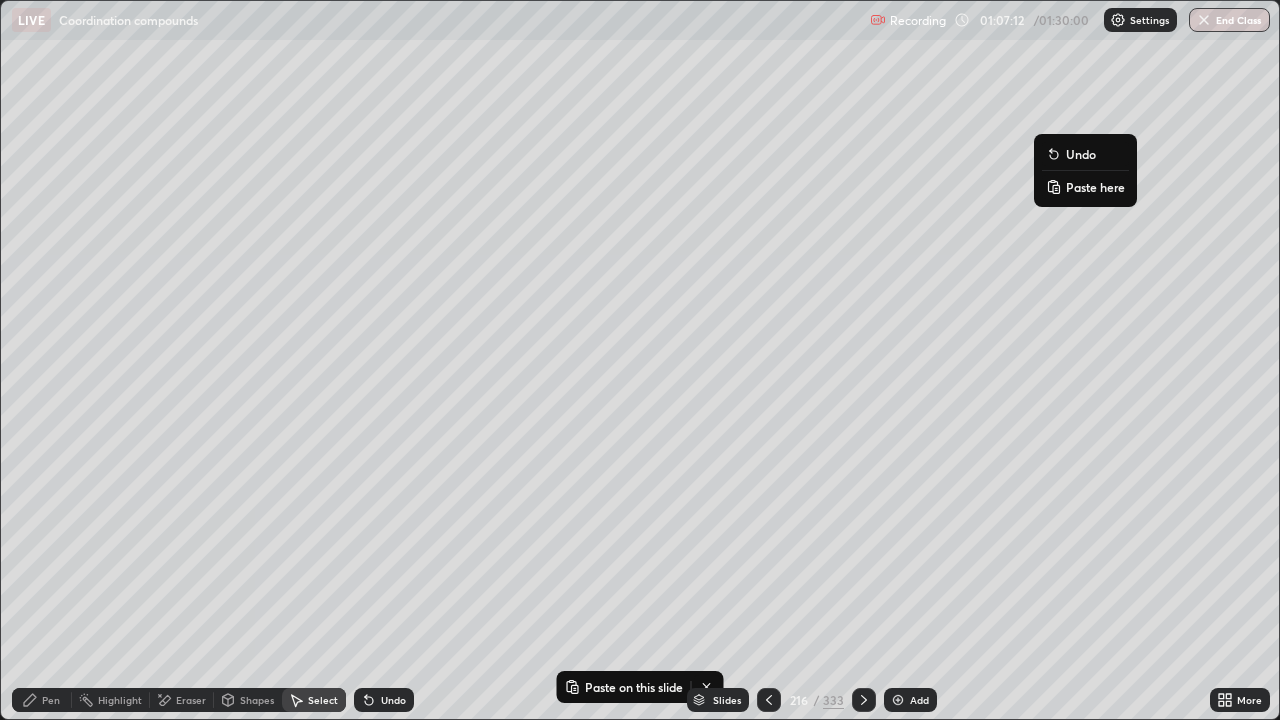 click on "Paste here" at bounding box center [1095, 187] 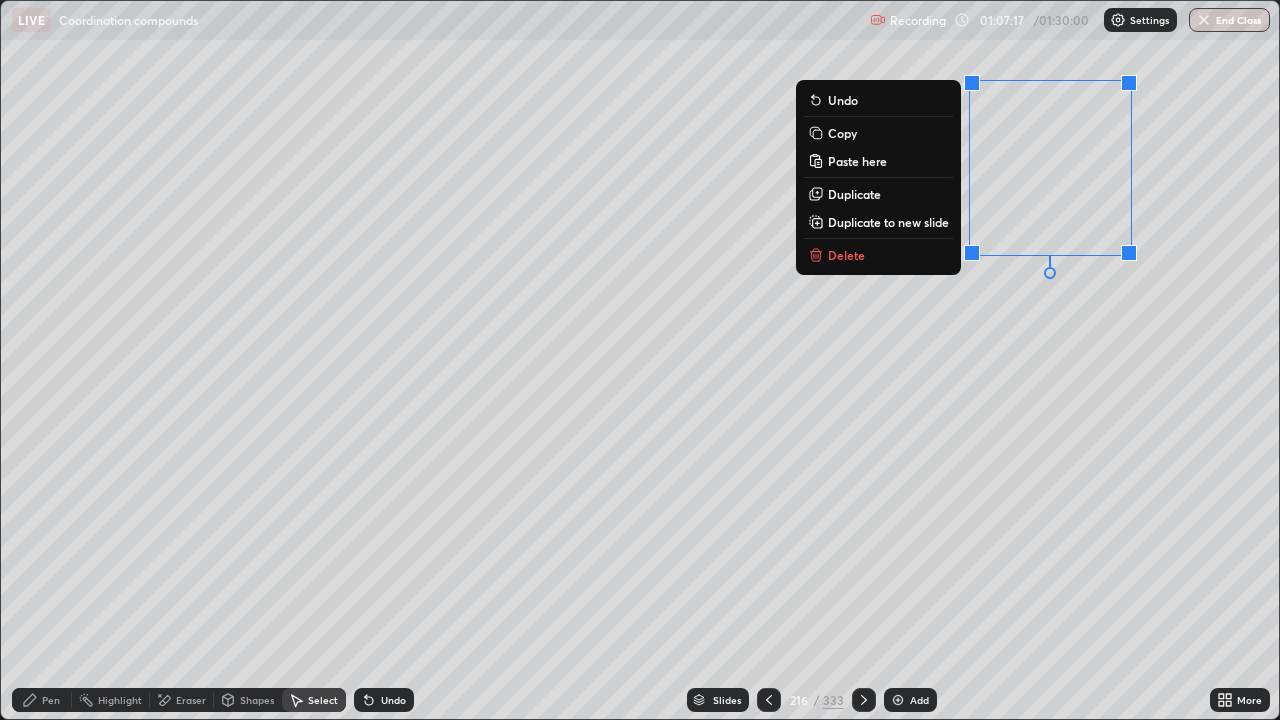 click on "0 ° Undo Copy Paste here Duplicate Duplicate to new slide Delete" at bounding box center (640, 360) 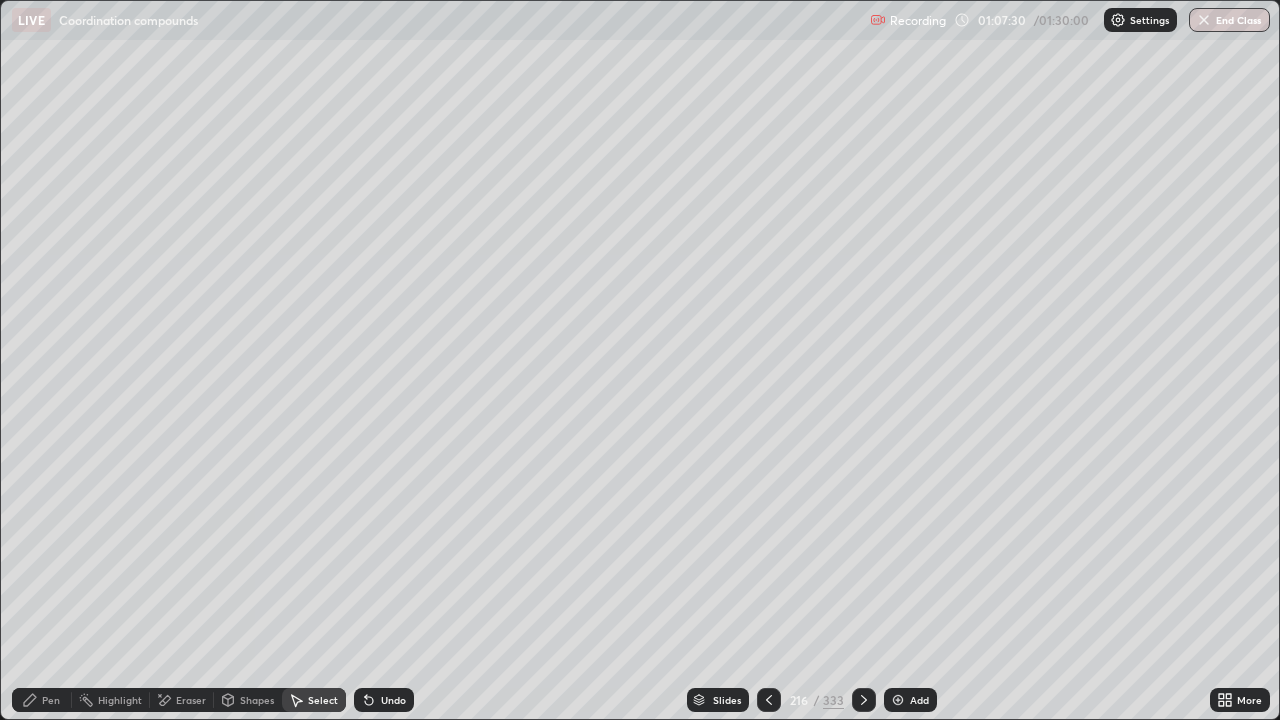 click on "Pen" at bounding box center (51, 700) 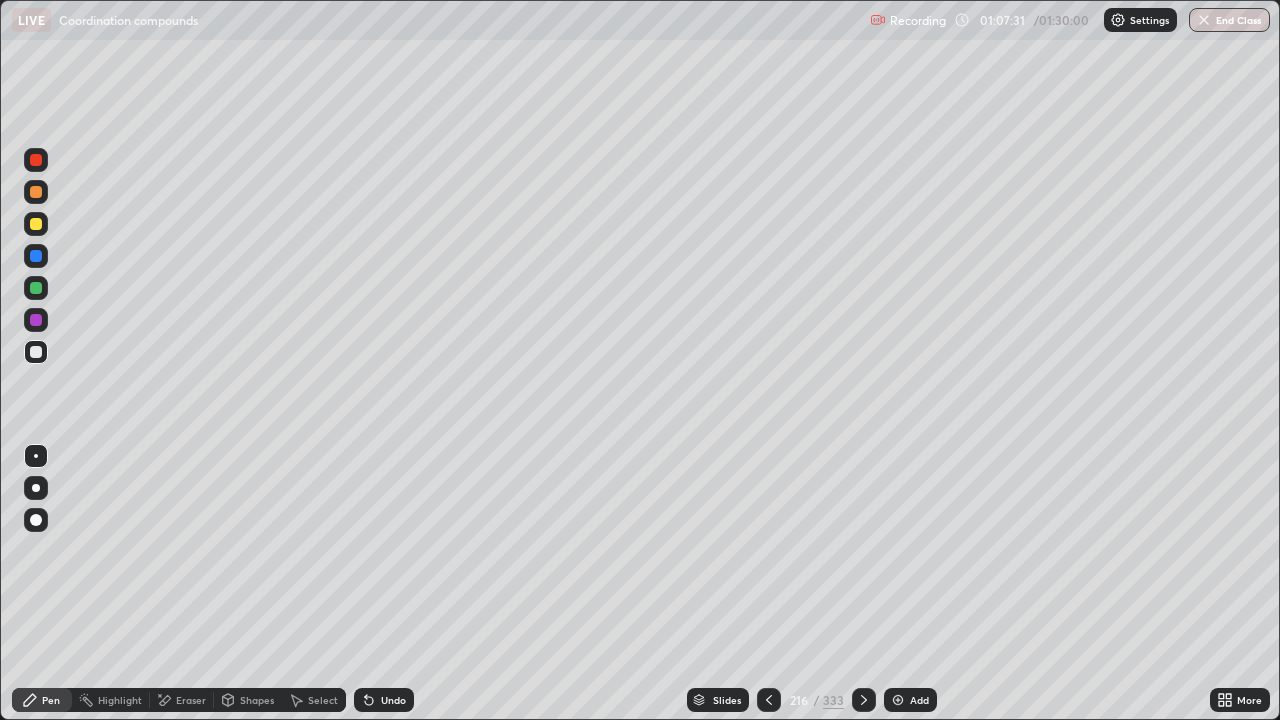 click at bounding box center [36, 288] 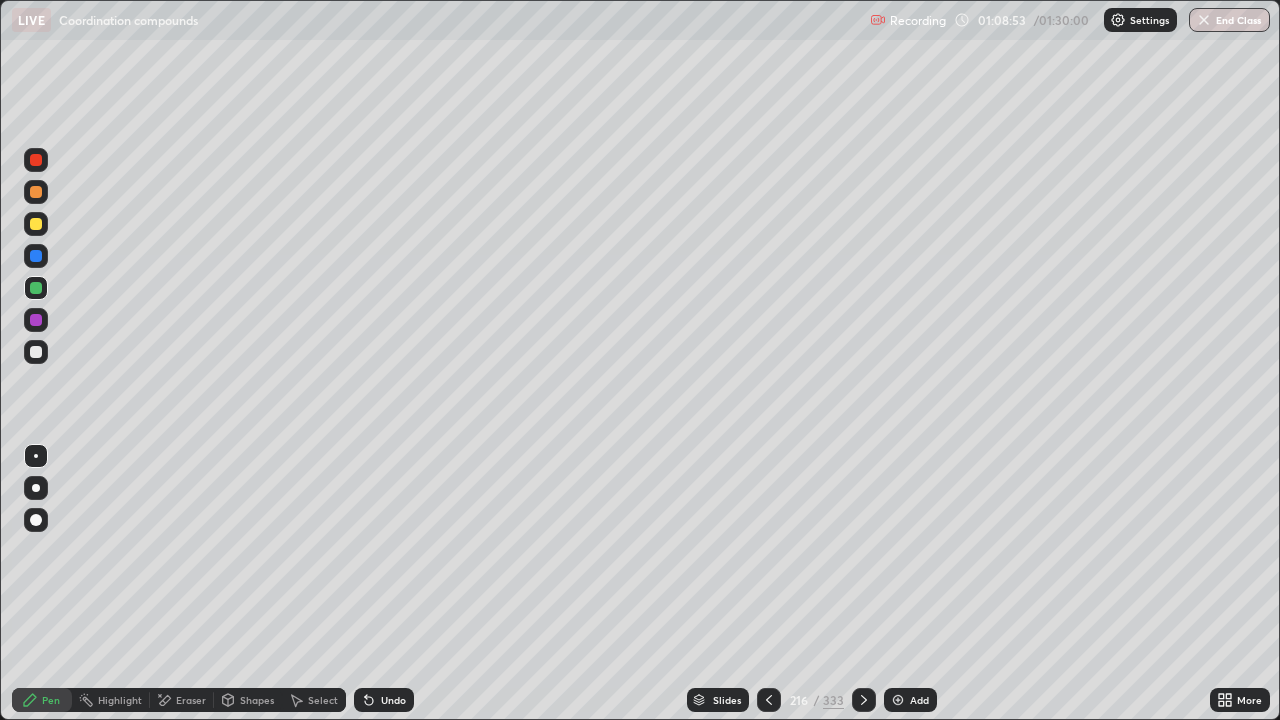 click at bounding box center (864, 700) 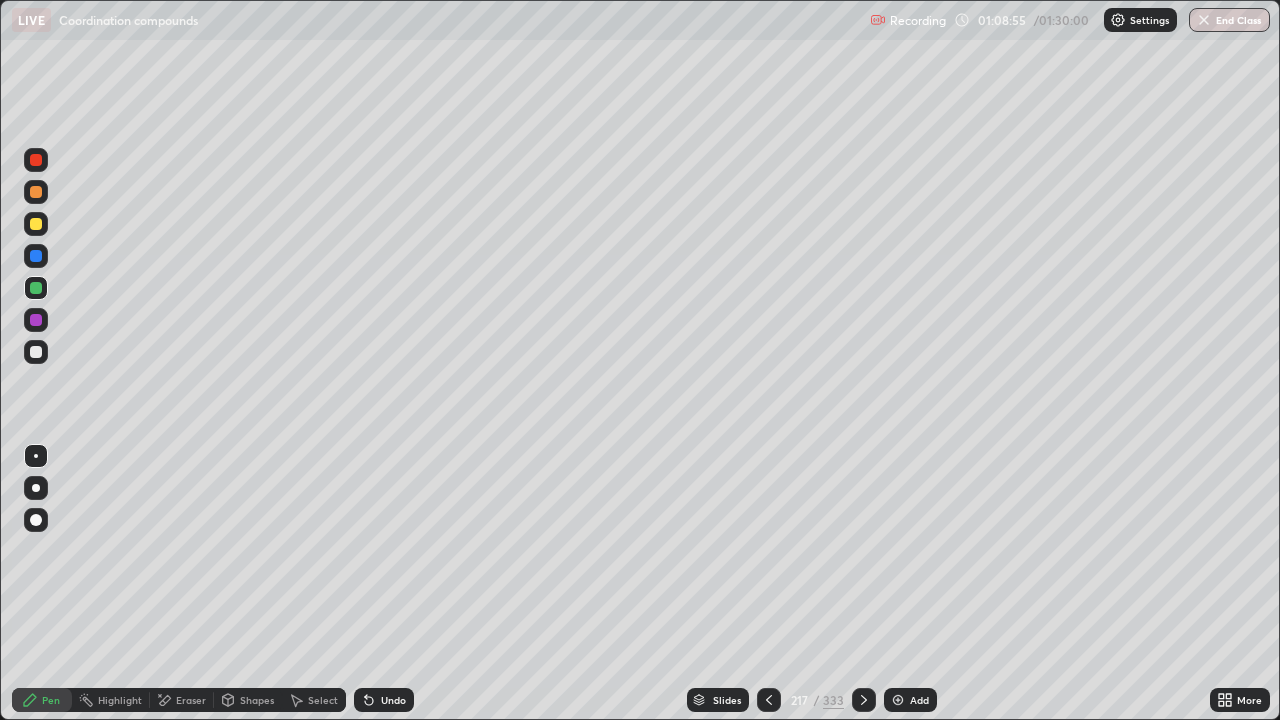 click 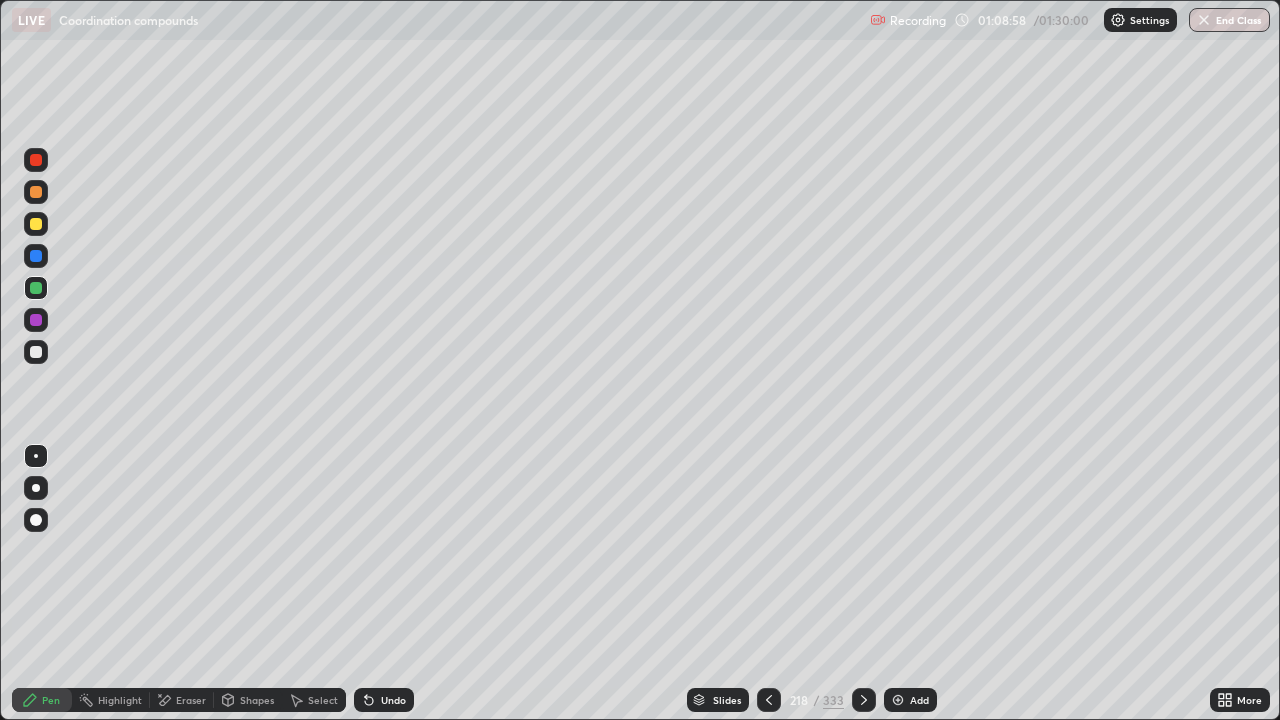 click 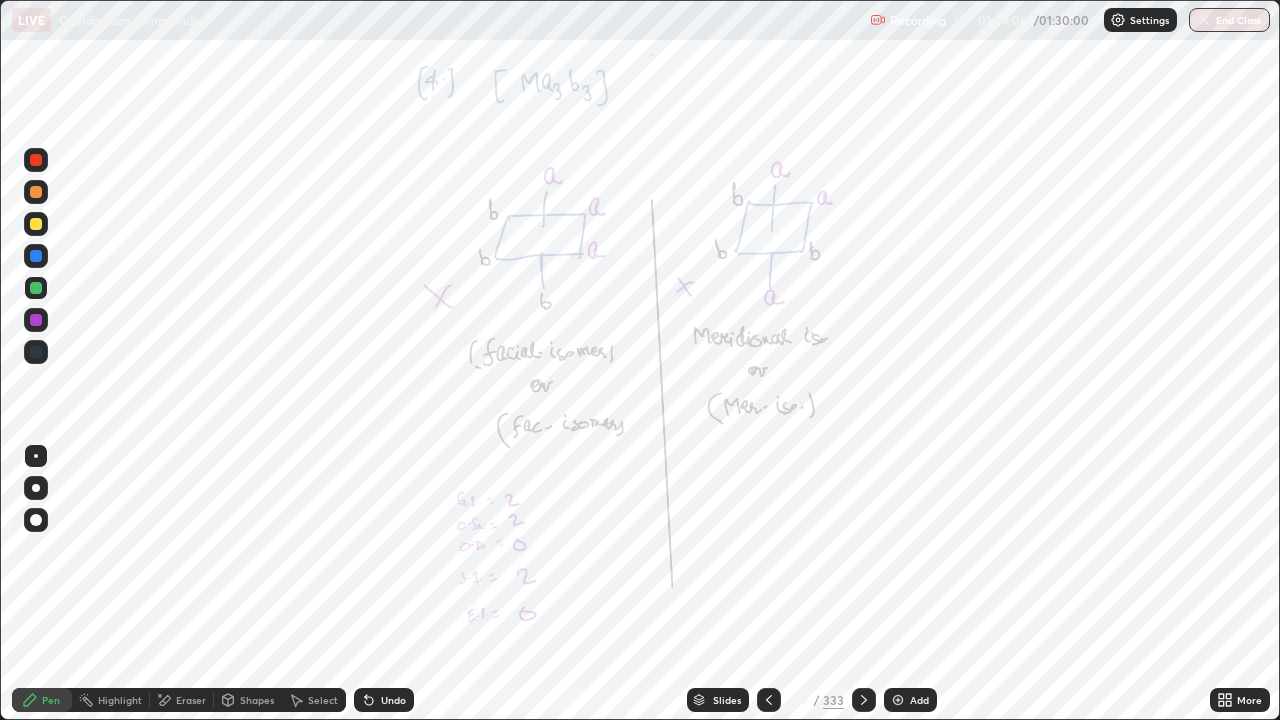click at bounding box center (36, 256) 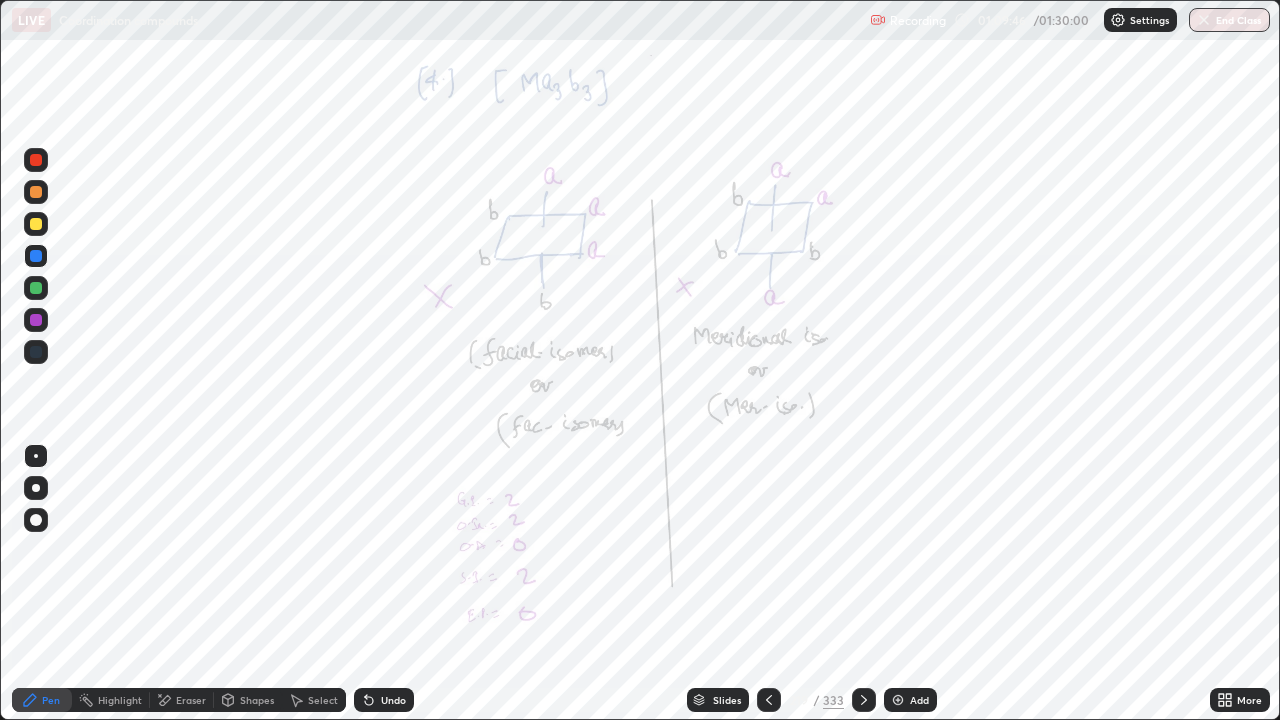 click at bounding box center [36, 288] 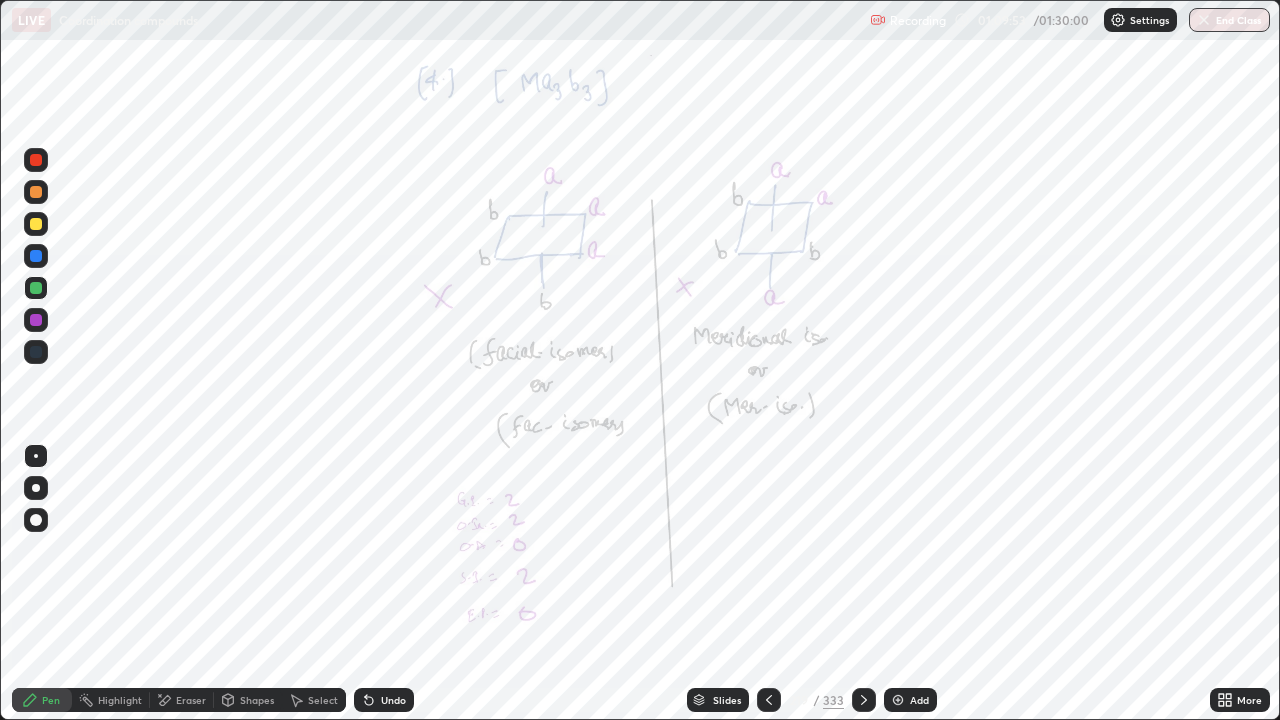 click at bounding box center (36, 320) 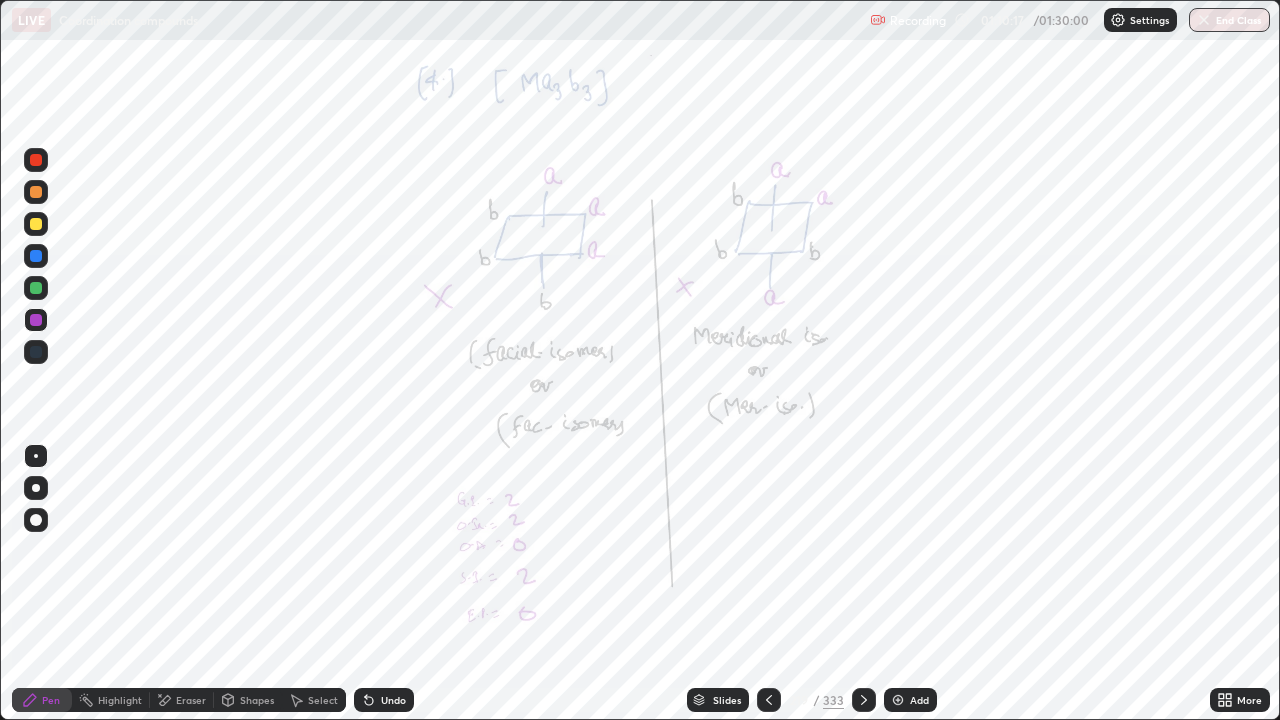 click 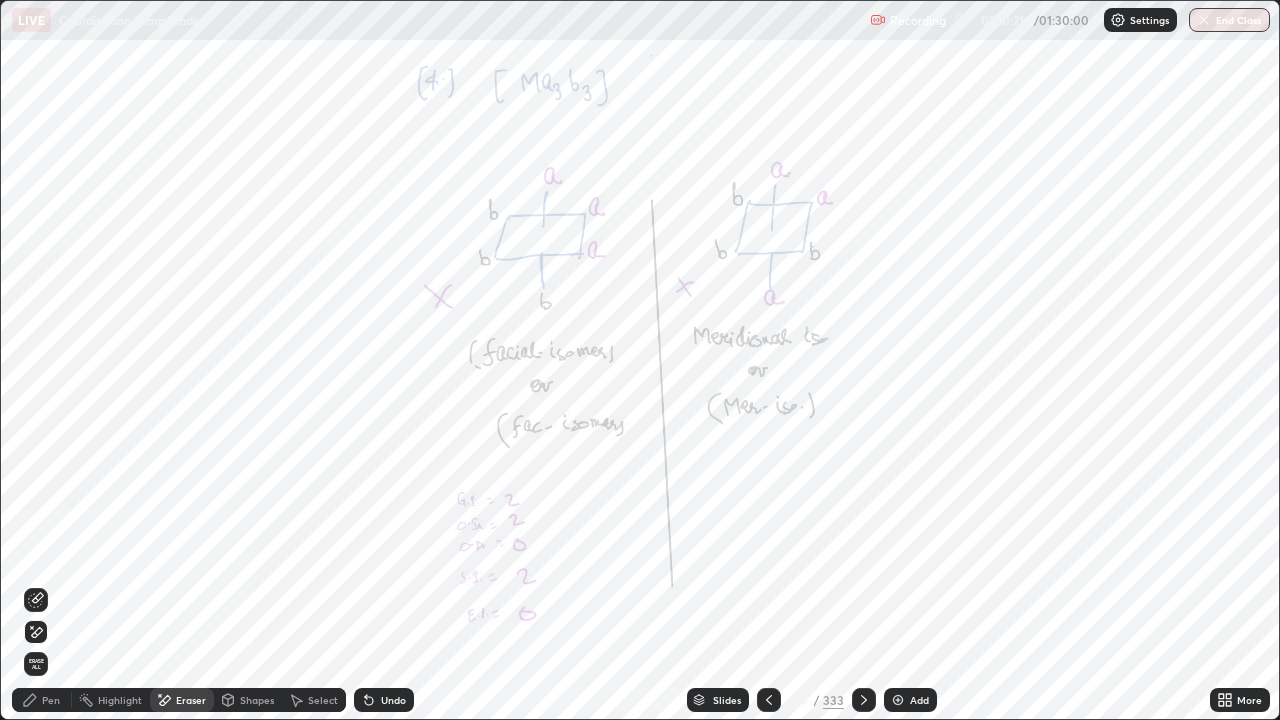 click 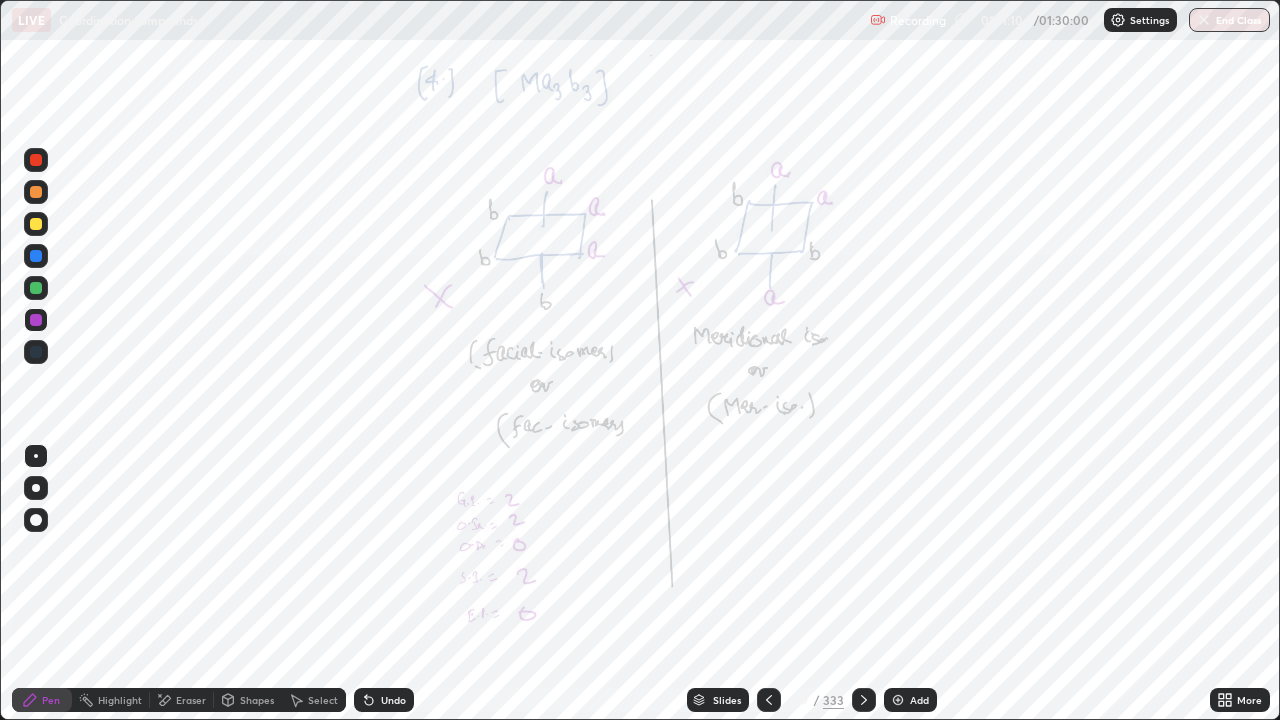 click on "Eraser" at bounding box center [191, 700] 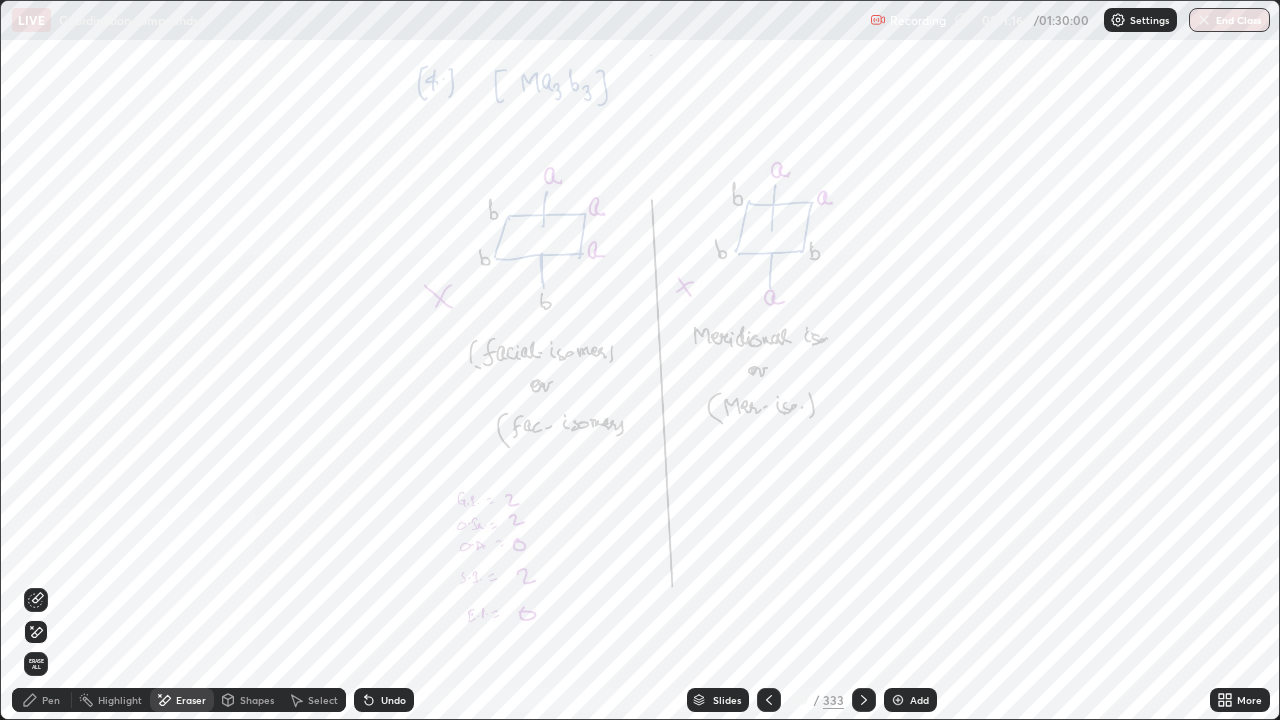 click 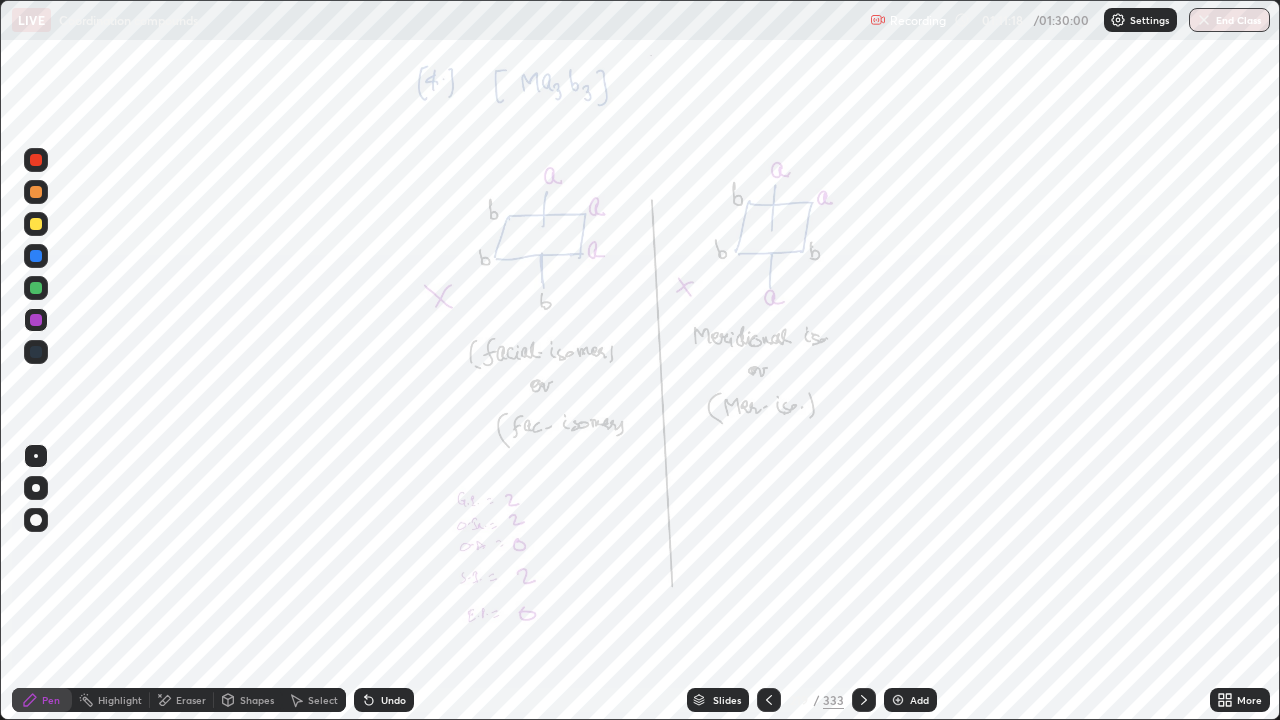 click at bounding box center [36, 288] 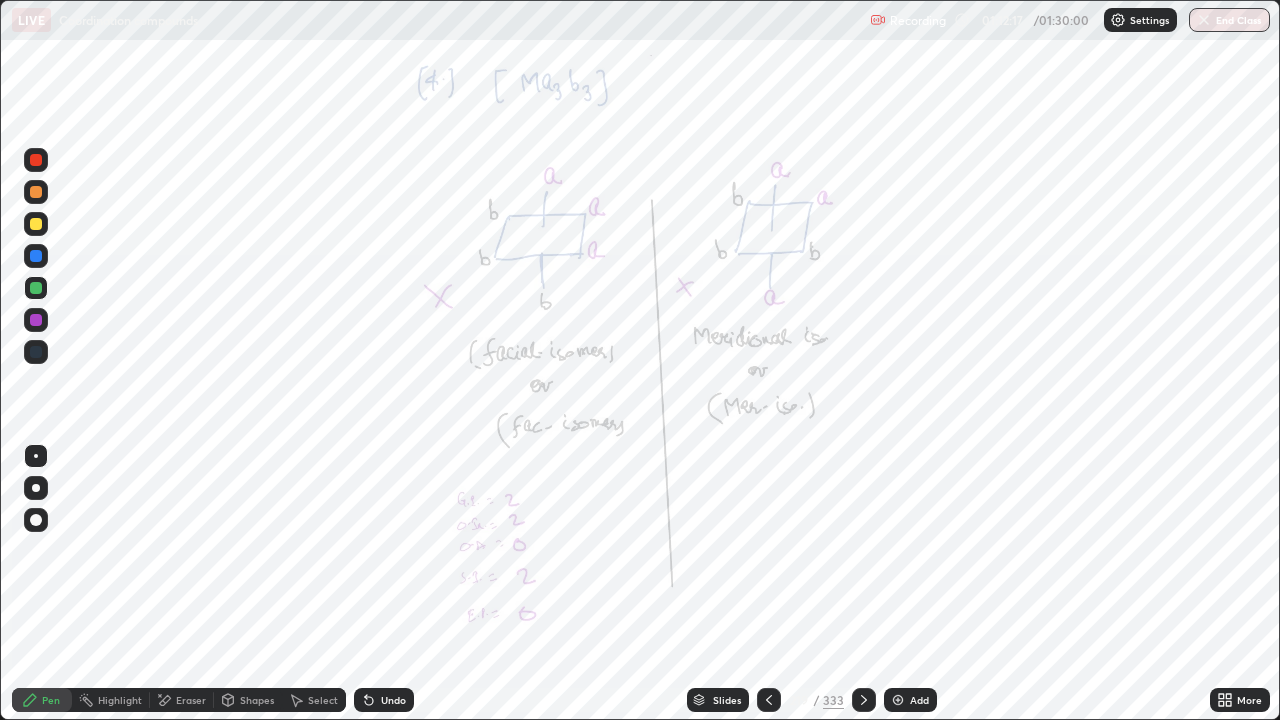click at bounding box center (864, 700) 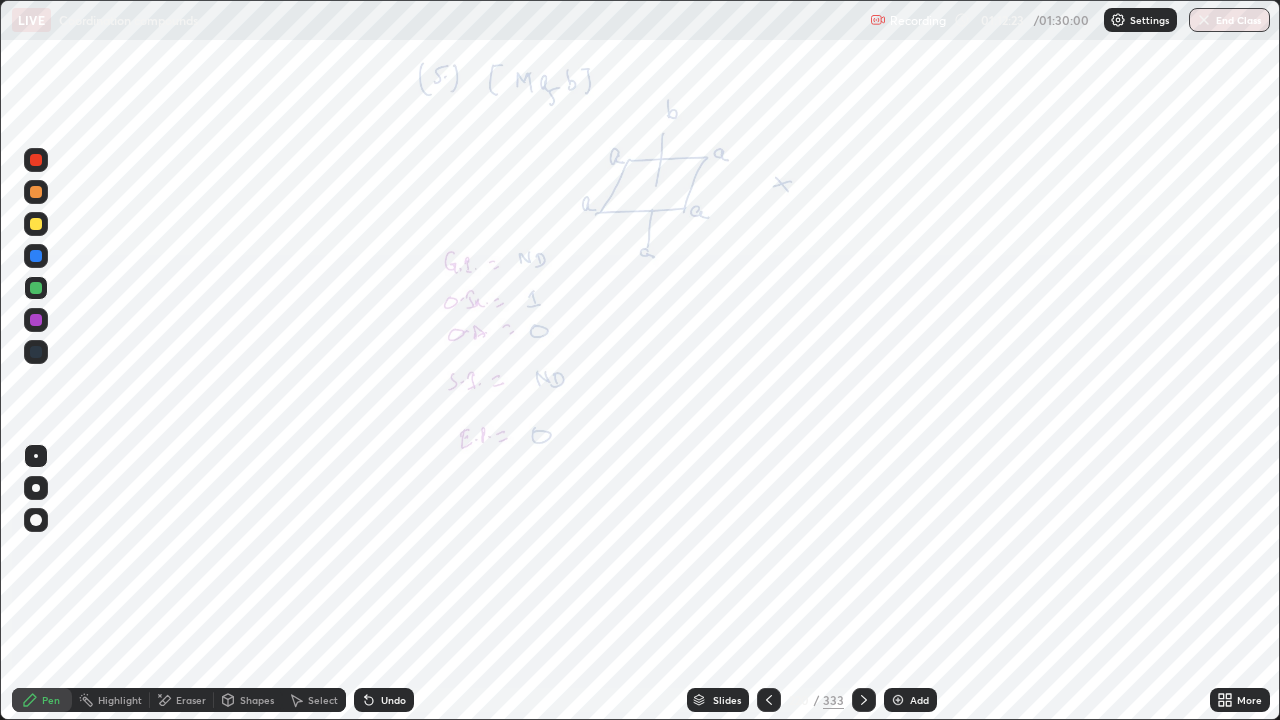 click 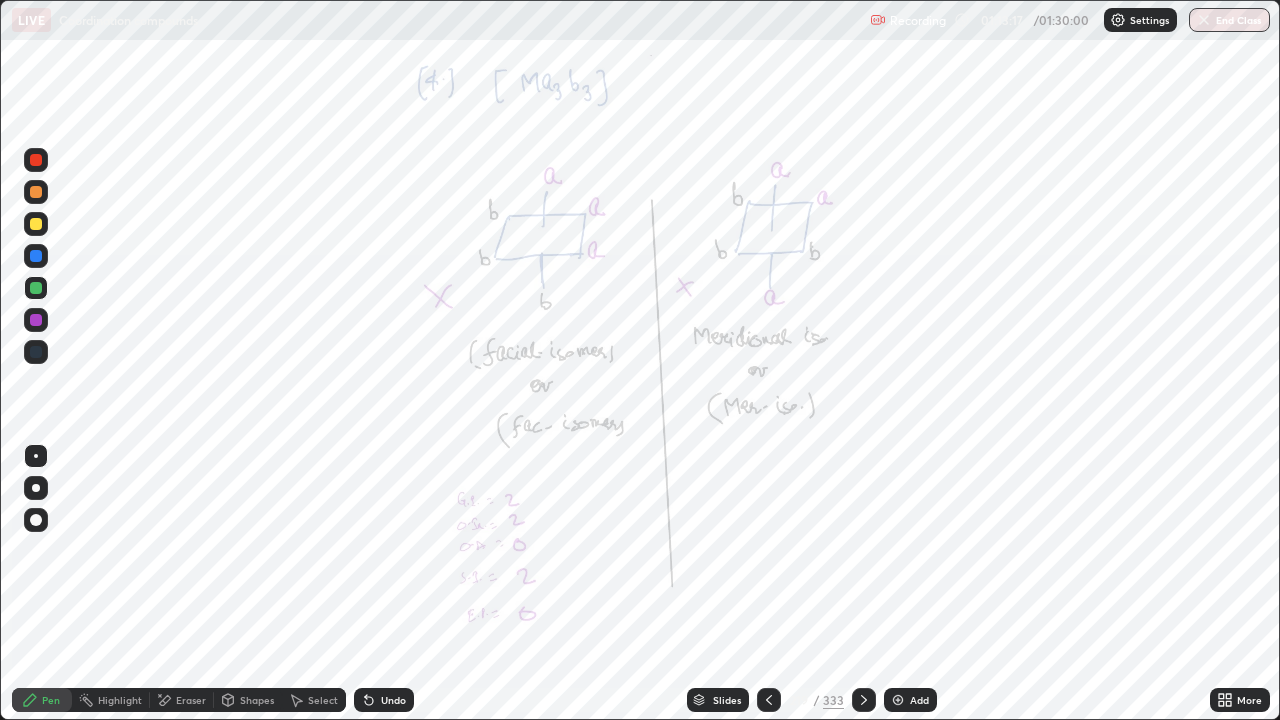 click at bounding box center [36, 320] 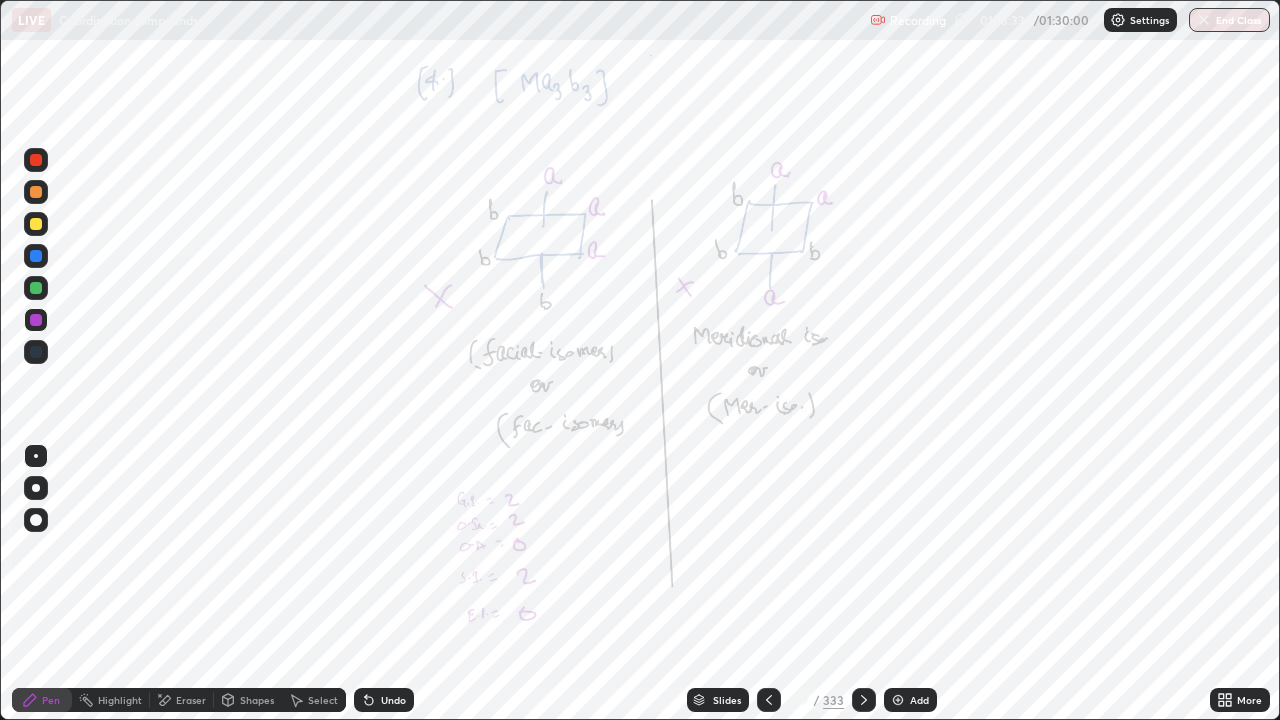 click 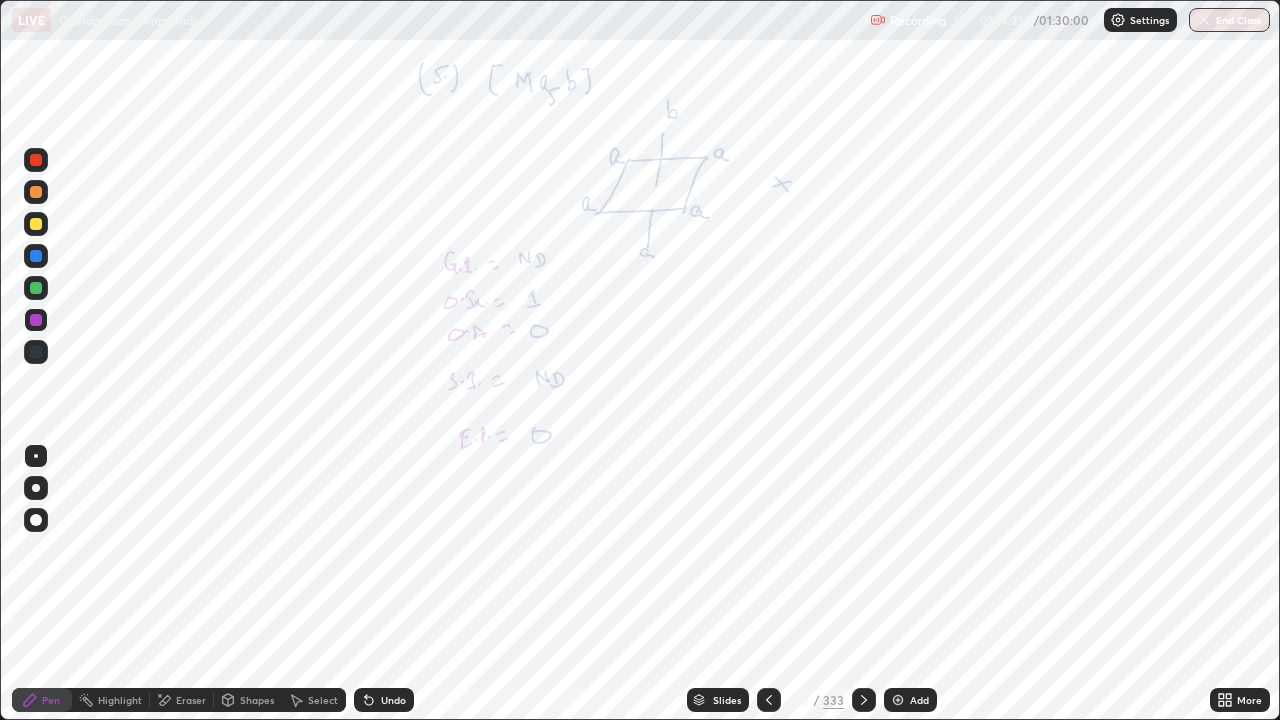 click 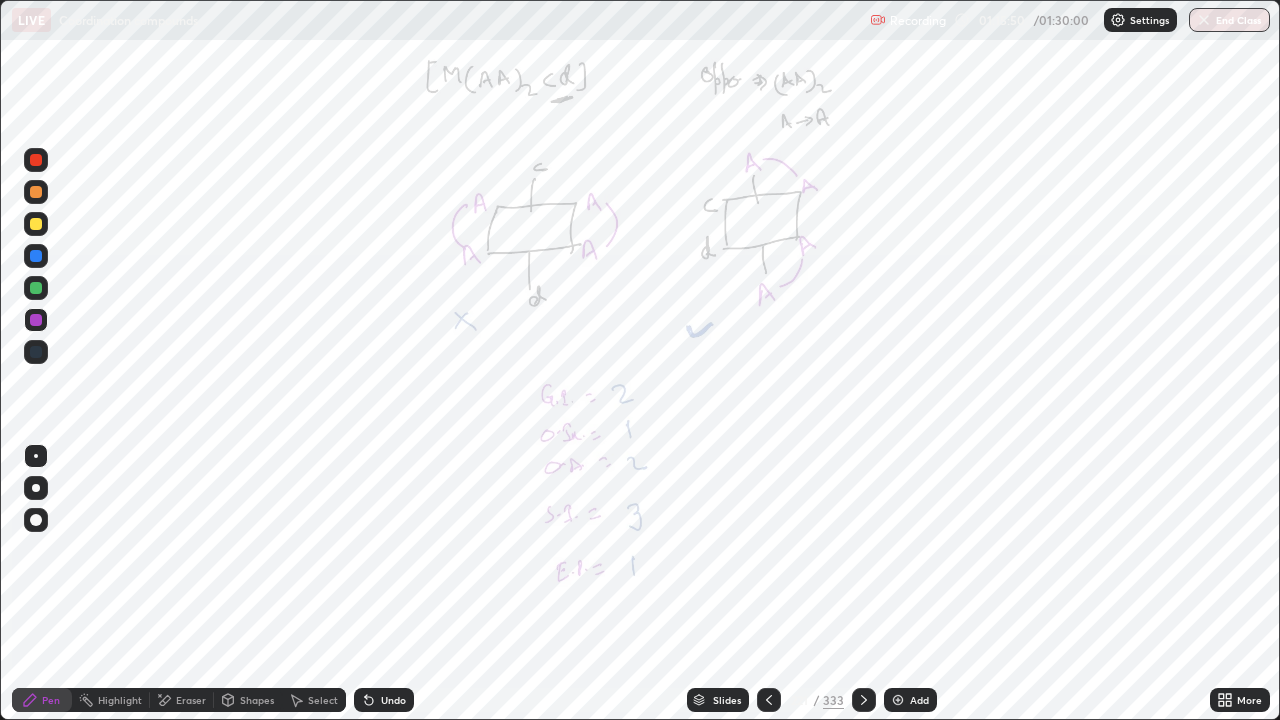 click at bounding box center [36, 288] 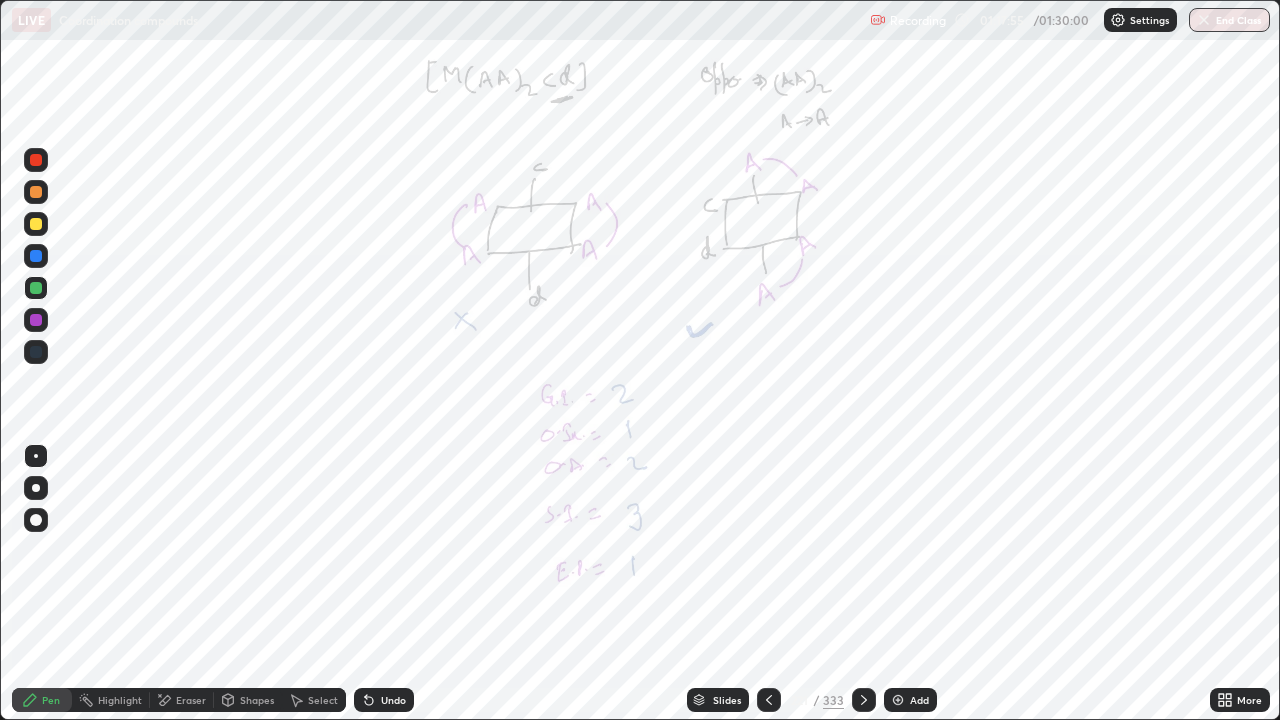 click at bounding box center [864, 700] 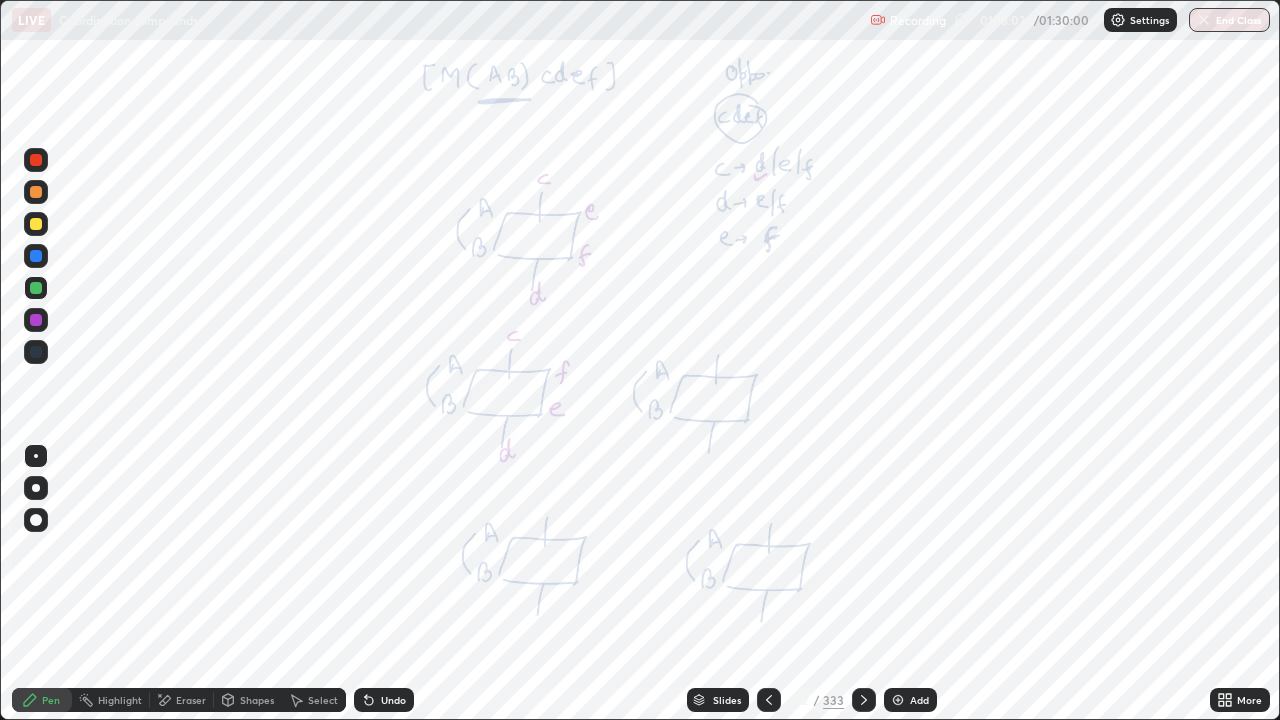 click 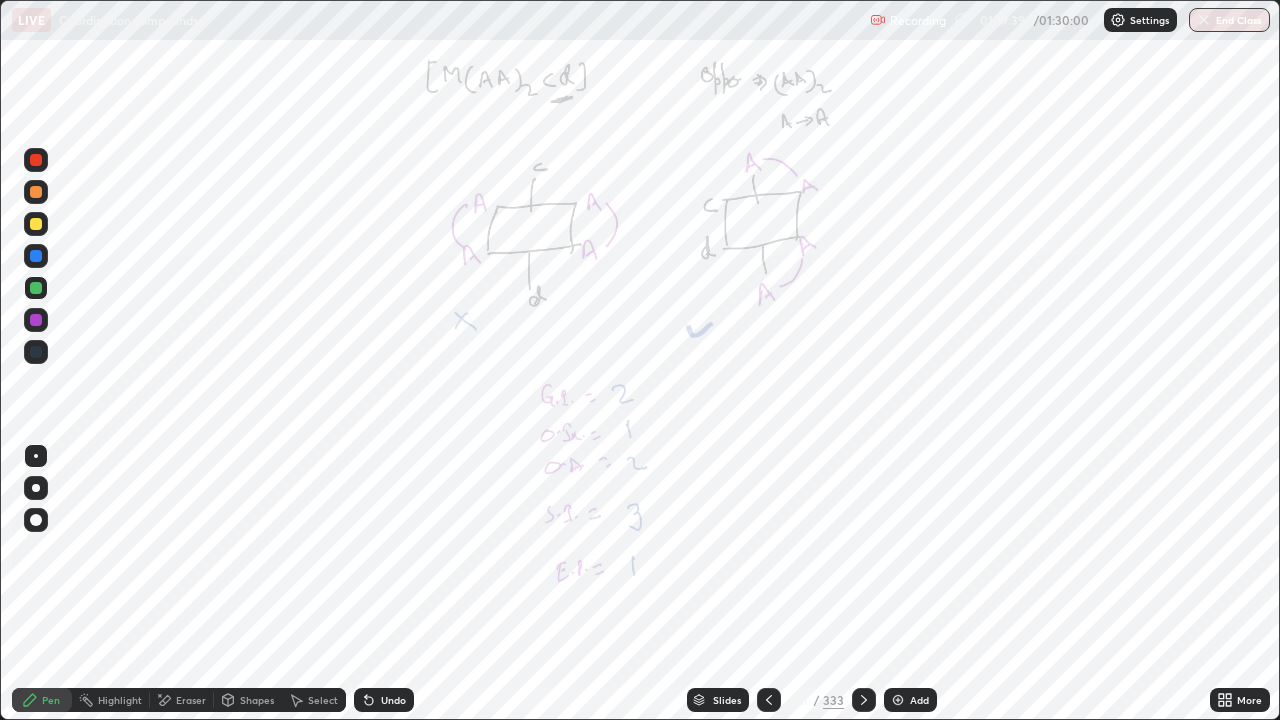 click on "Slides" at bounding box center [727, 700] 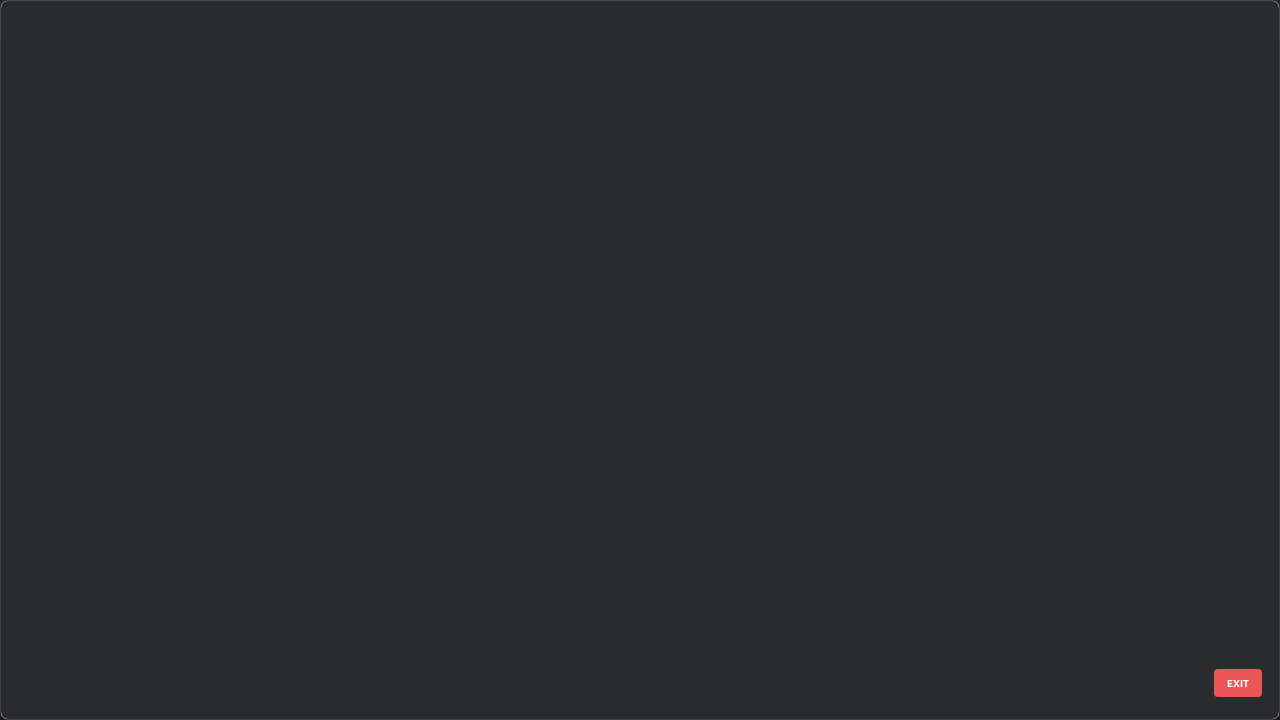 scroll, scrollTop: 15904, scrollLeft: 0, axis: vertical 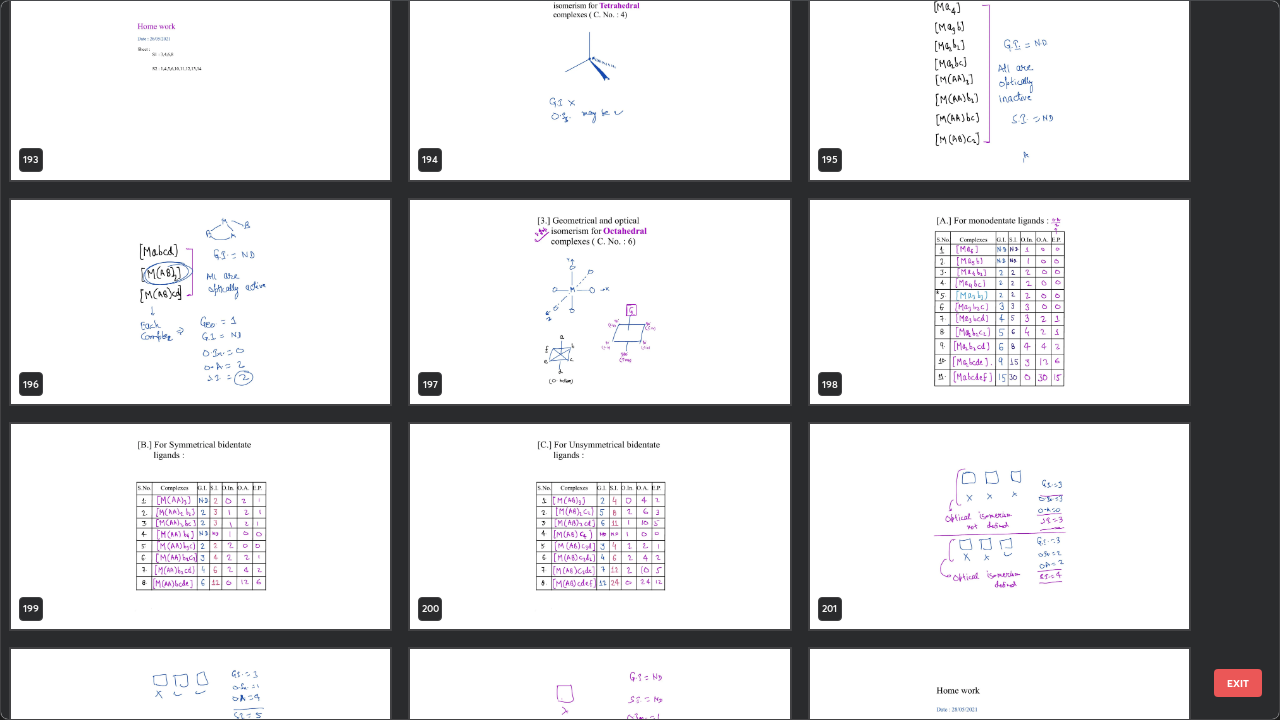 click at bounding box center [999, 302] 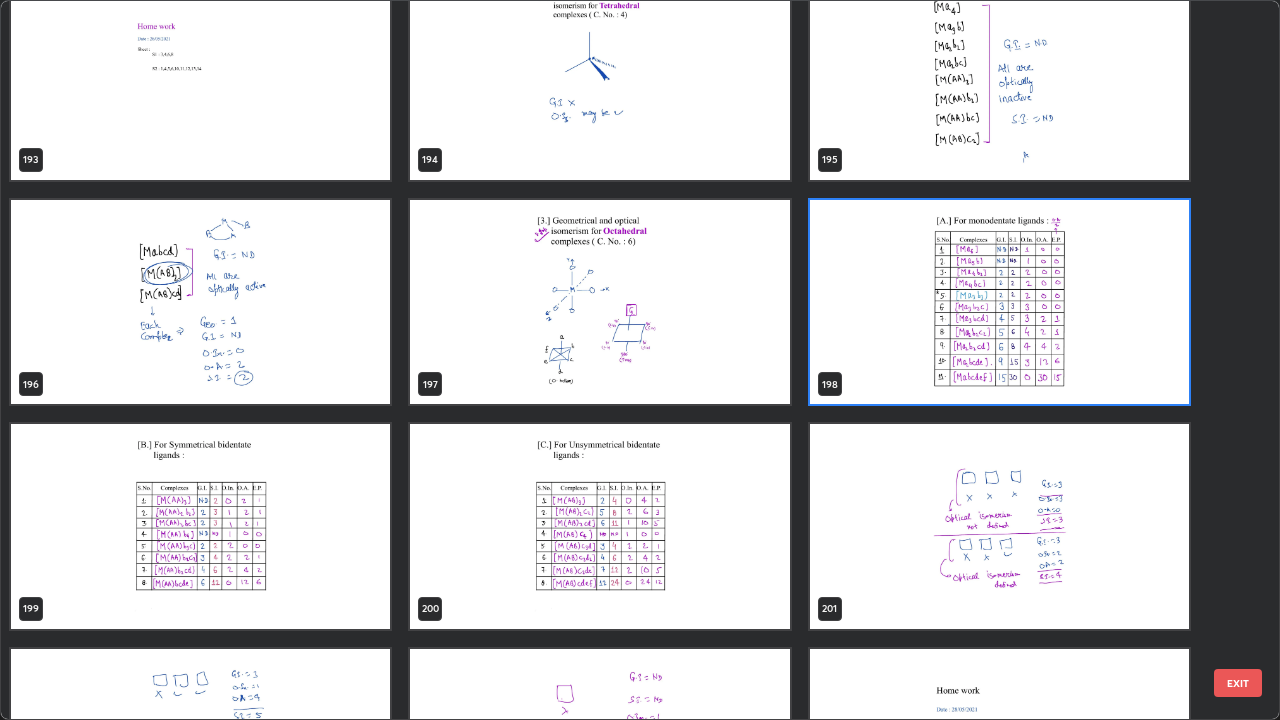 click at bounding box center [999, 302] 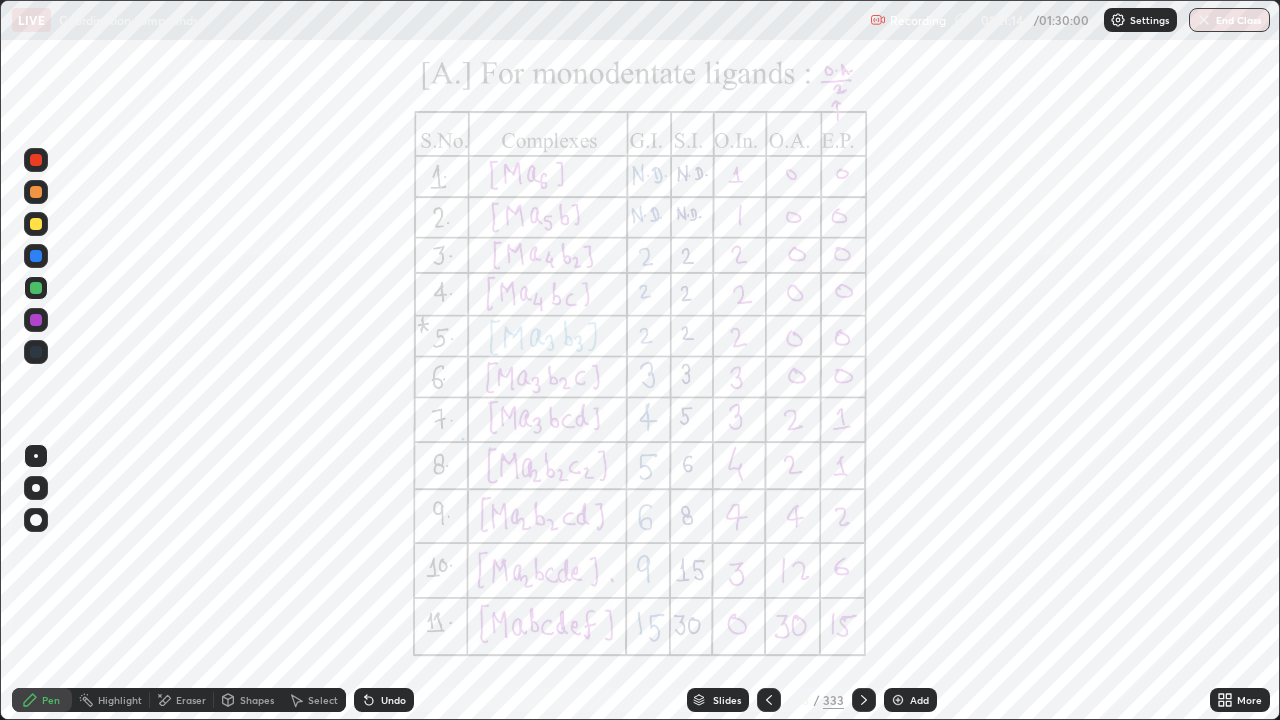 click 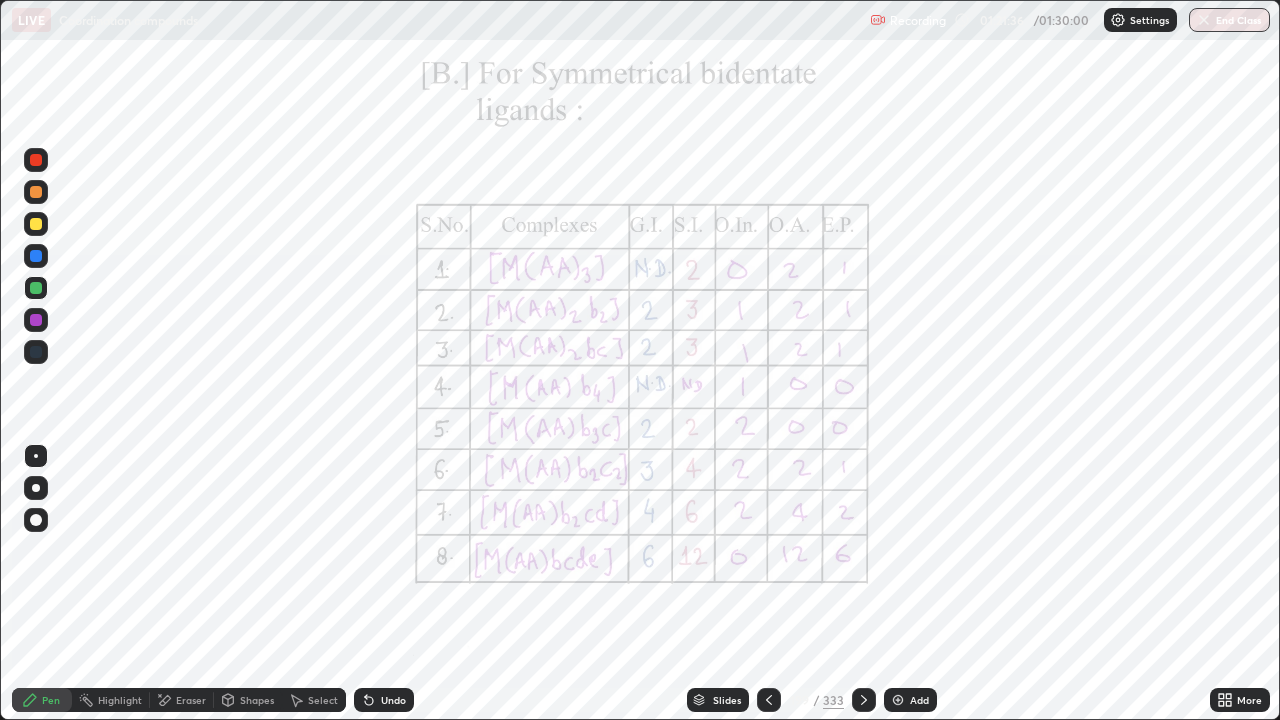 click 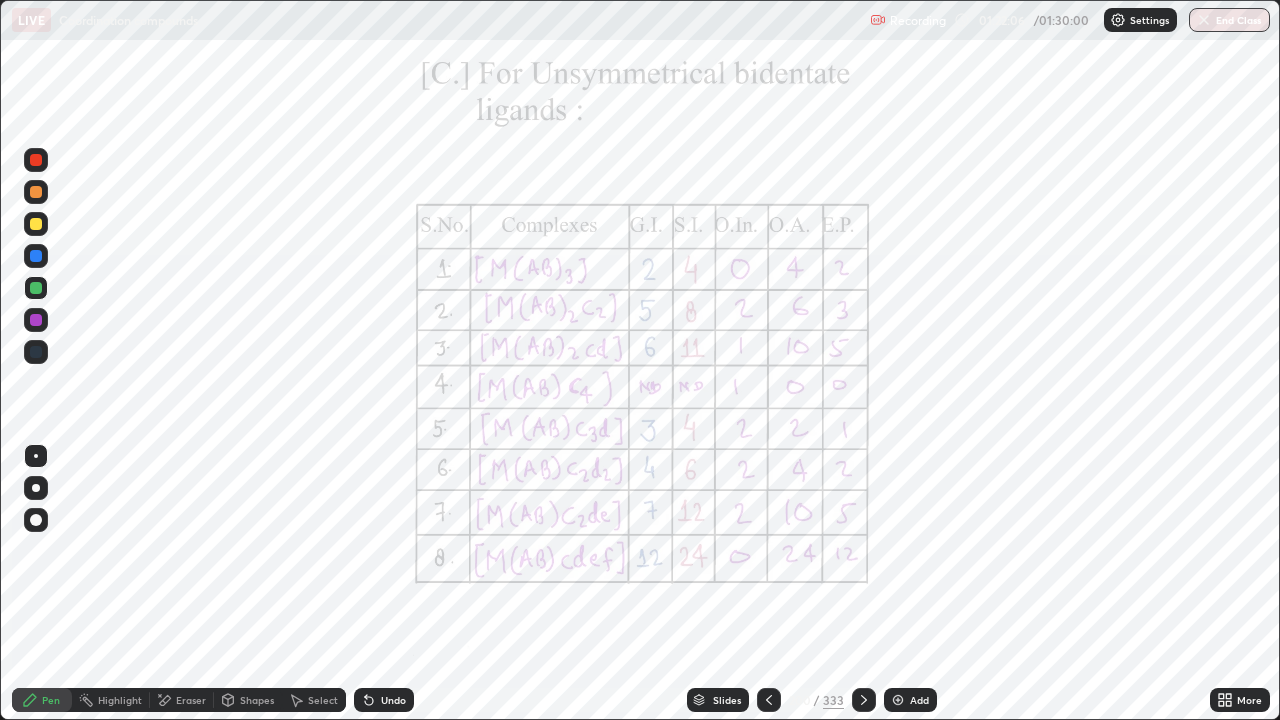 click 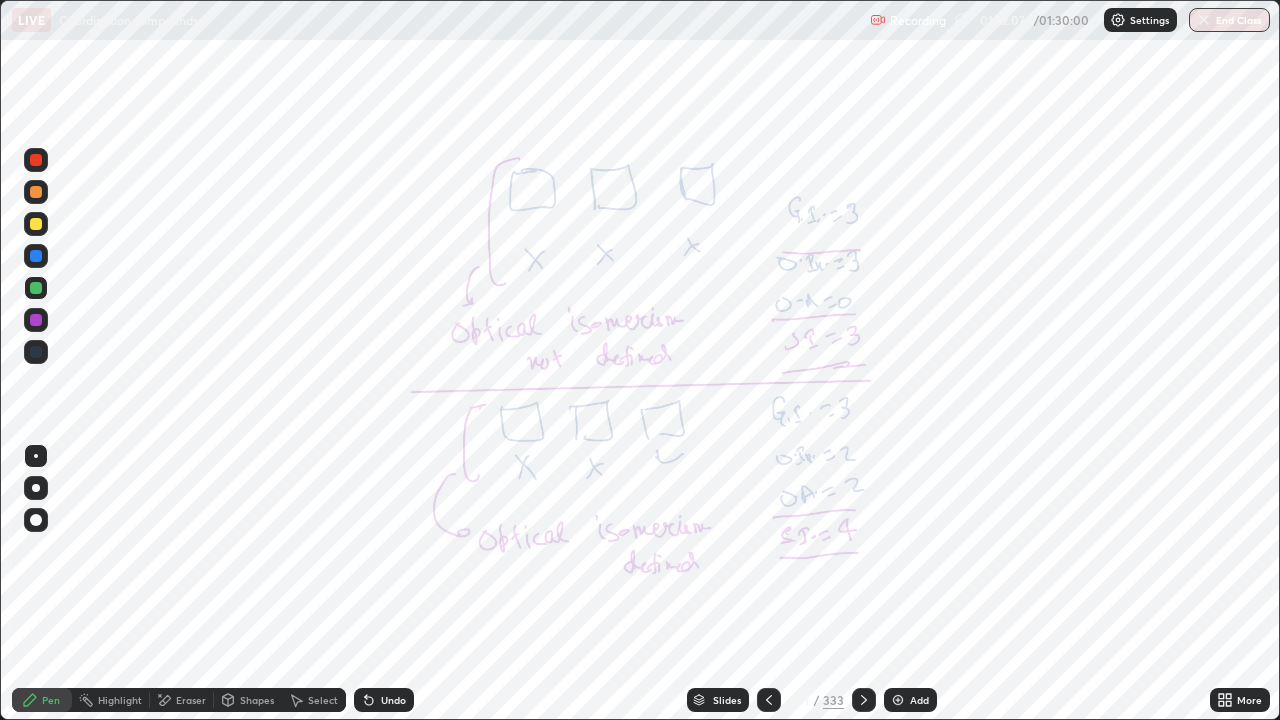 click 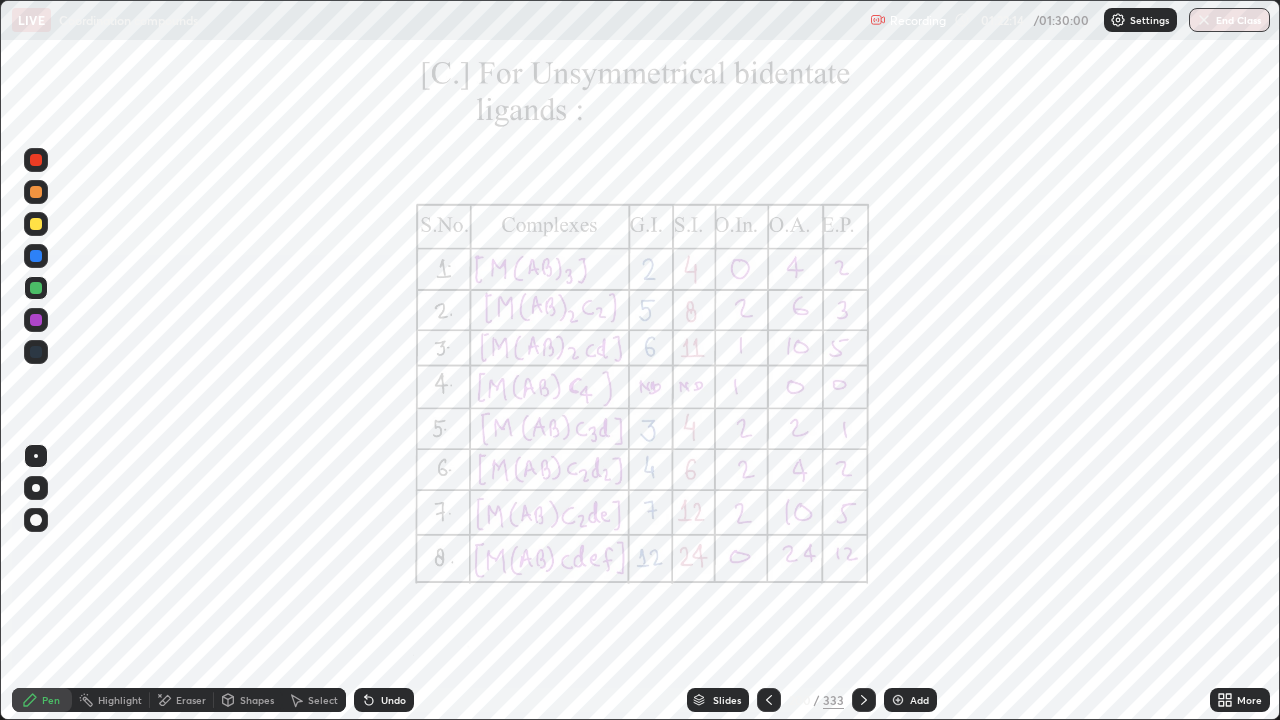 click 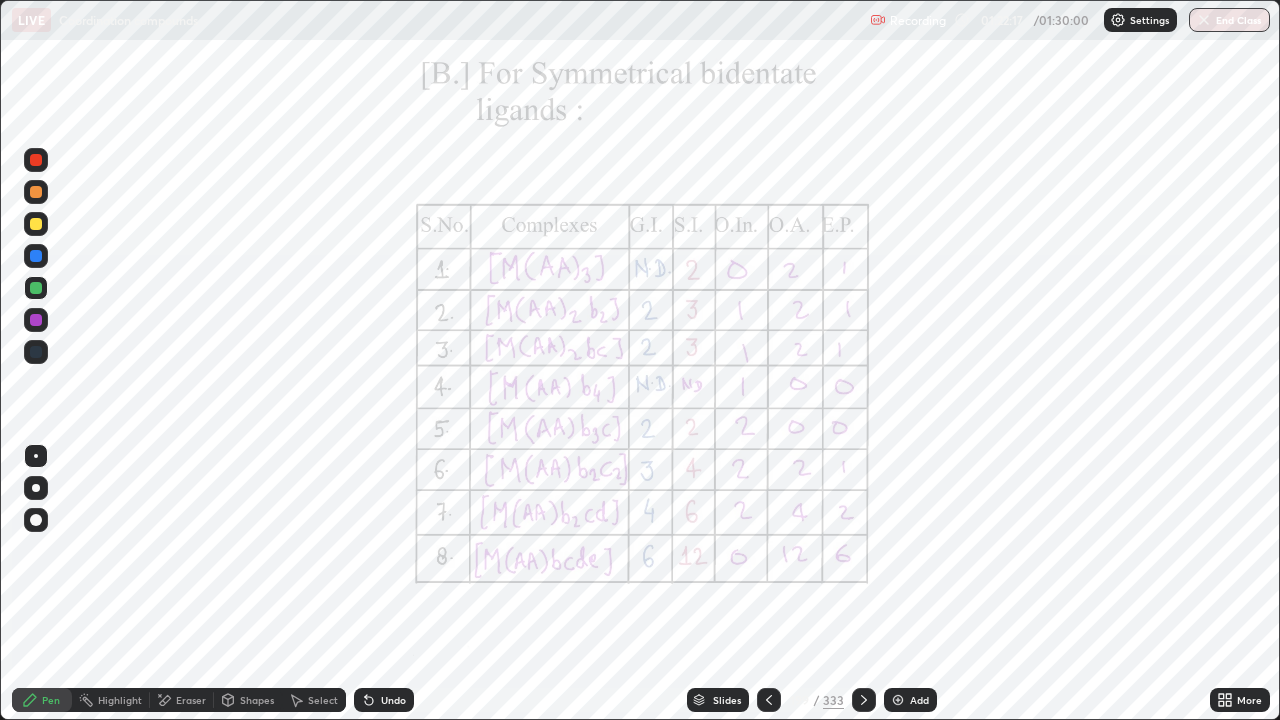 click 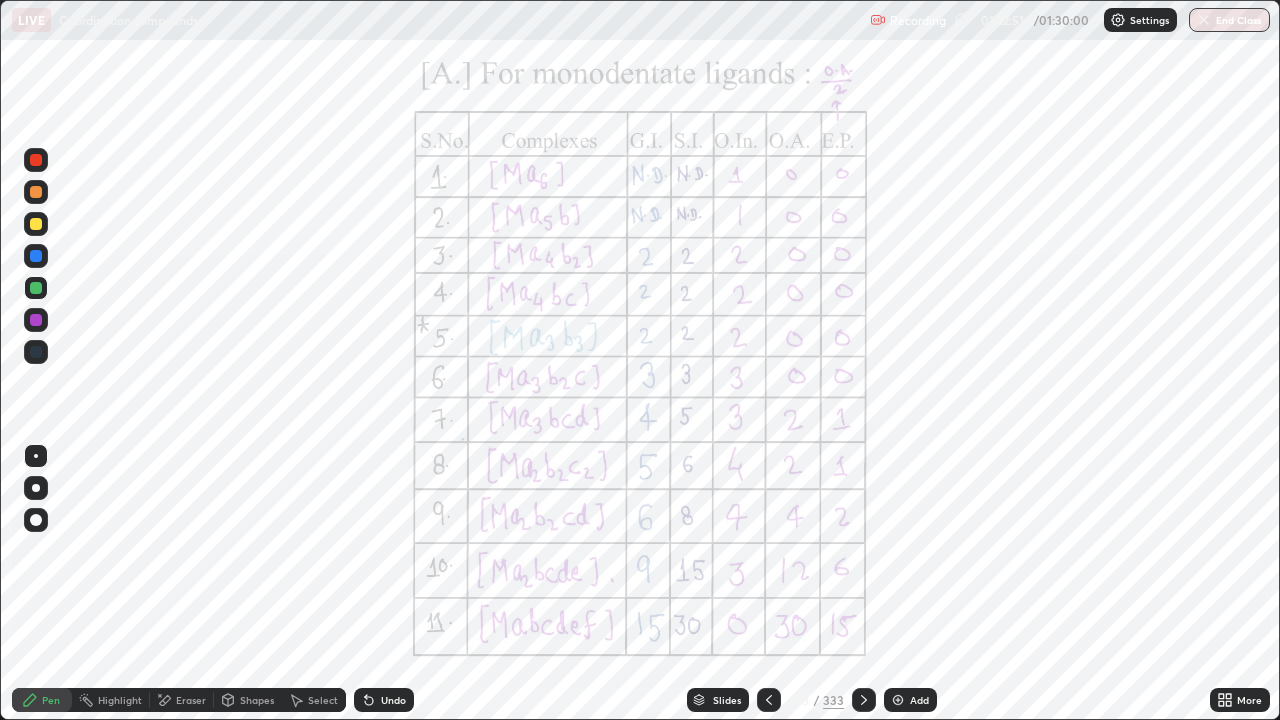 click on "End Class" at bounding box center (1229, 20) 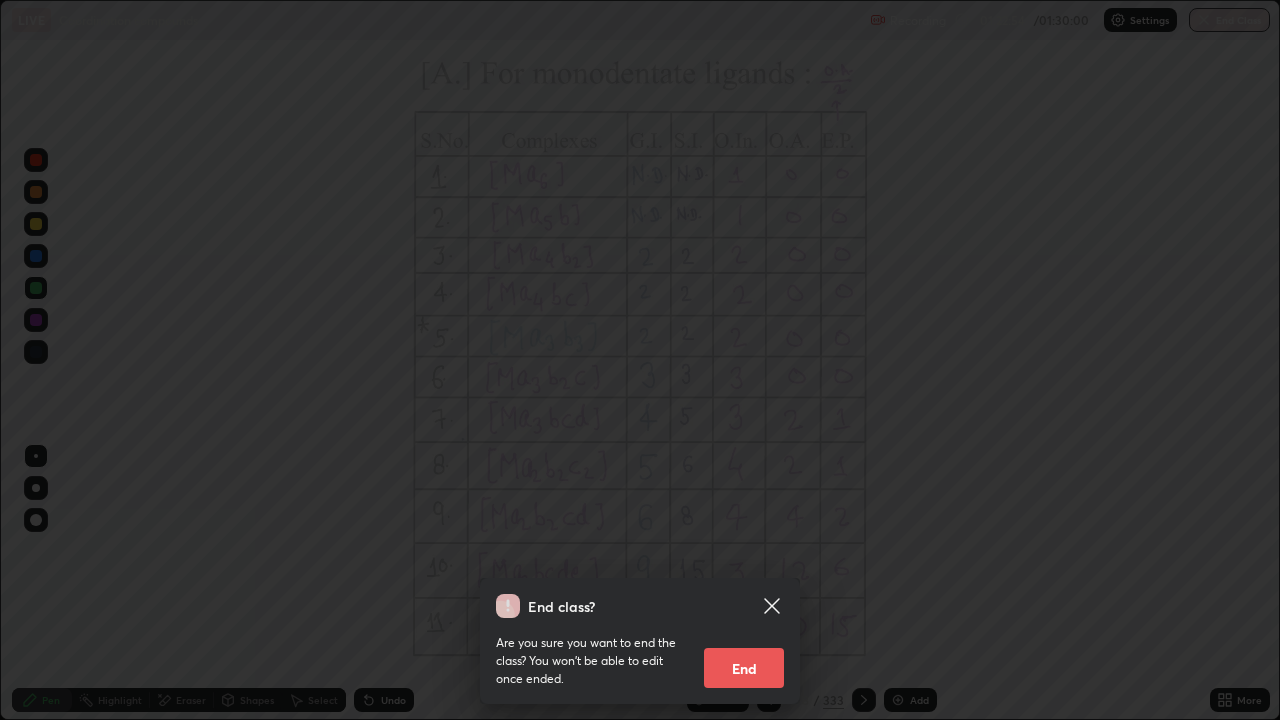click on "End" at bounding box center [744, 668] 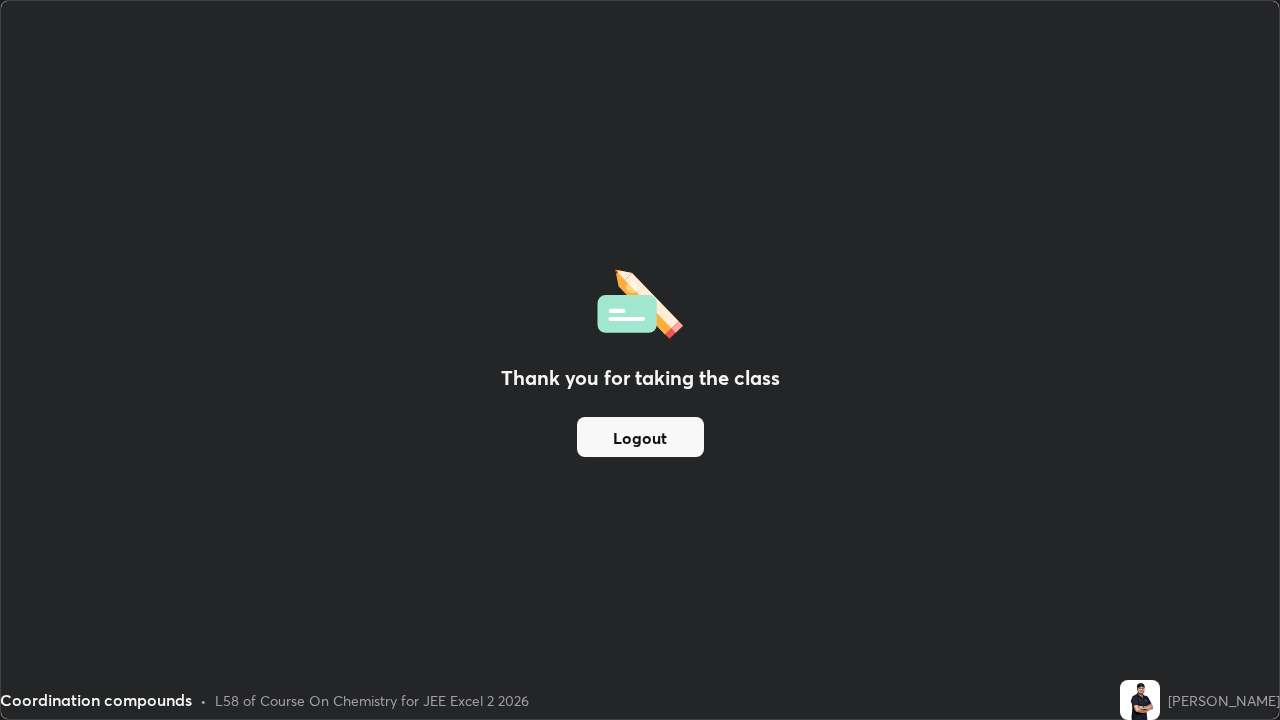 click on "Logout" at bounding box center [640, 437] 